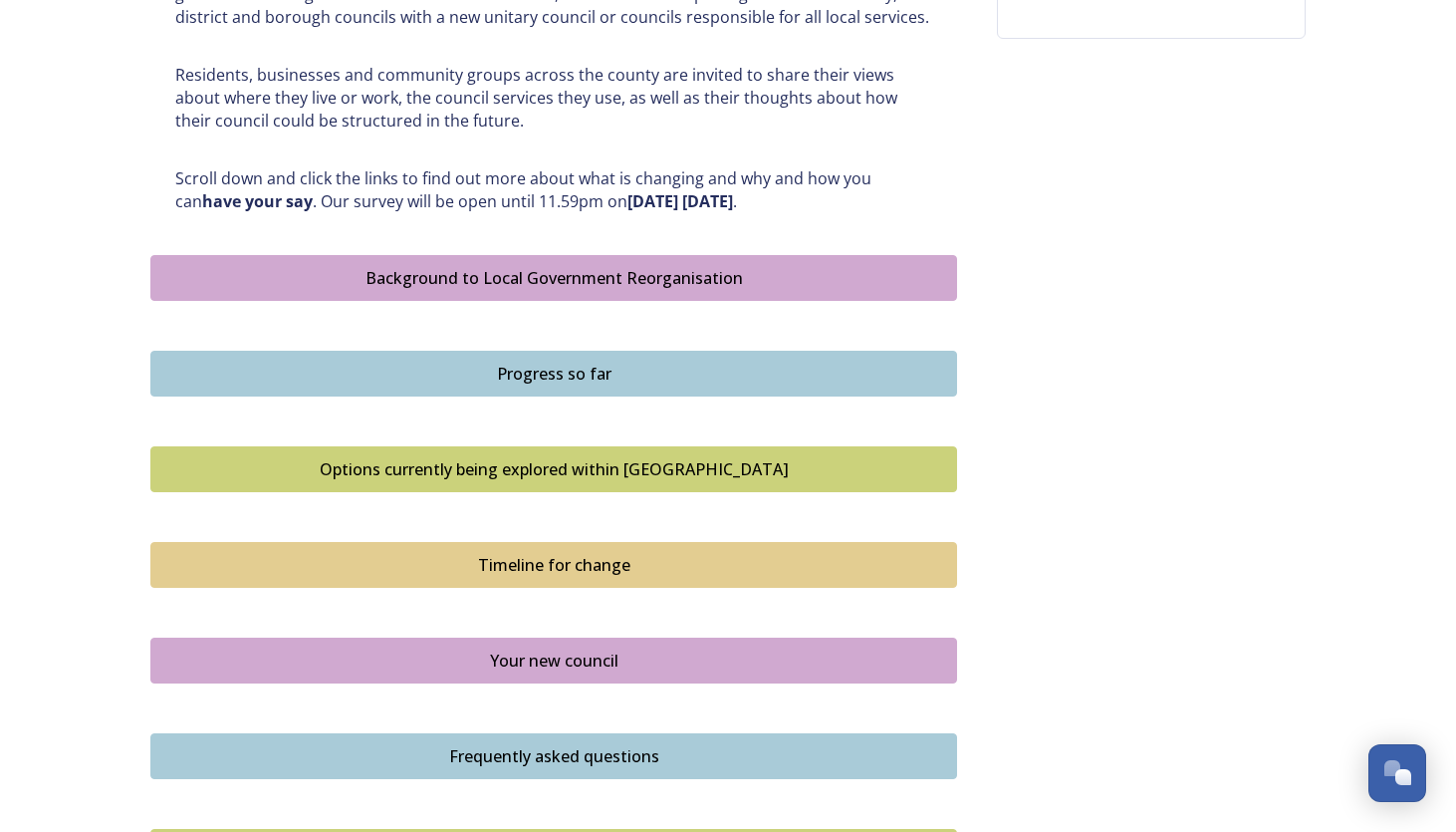 scroll, scrollTop: 957, scrollLeft: 0, axis: vertical 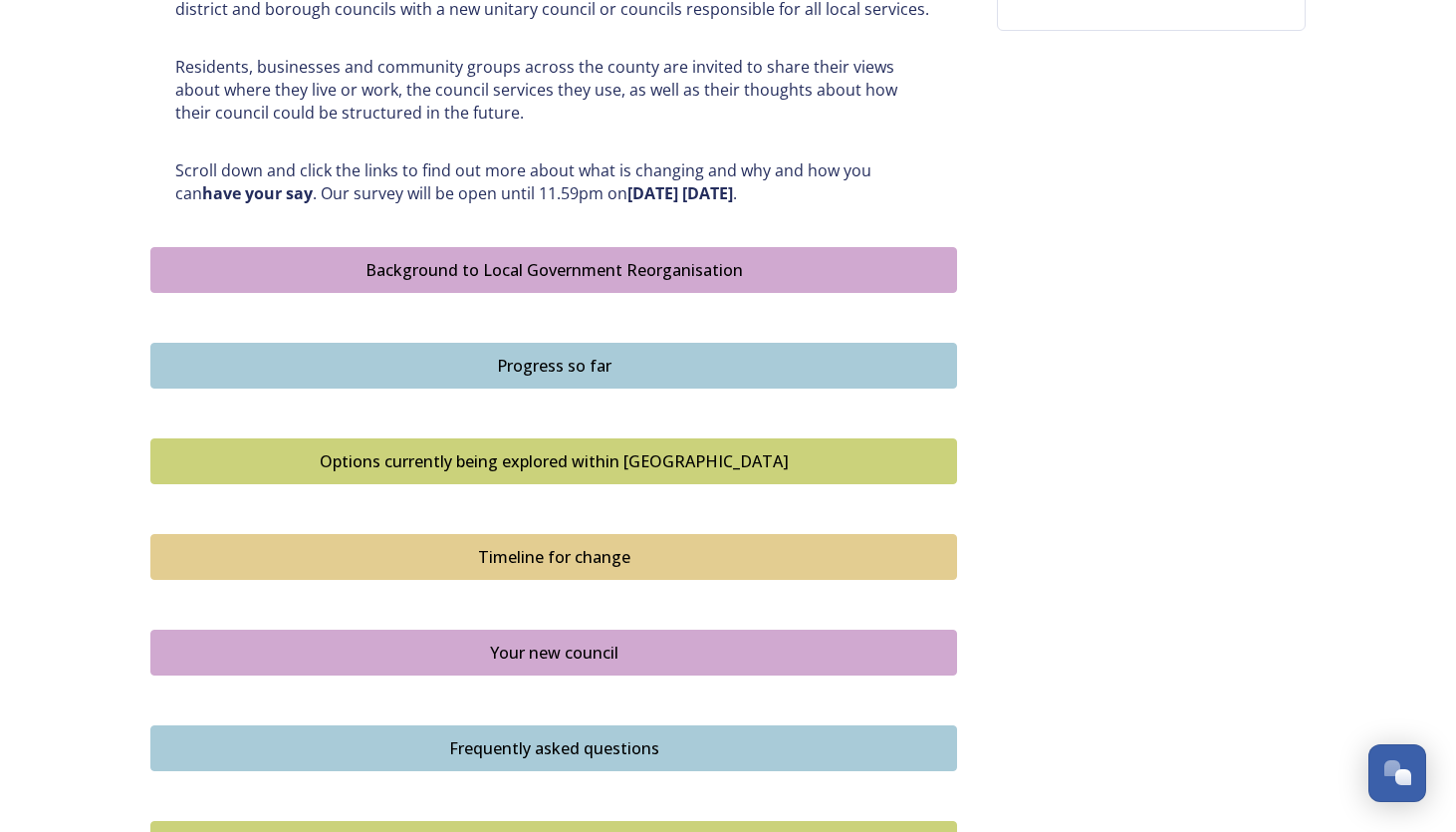 click on "Background to Local Government Reorganisation" at bounding box center [554, 270] 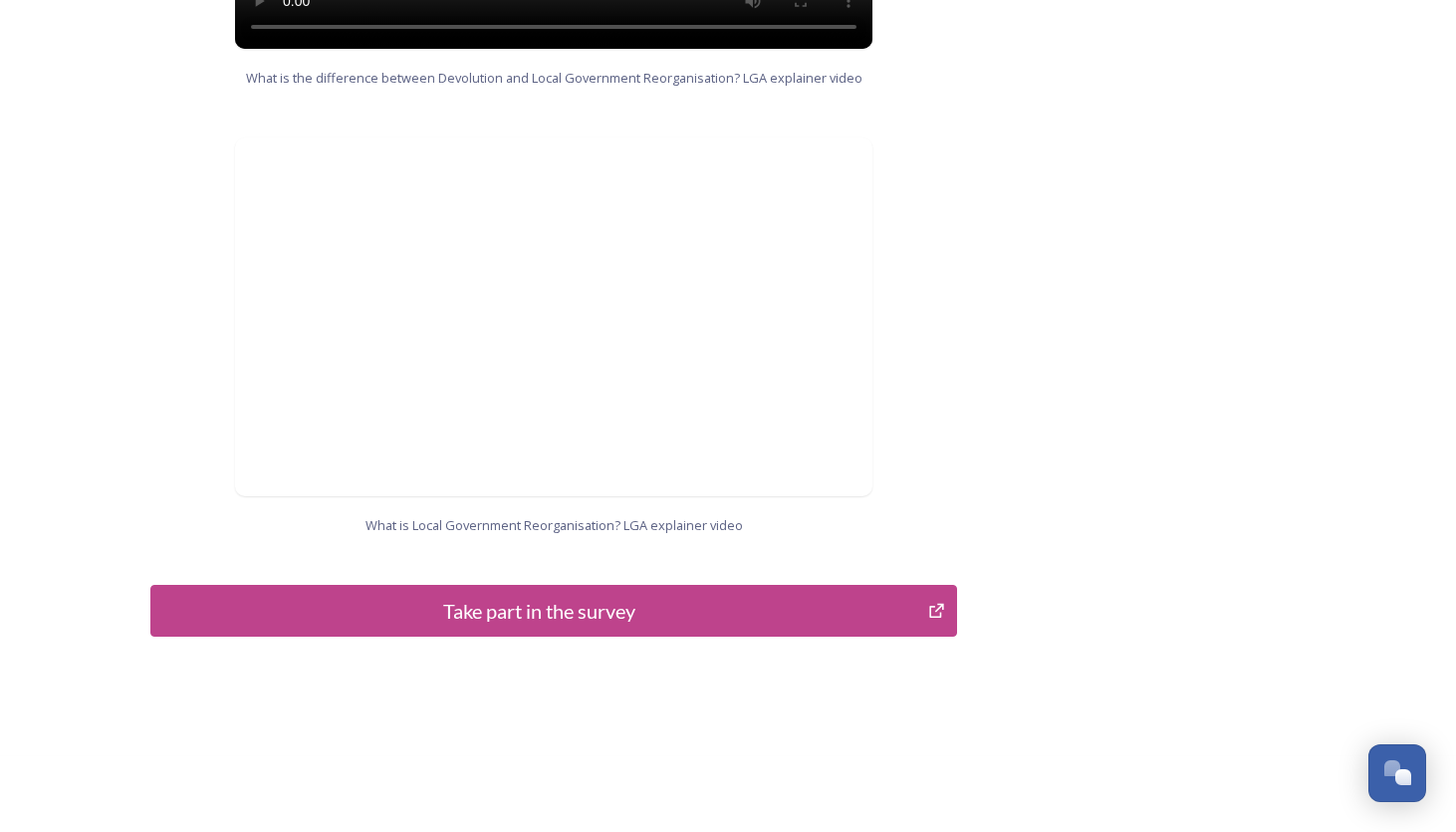 scroll, scrollTop: 1964, scrollLeft: 0, axis: vertical 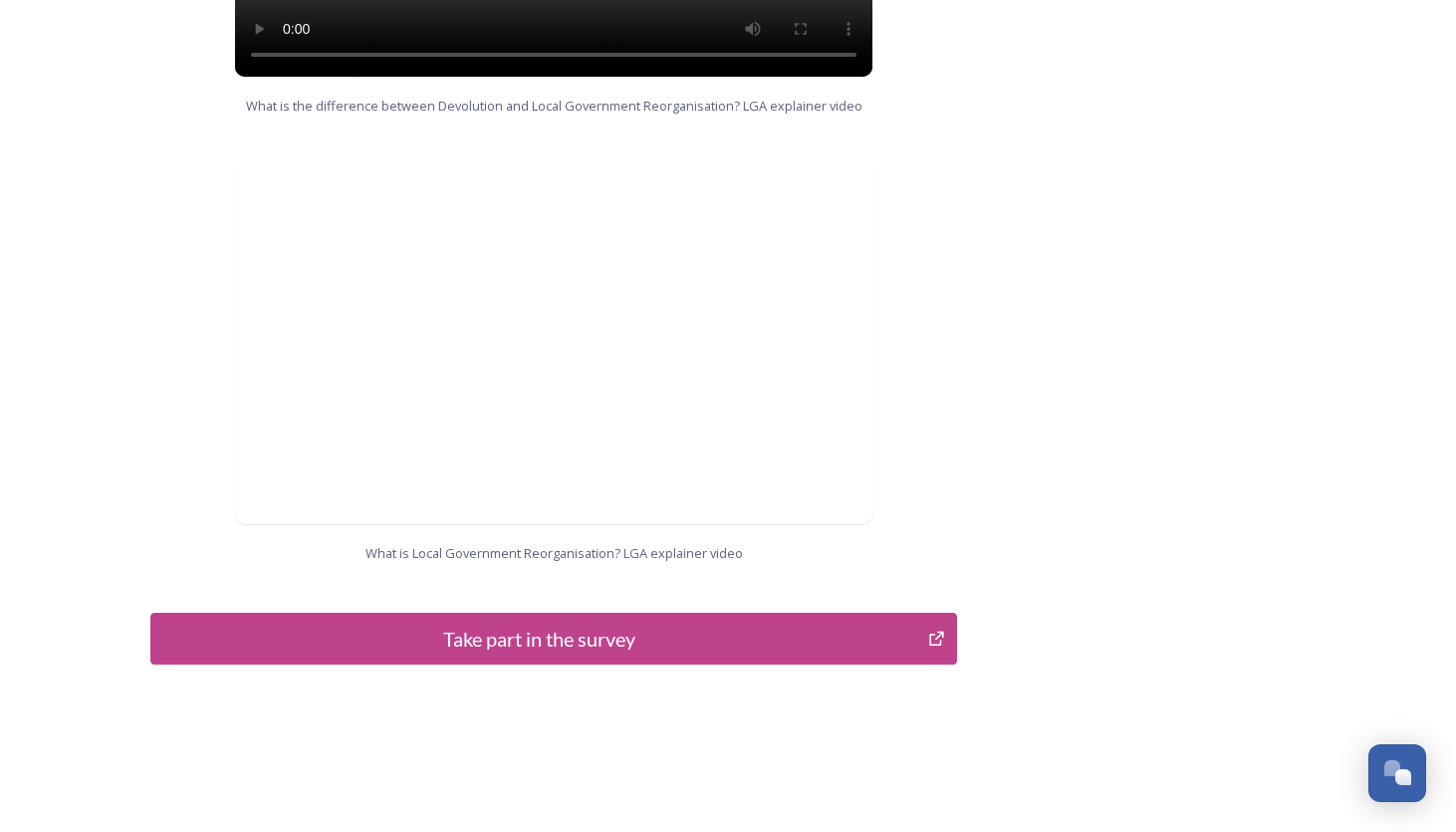 click on "Take part in the survey" at bounding box center (539, 639) 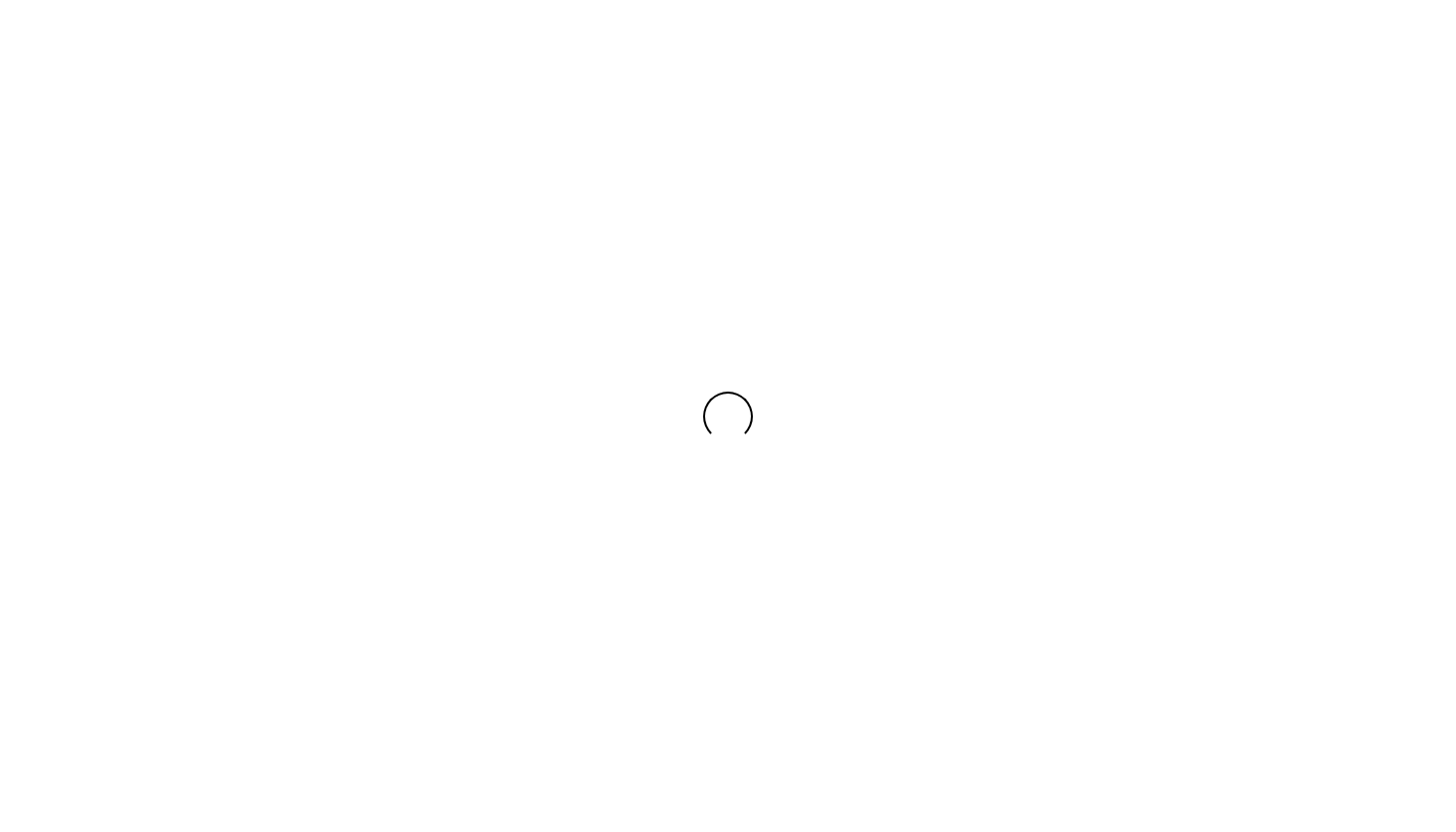 scroll, scrollTop: 0, scrollLeft: 0, axis: both 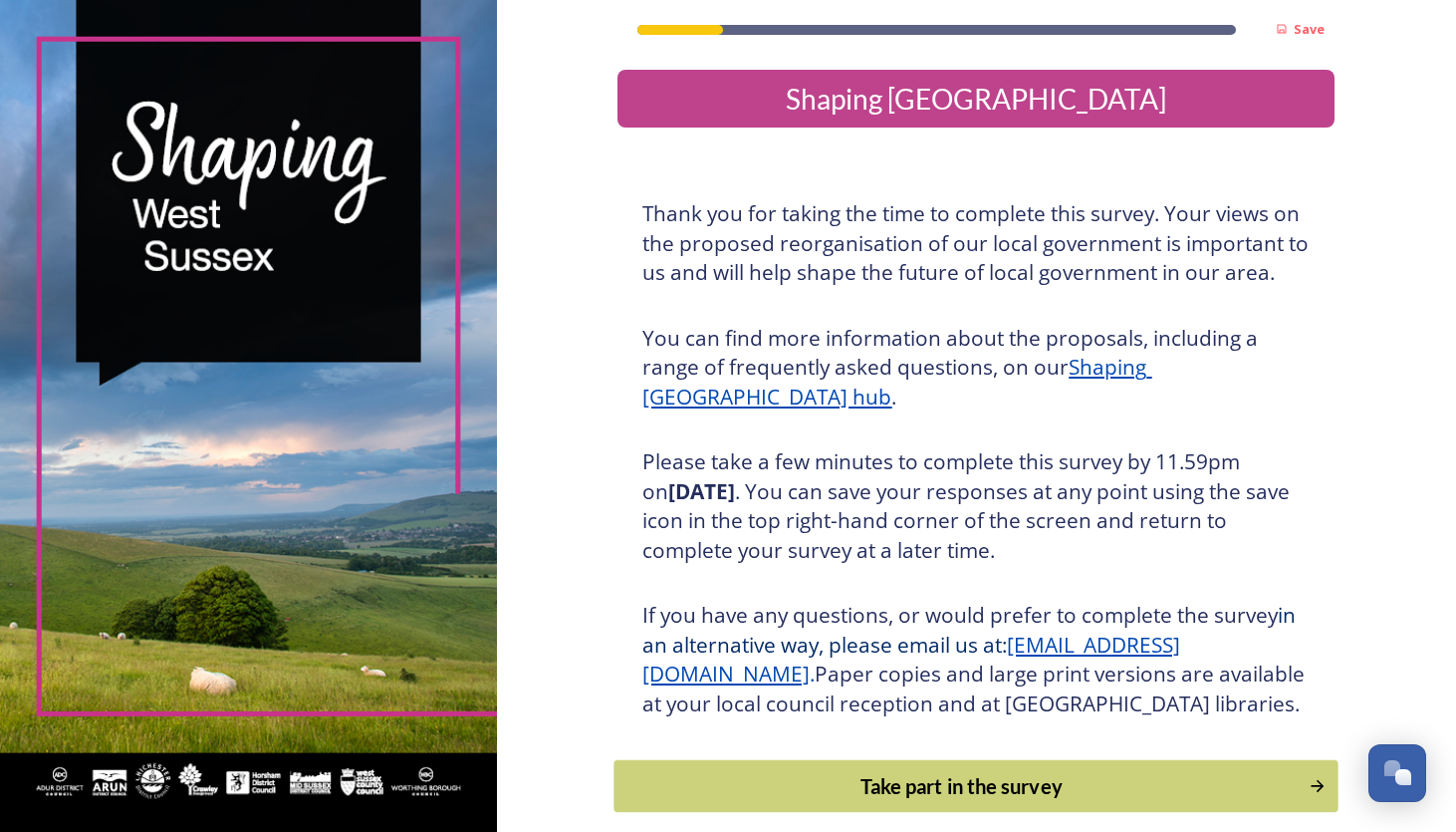 click on "Take part in the survey" at bounding box center (962, 786) 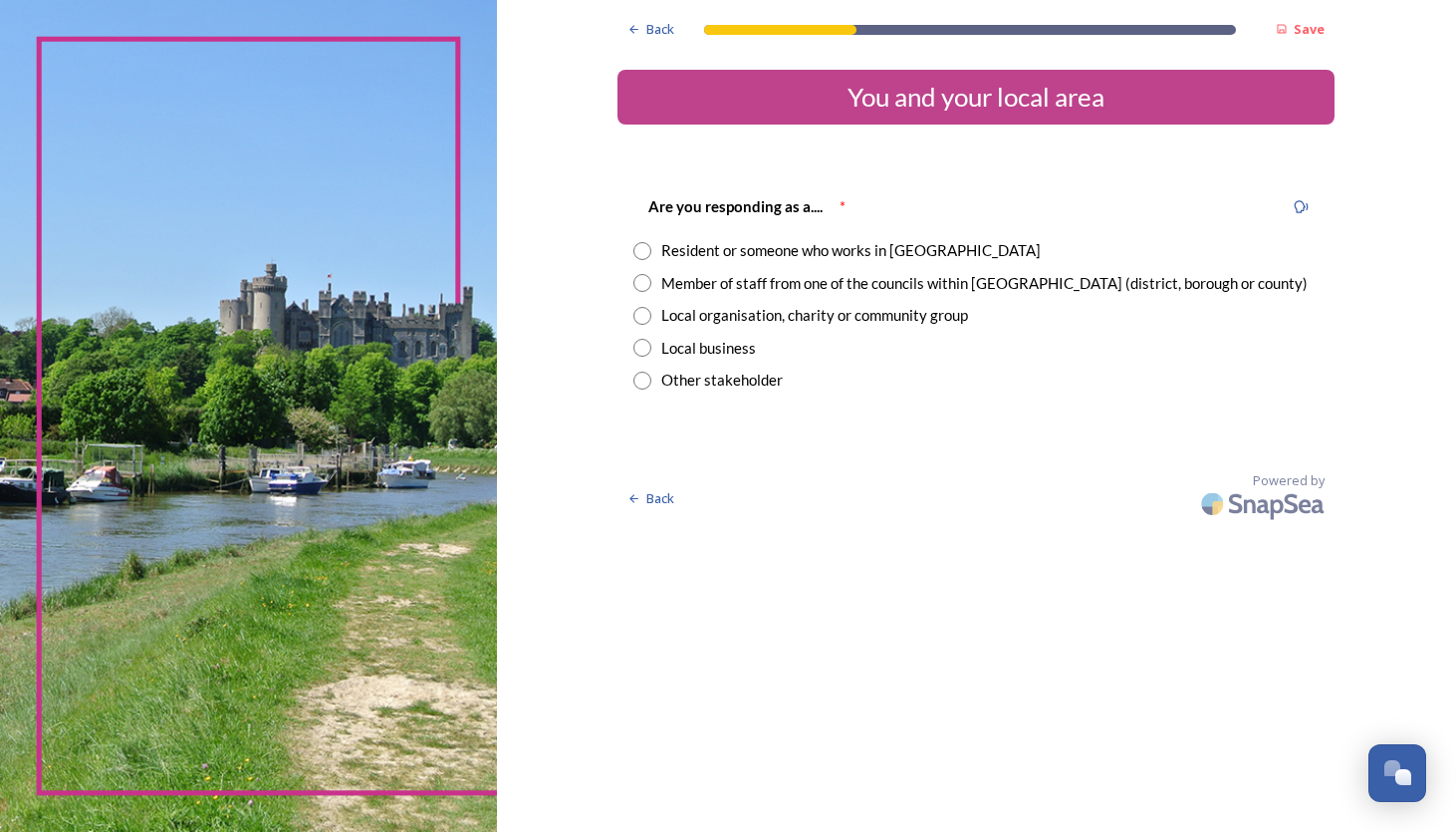 click at bounding box center [642, 251] 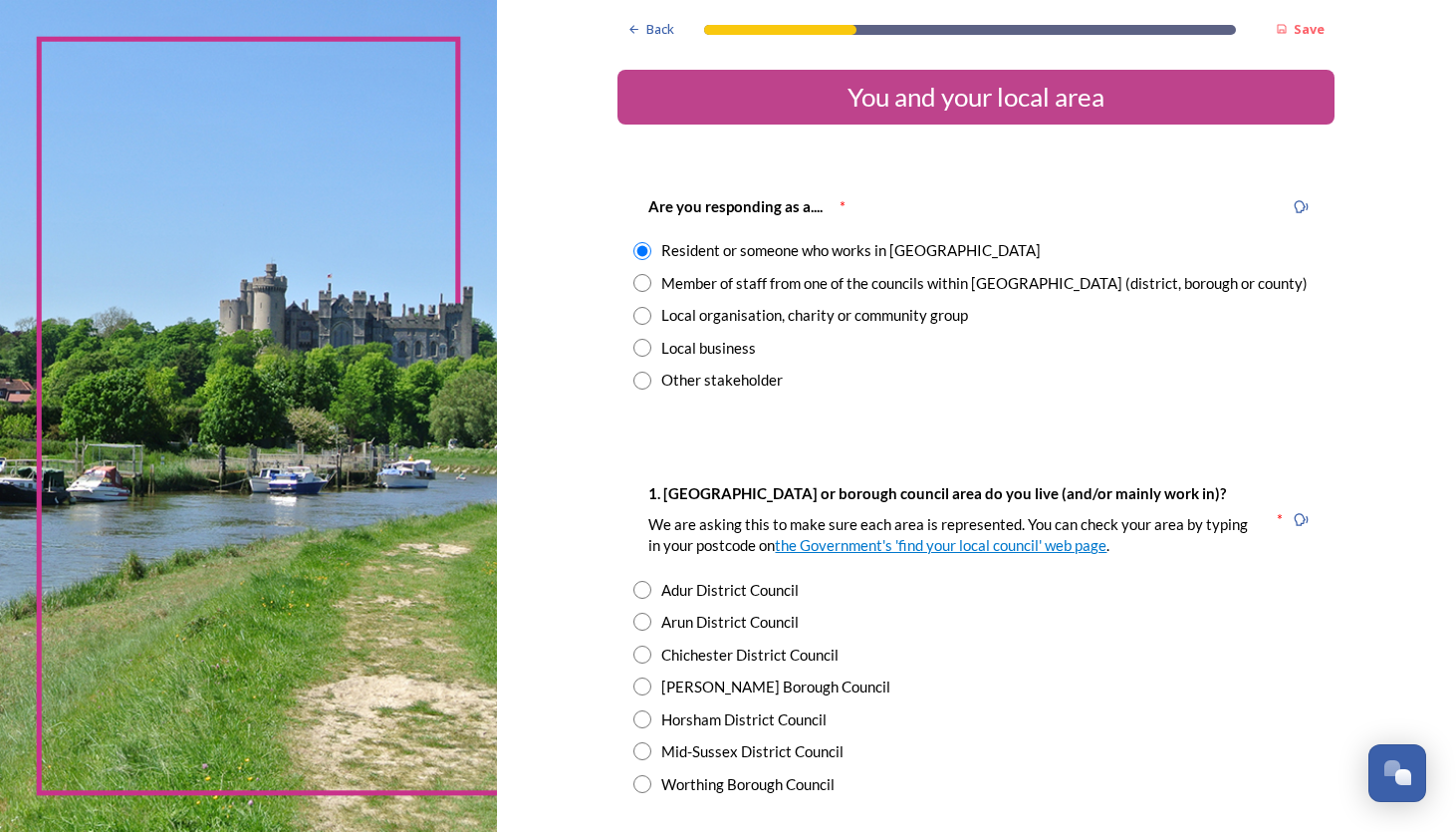 click at bounding box center (642, 719) 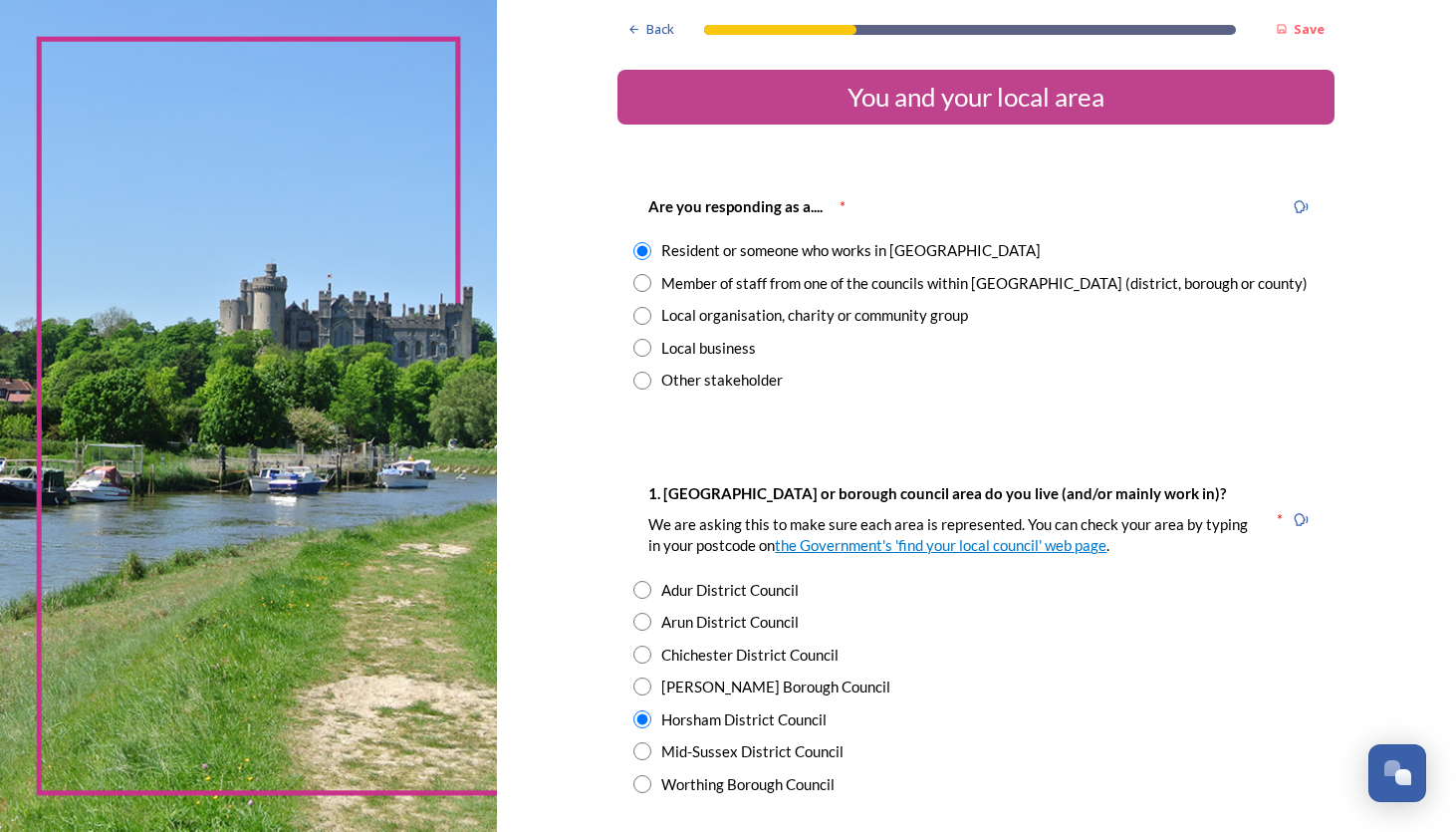 click at bounding box center (642, 751) 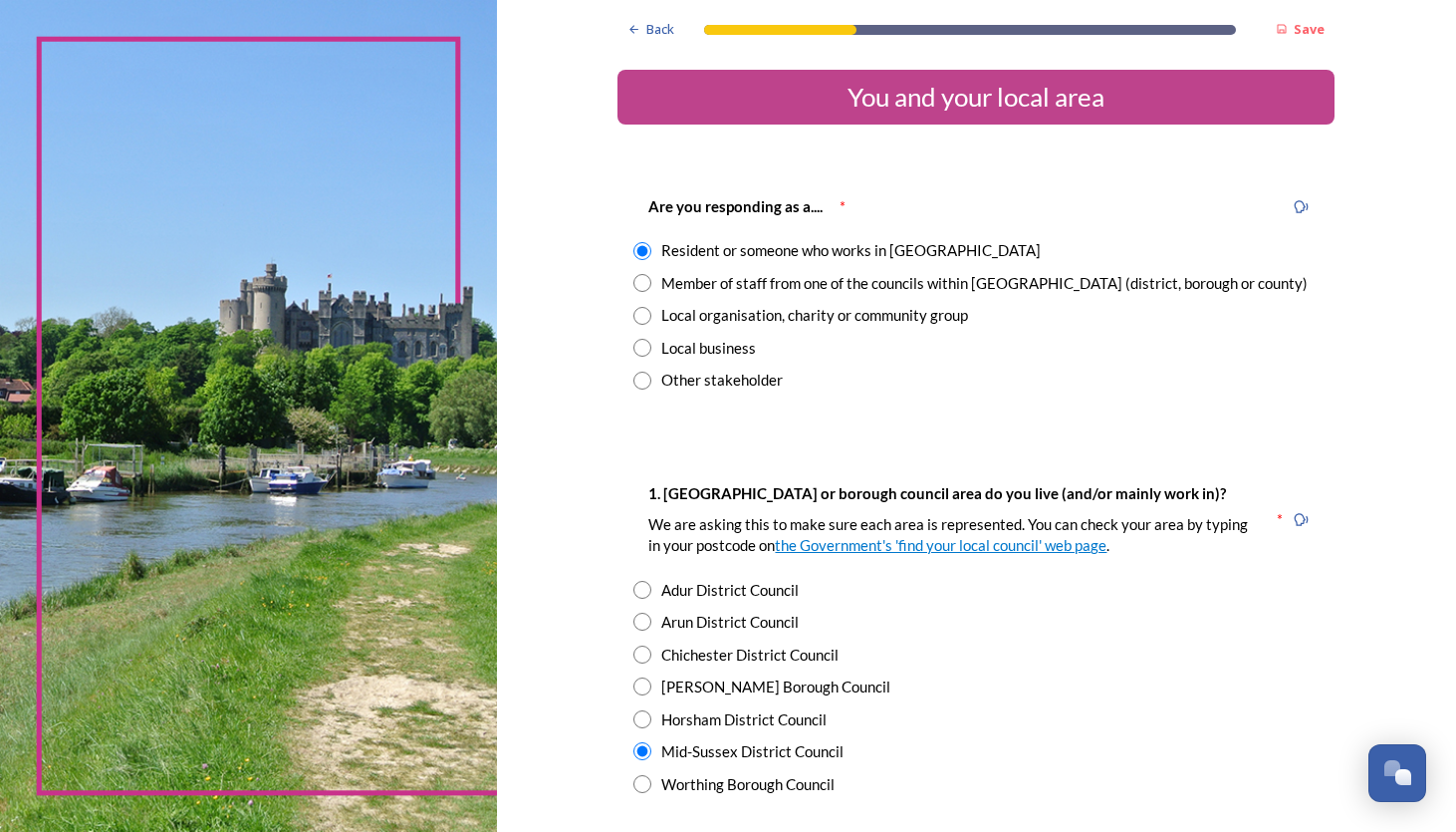 click at bounding box center [642, 784] 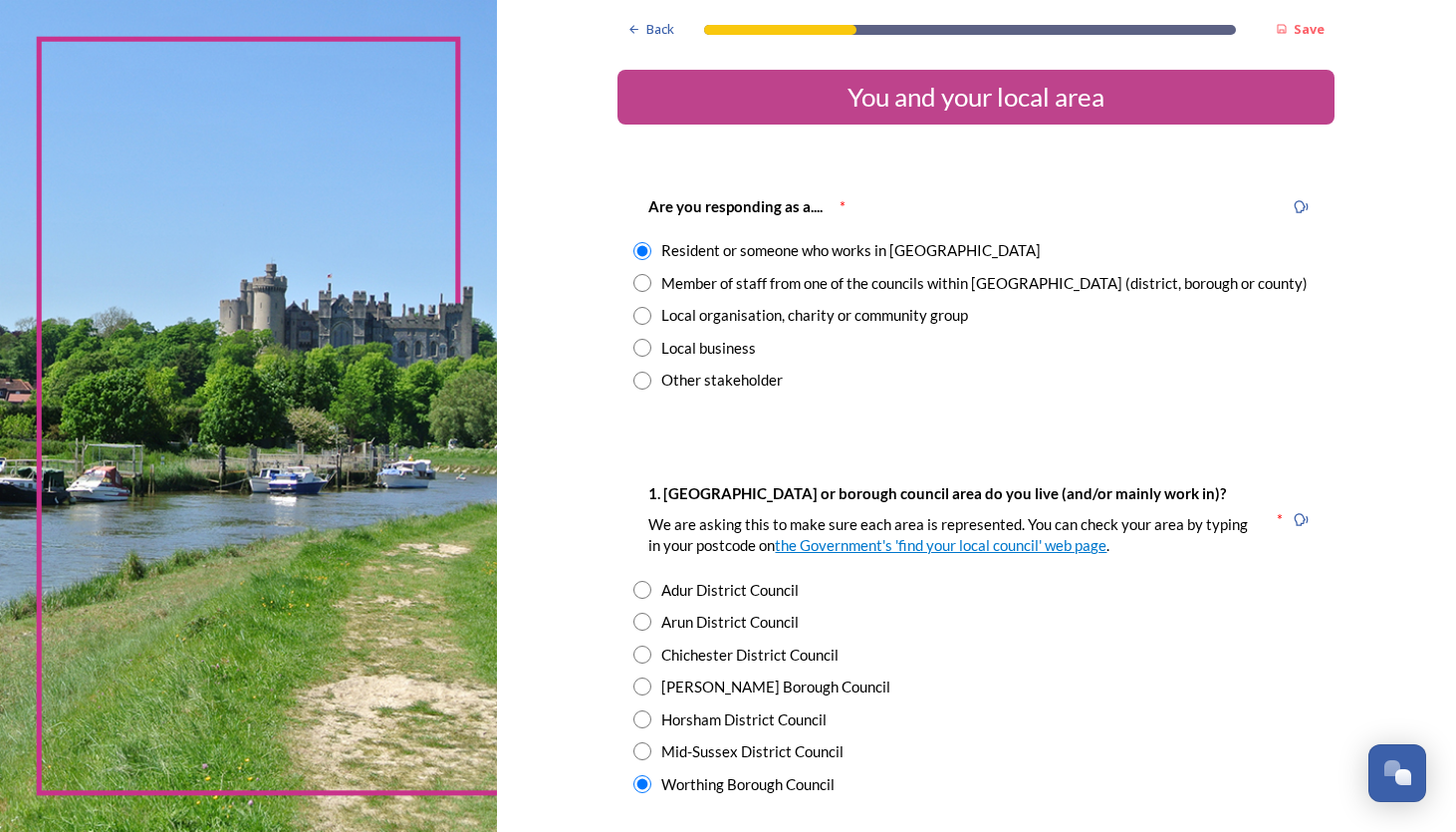 click at bounding box center (642, 590) 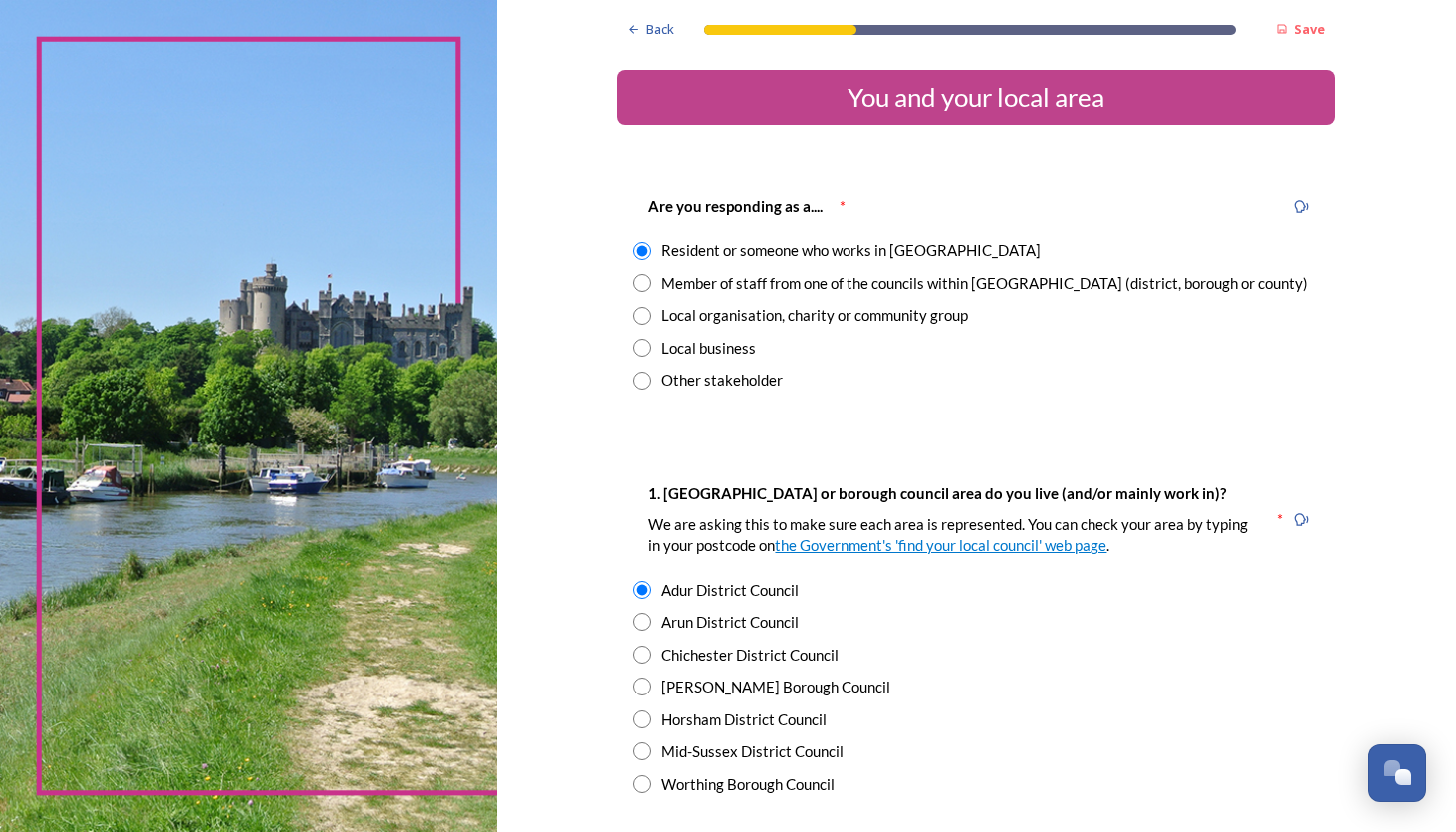 click at bounding box center (642, 719) 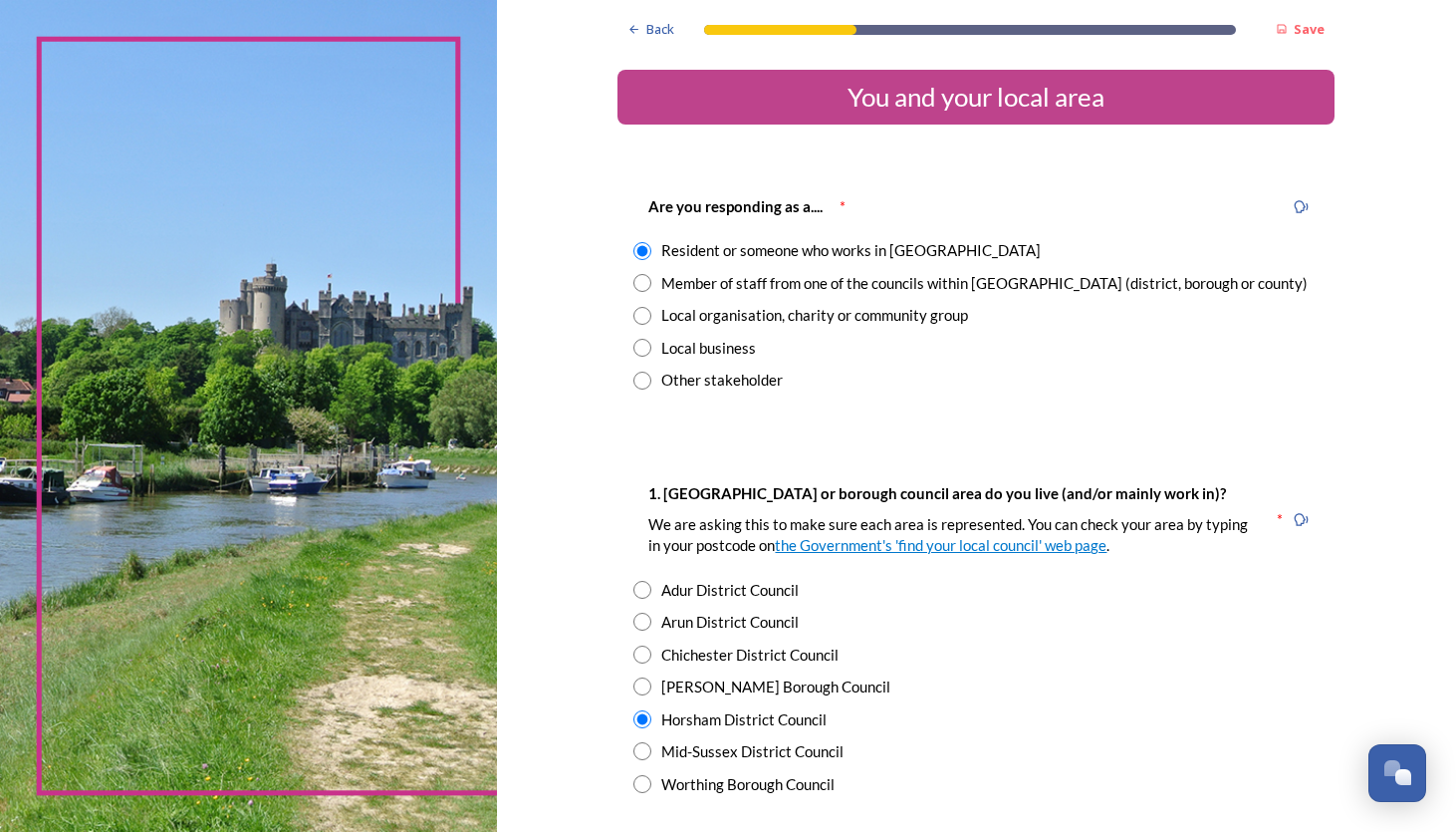 click on "1. [GEOGRAPHIC_DATA] or borough council area do you live (and/or mainly work in)? We are asking this to make sure each area is represented. You can check your area by typing in your postcode on  the Government's 'find your local council' web page . * Adur District Council Arun District Council Chichester District Council [PERSON_NAME] Borough Council Horsham District Council Mid-Sussex District Council Worthing Borough Council" at bounding box center (976, 638) 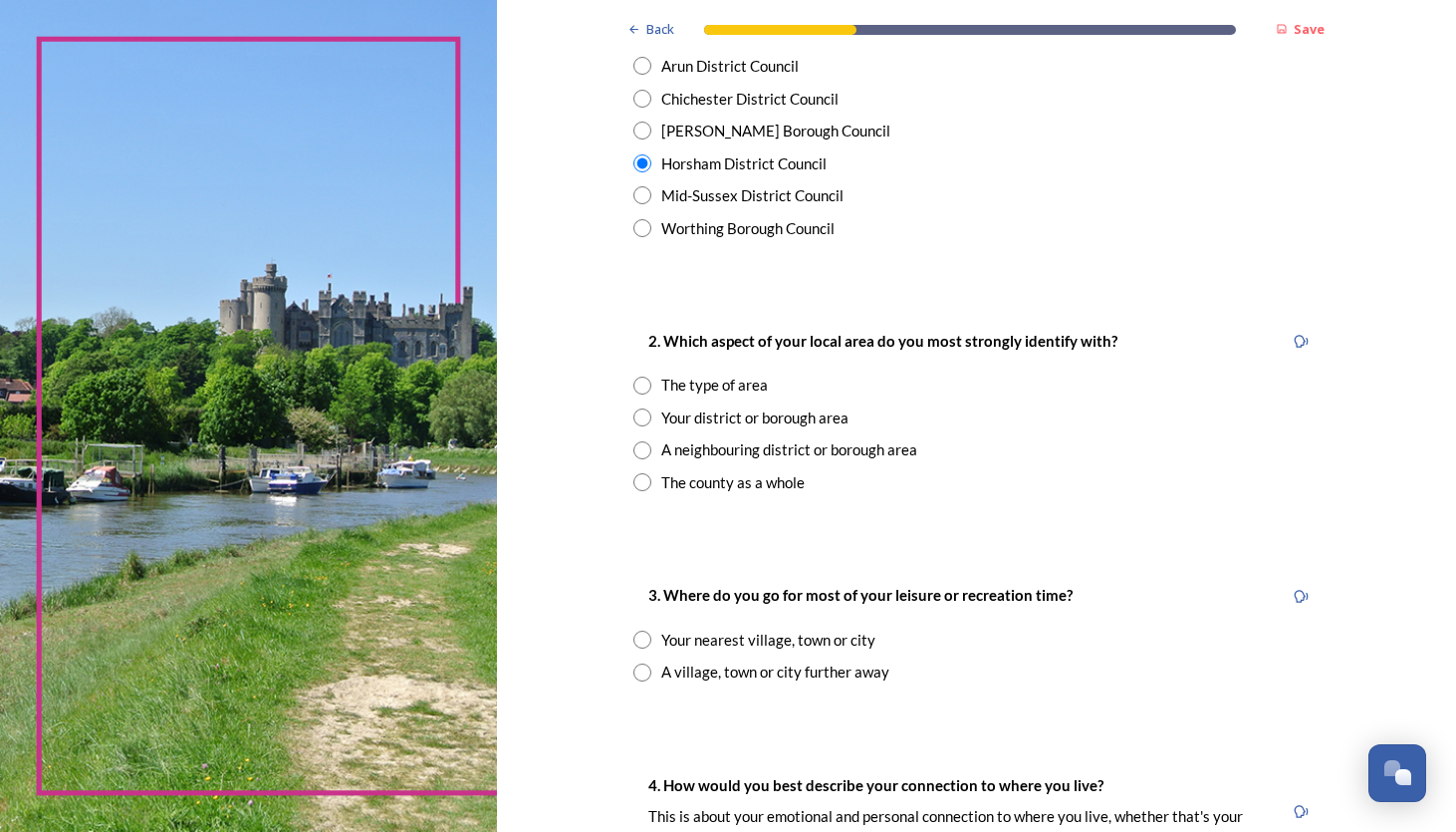 scroll, scrollTop: 558, scrollLeft: 0, axis: vertical 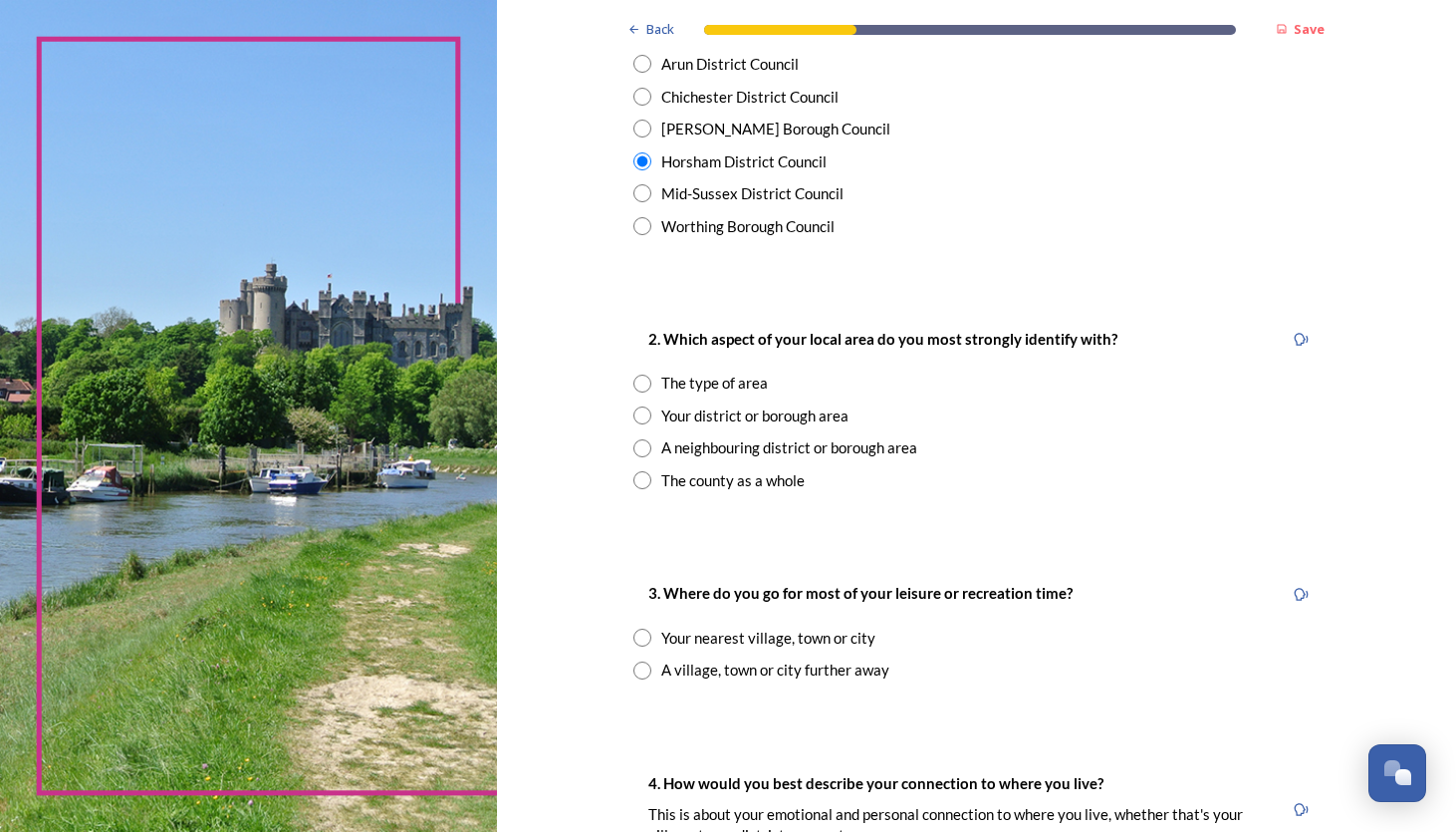 click on "3. Where do you go for most of your leisure or recreation time?" at bounding box center [860, 593] 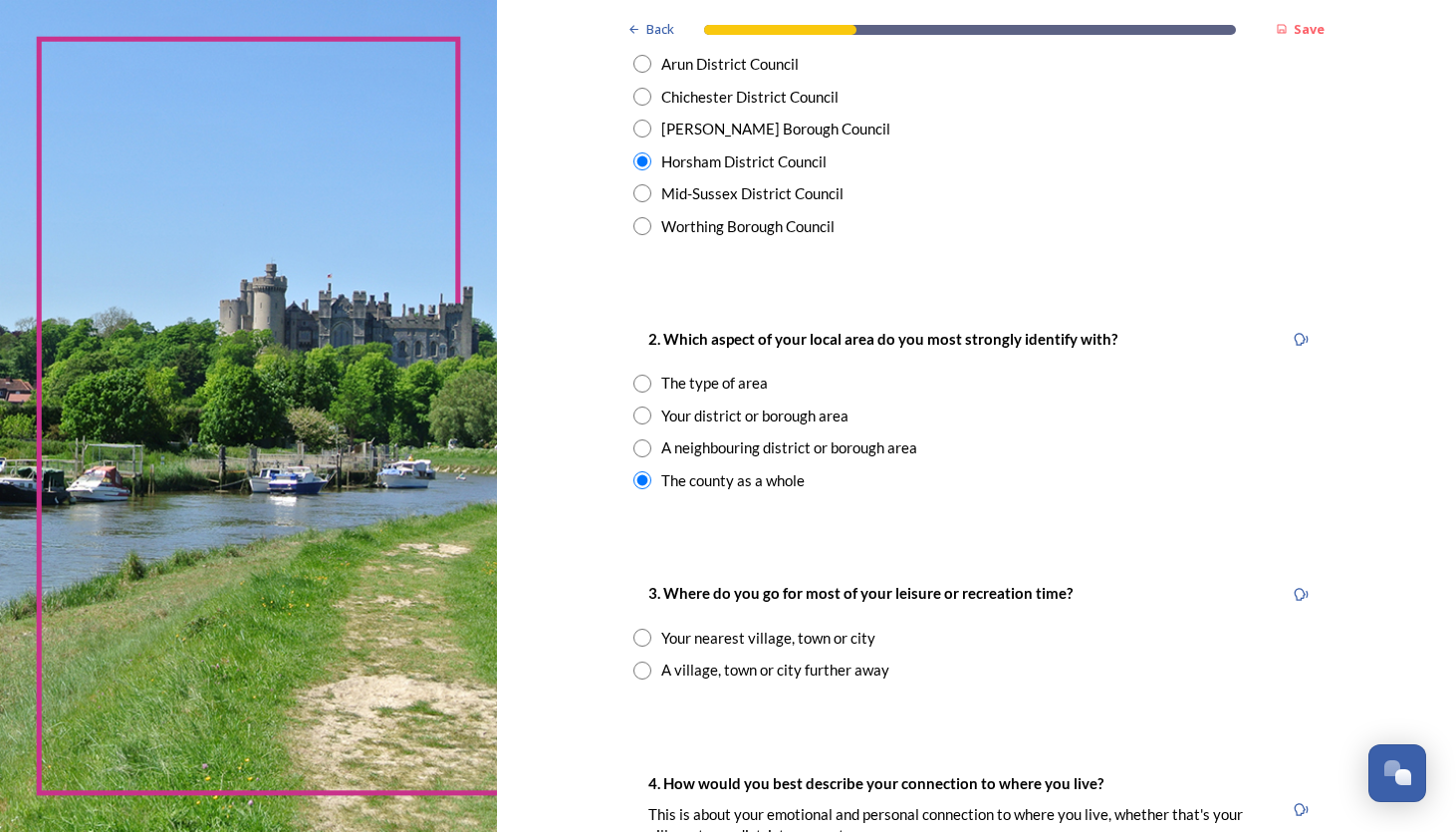 click at bounding box center (642, 671) 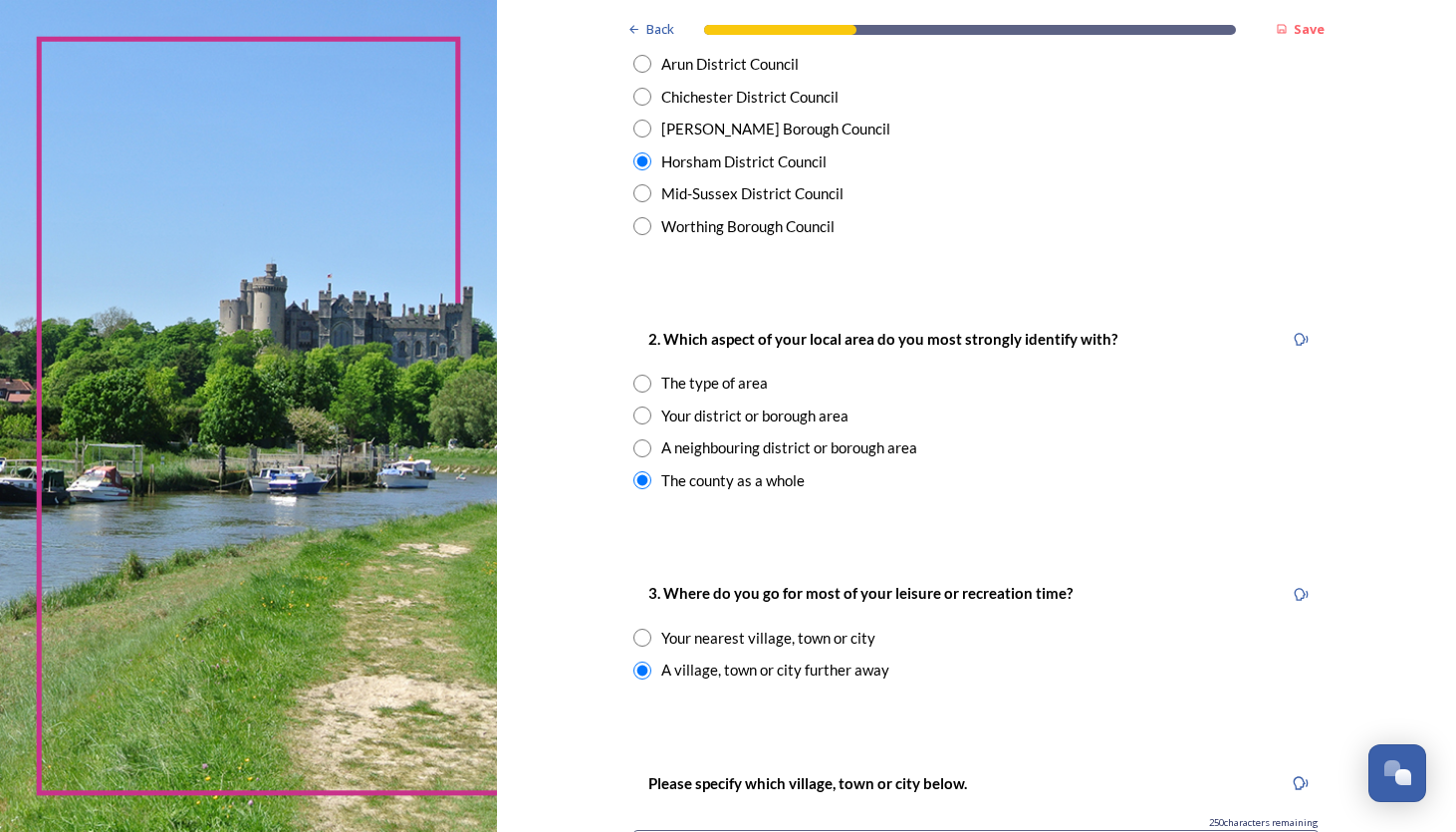 click at bounding box center (642, 638) 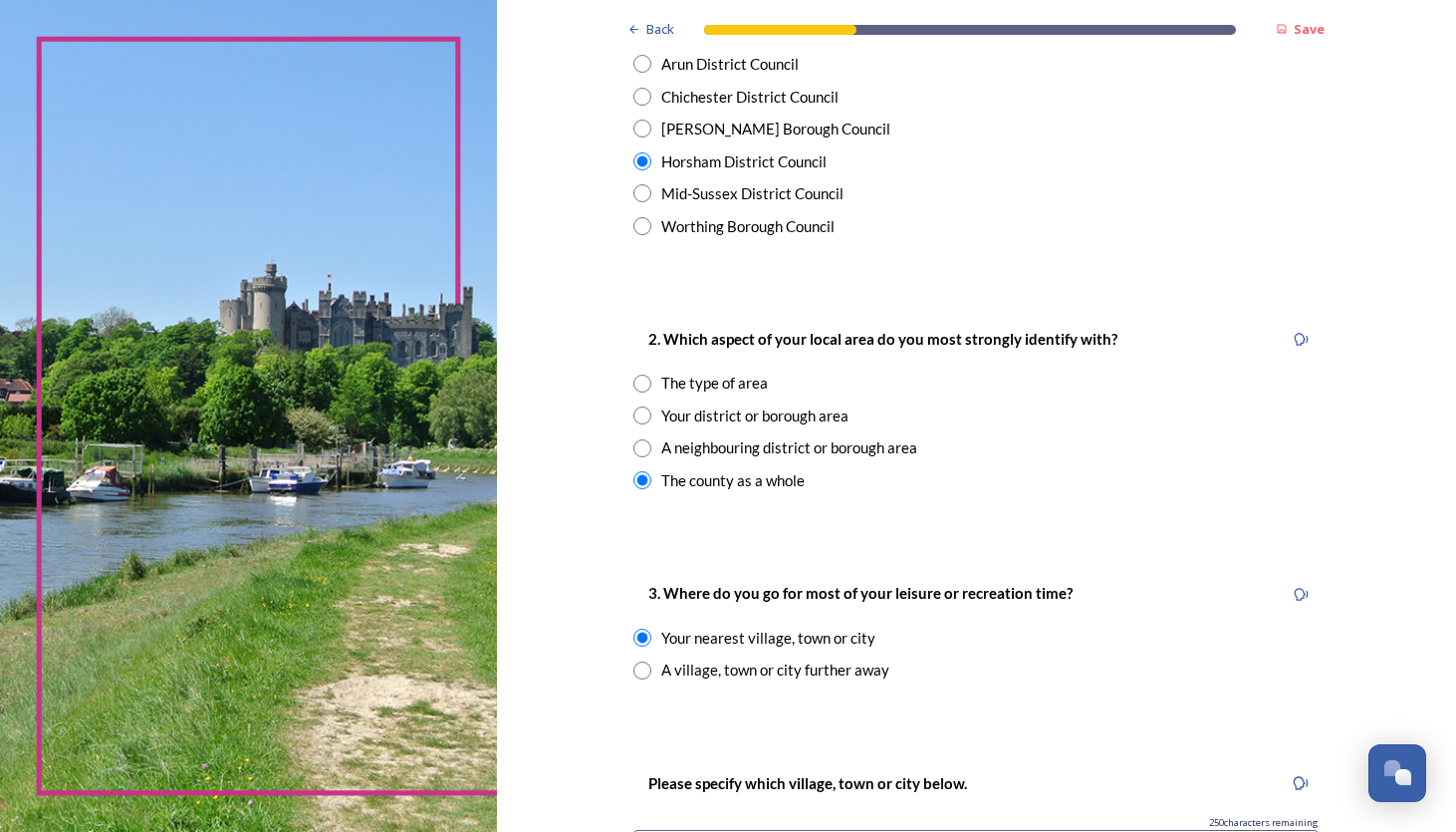 click at bounding box center [642, 671] 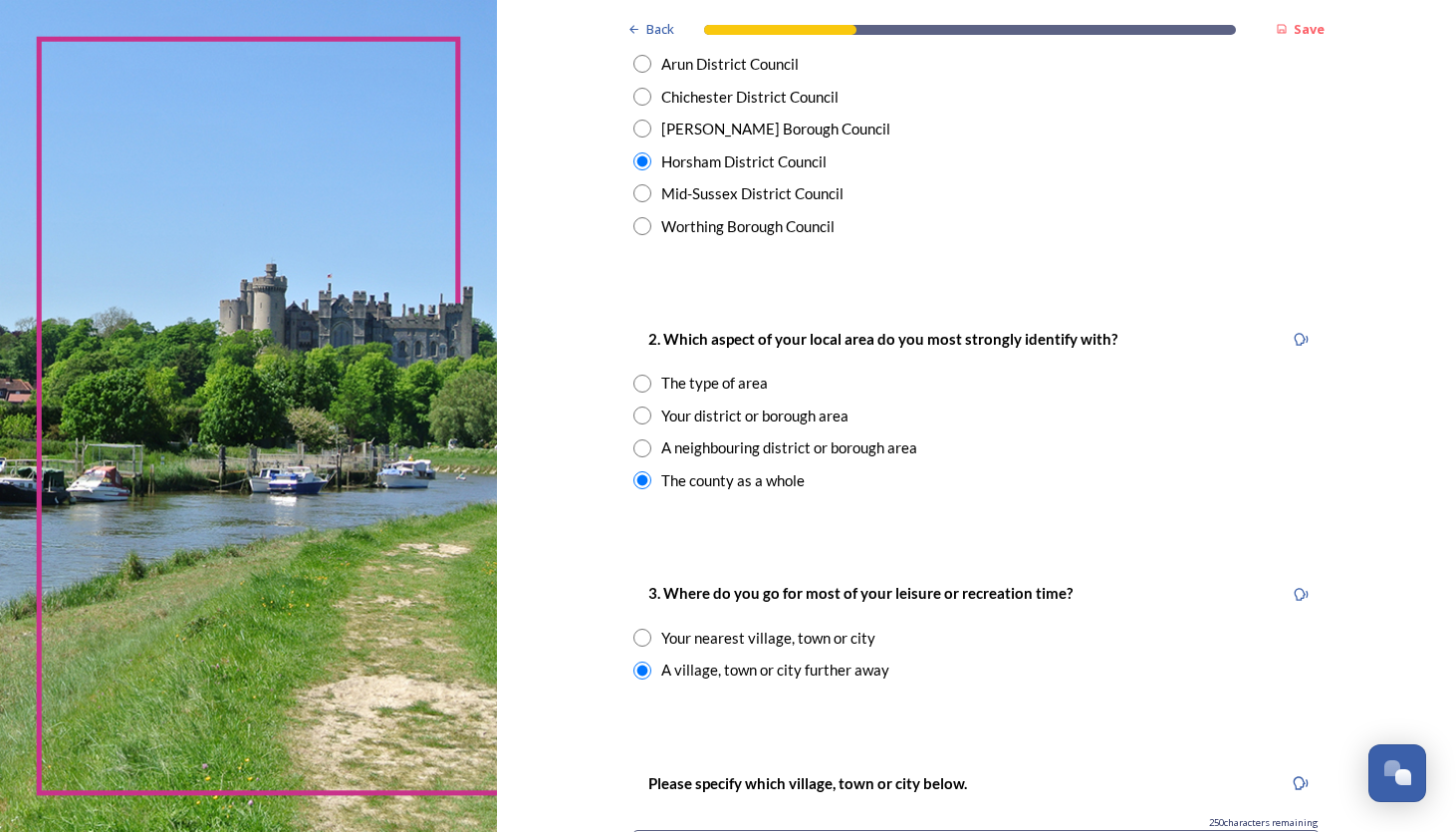 click at bounding box center [642, 638] 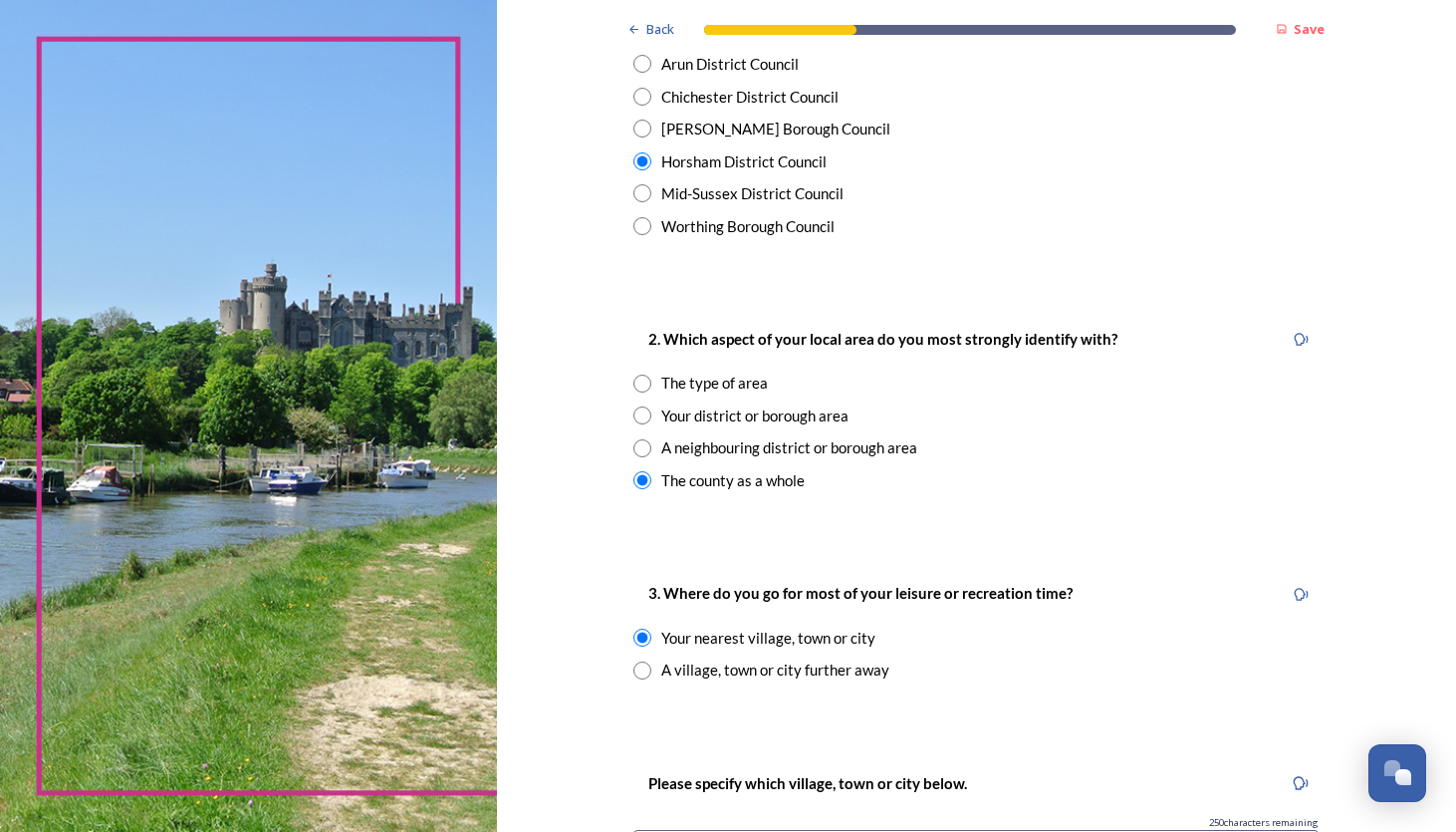 click at bounding box center (642, 638) 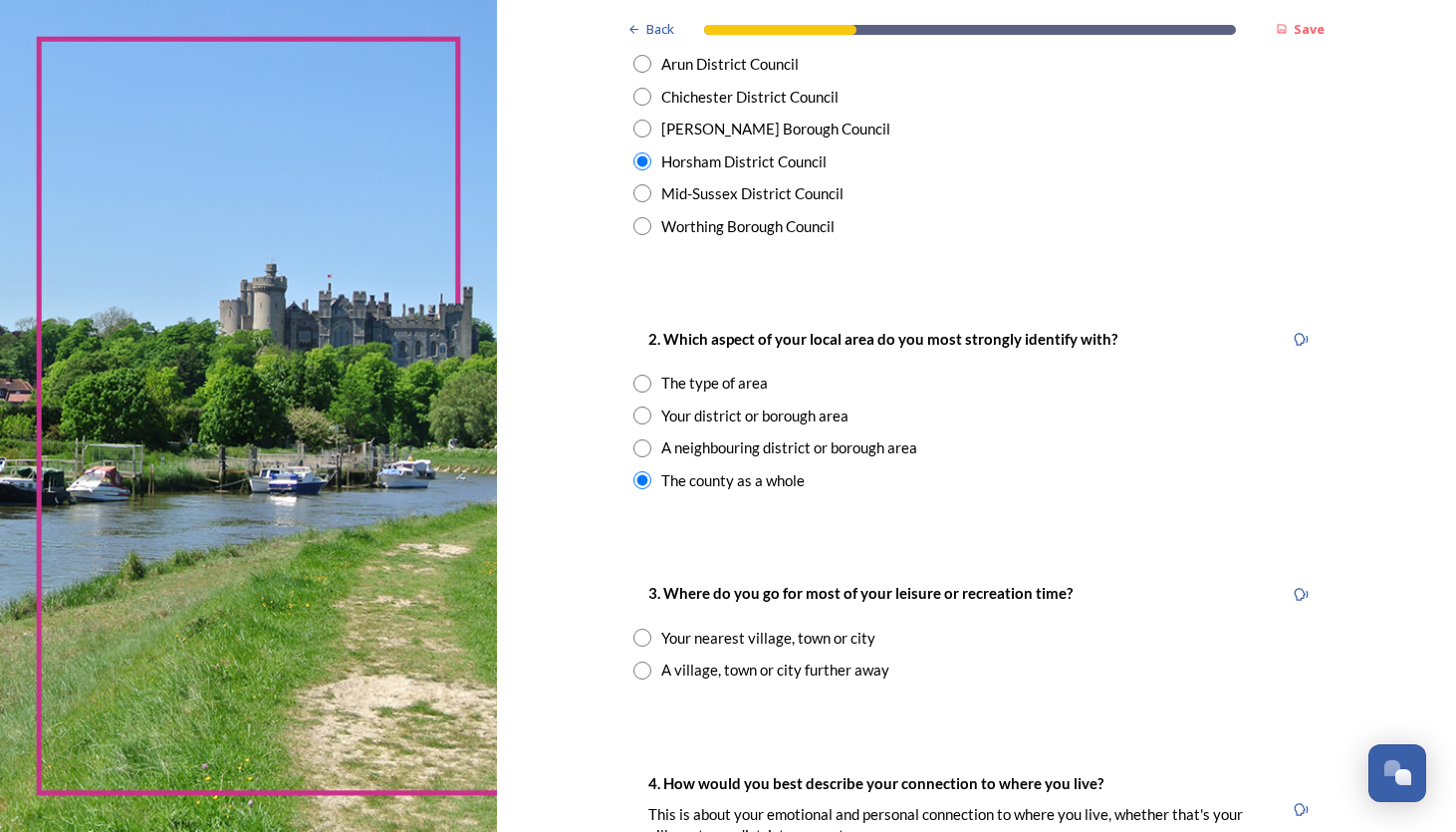 click at bounding box center [642, 638] 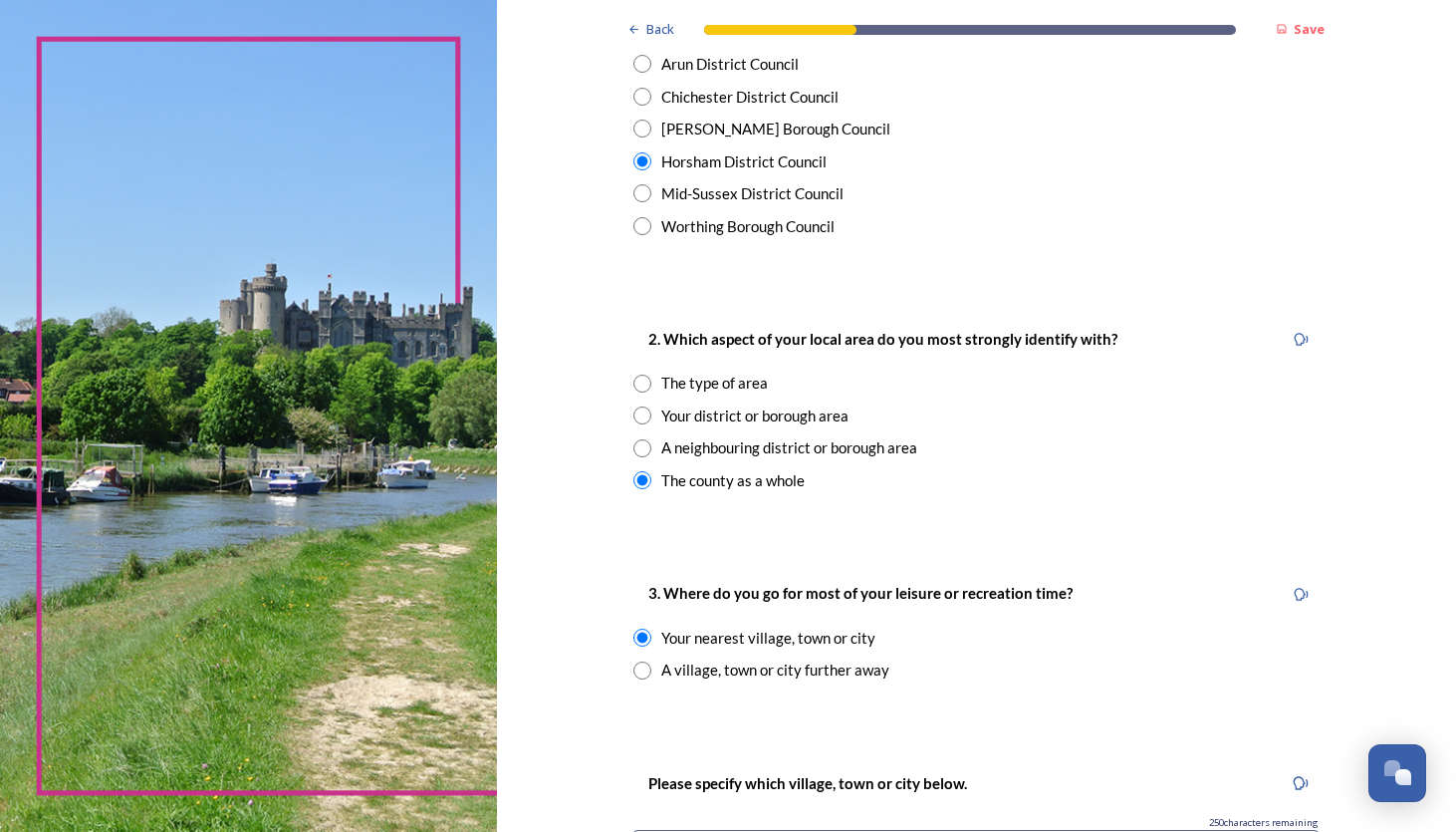 click on "Back Save You and your local area Are you responding as a.... * Resident or someone who works in [GEOGRAPHIC_DATA] Member of staff from one of the councils within [GEOGRAPHIC_DATA] (district, borough or county) Local organisation, charity or community group Local business Other stakeholder 1. [GEOGRAPHIC_DATA] or borough council area do you live (and/or mainly work in)? We are asking this to make sure each area is represented. You can check your area by typing in your postcode on  the Government's 'find your local council' web page . * Adur District Council Arun District Council Chichester District Council [PERSON_NAME] Borough Council Horsham District Council Mid-Sussex District Council Worthing Borough Council 2. Which aspect of your local area do you most strongly identify with? The type of area Your district or borough area A neighbouring district or borough area The county as a whole 3. Where do you go for most of your leisure or recreation time? Your nearest village, town or city A village, town or city further away 250" at bounding box center [976, 719] 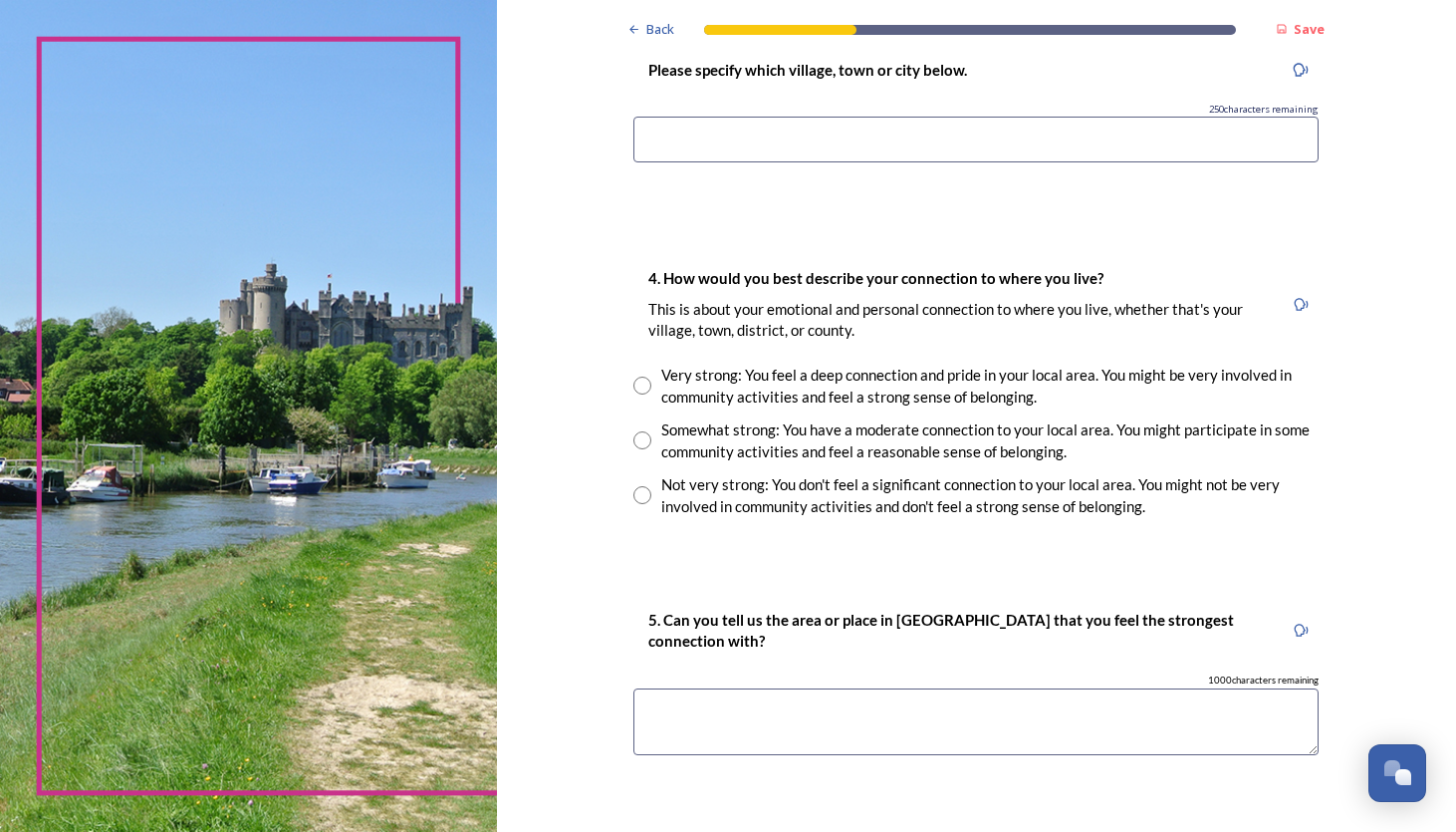 scroll, scrollTop: 1275, scrollLeft: 0, axis: vertical 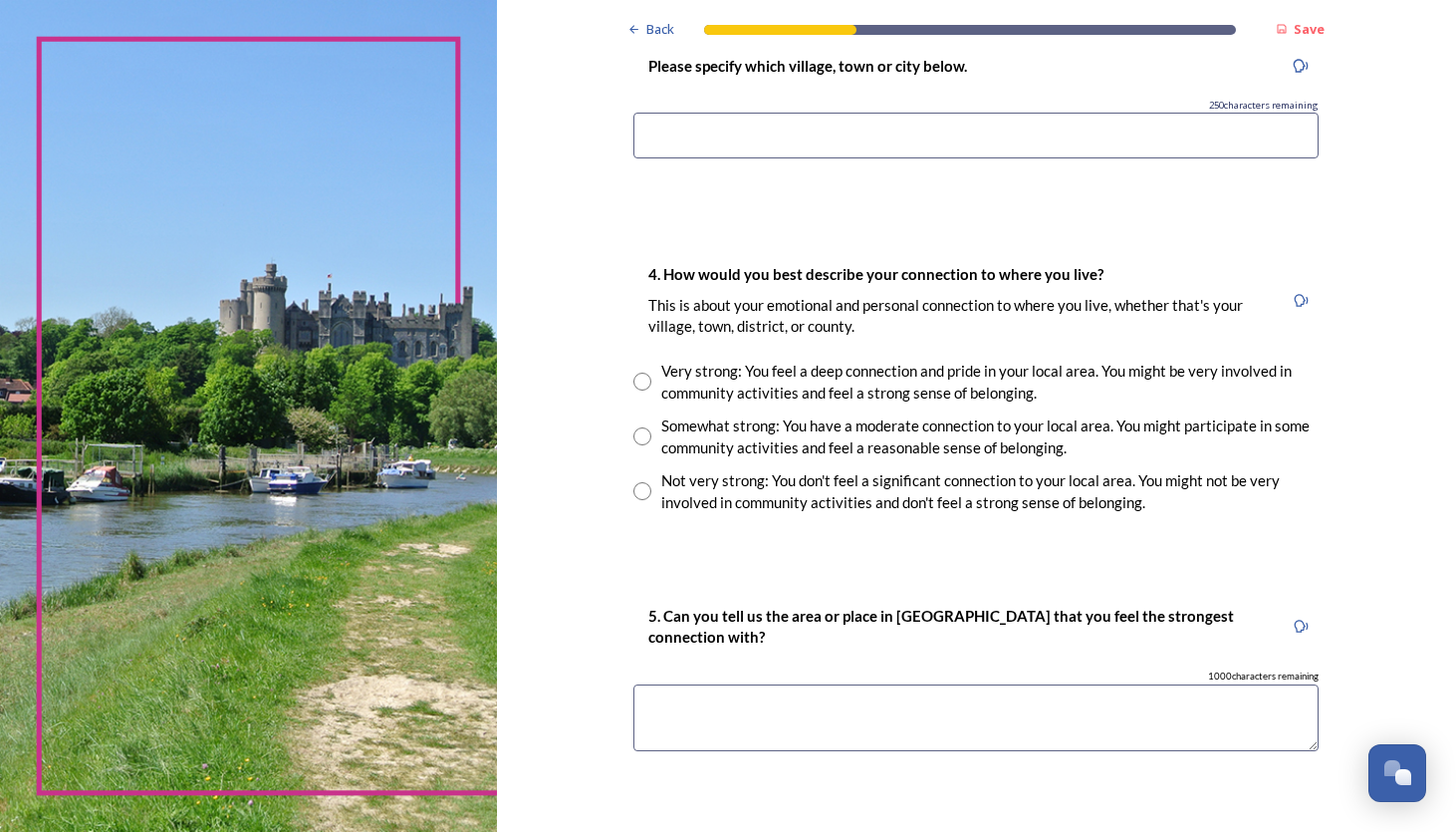 click at bounding box center (642, 491) 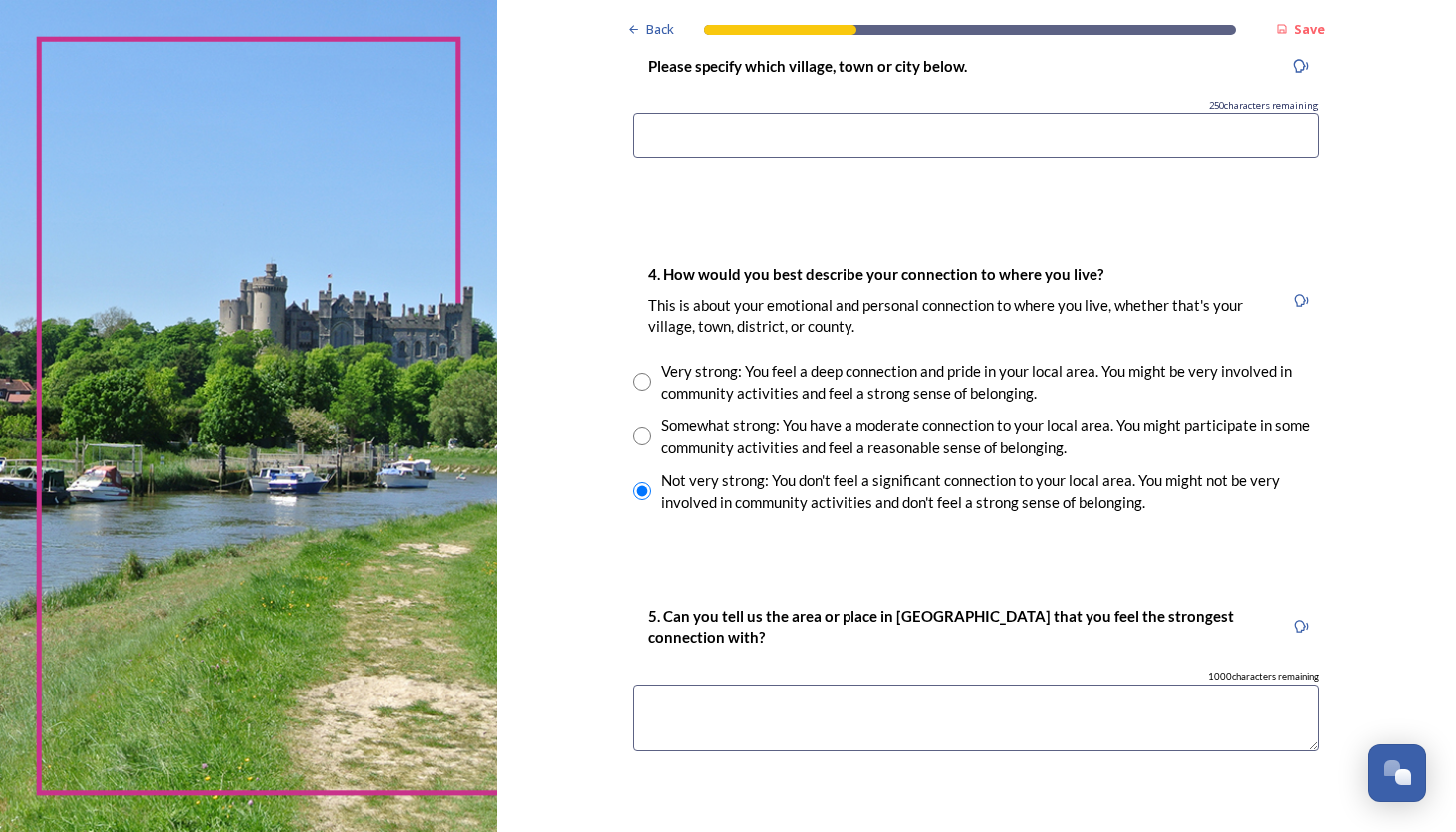 click at bounding box center (976, 717) 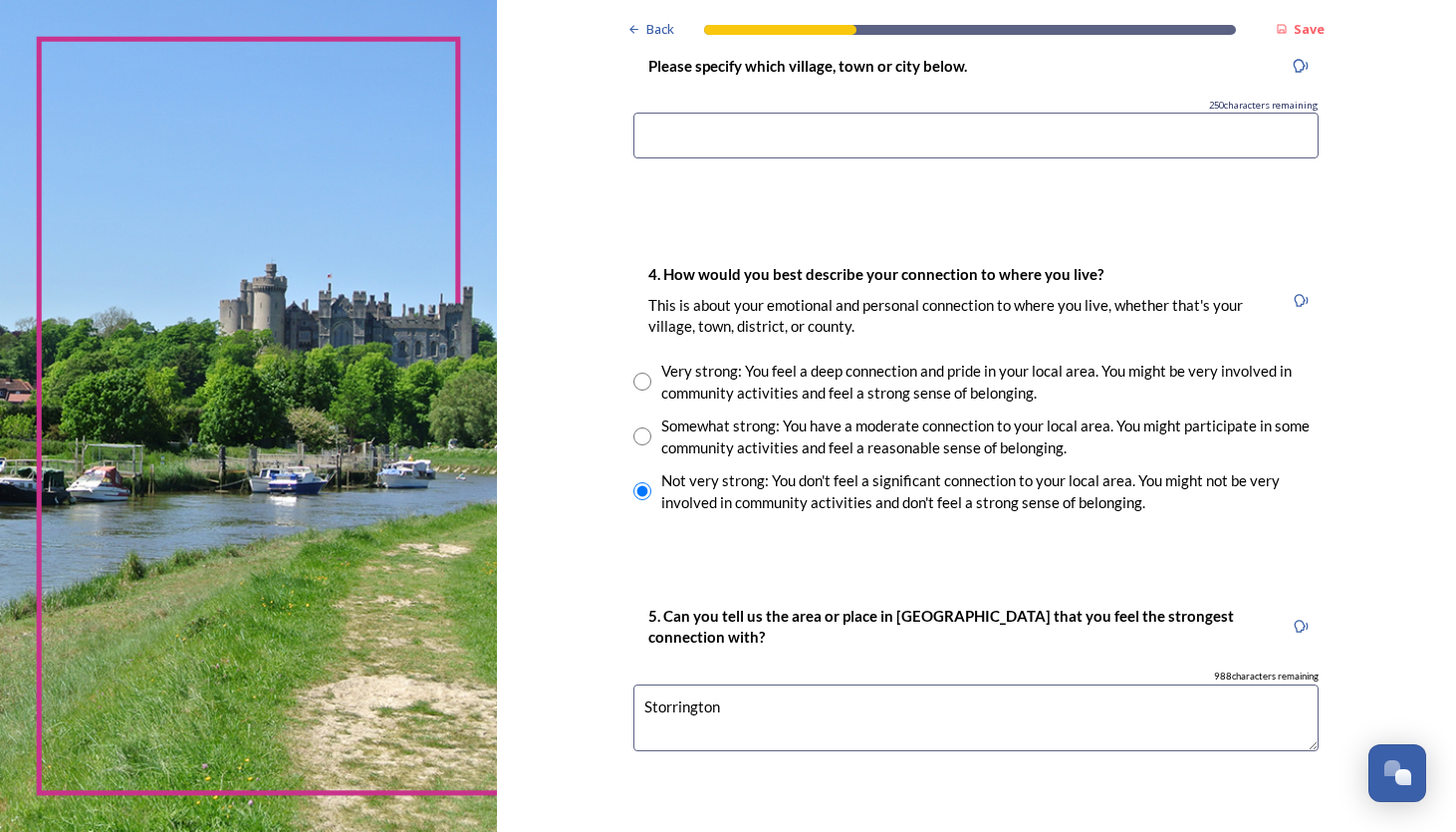 type on "Storrington" 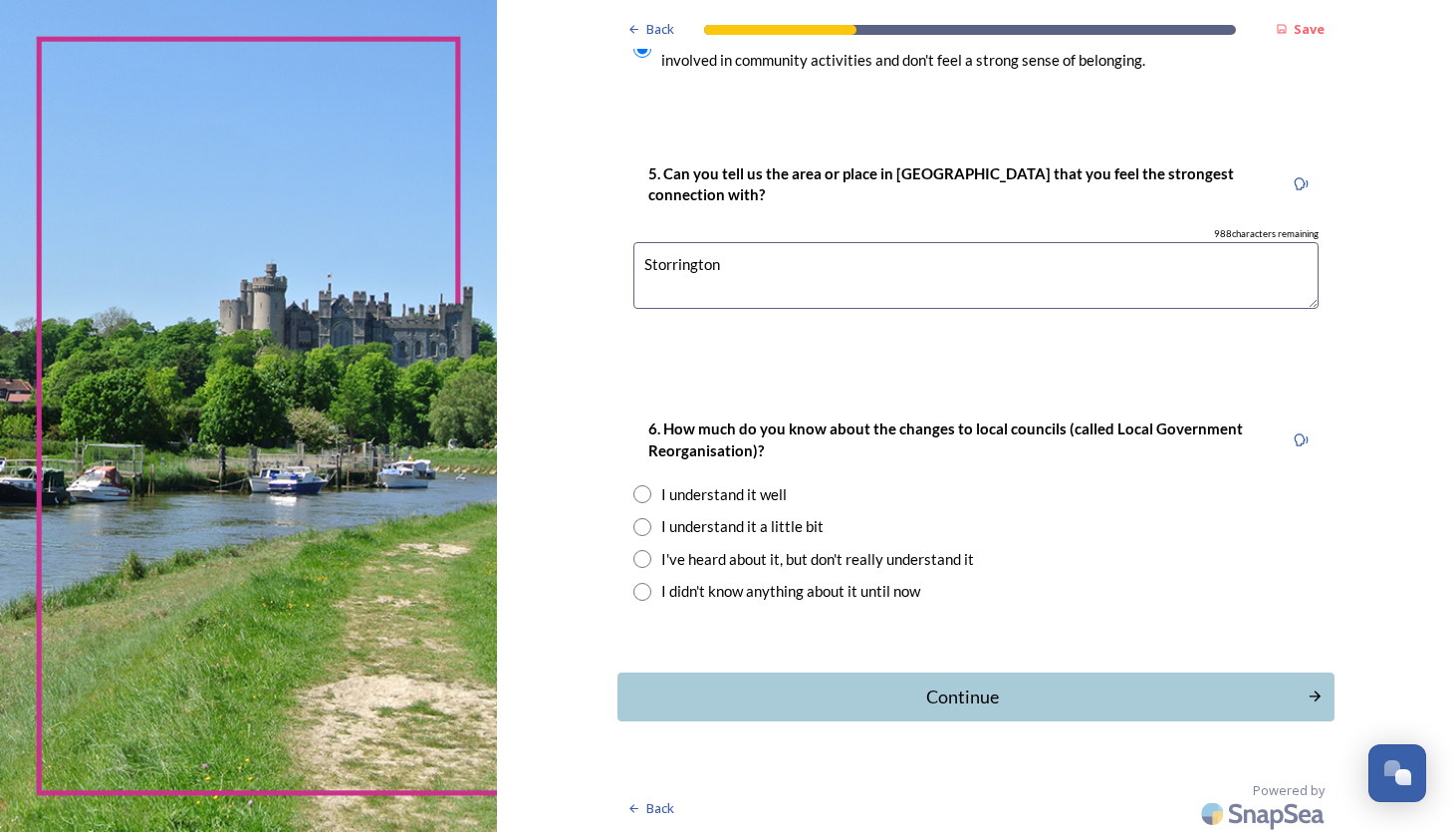 scroll, scrollTop: 1720, scrollLeft: 0, axis: vertical 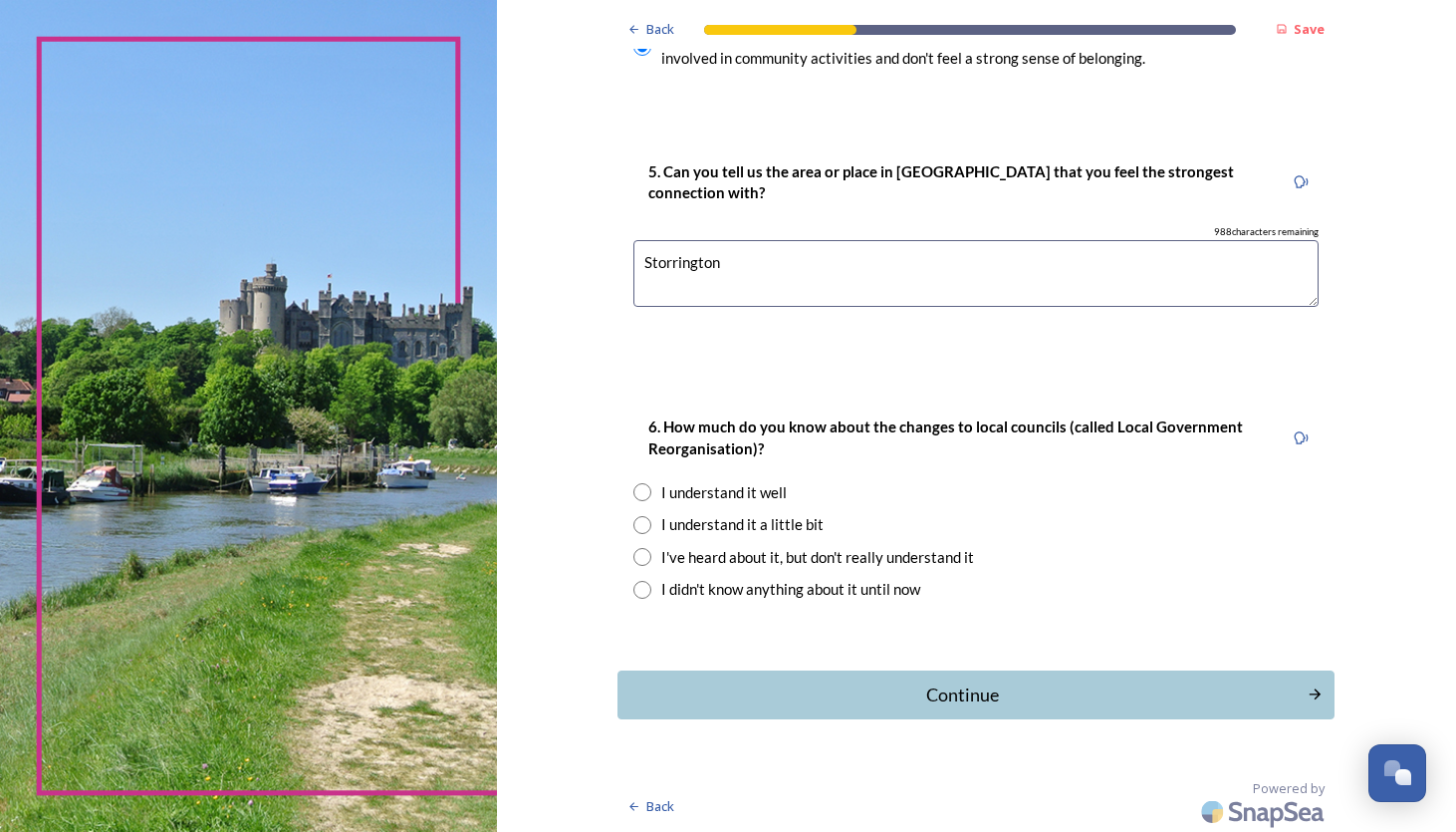click at bounding box center (642, 525) 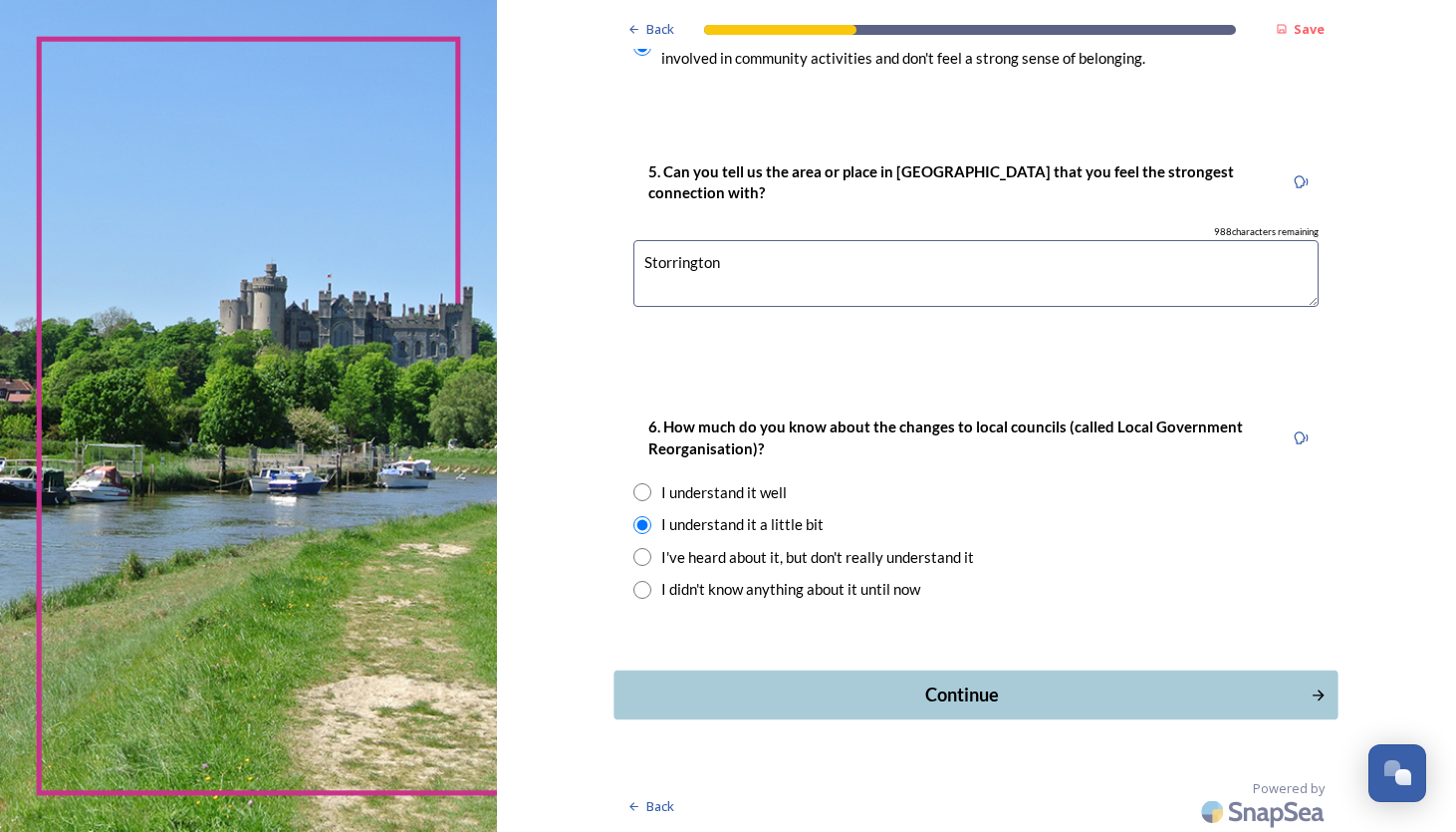 click on "Continue" at bounding box center [962, 694] 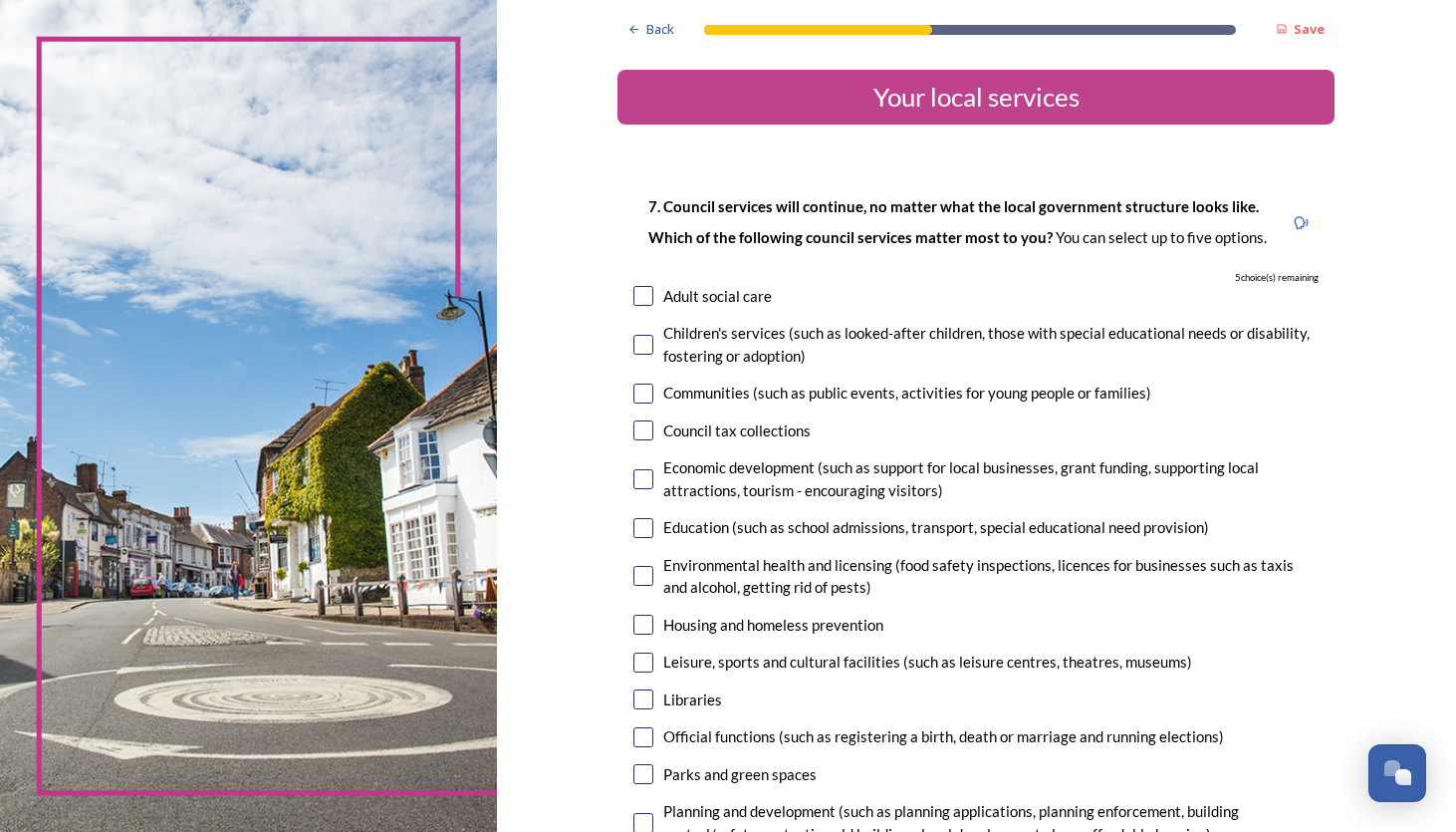 click at bounding box center (643, 296) 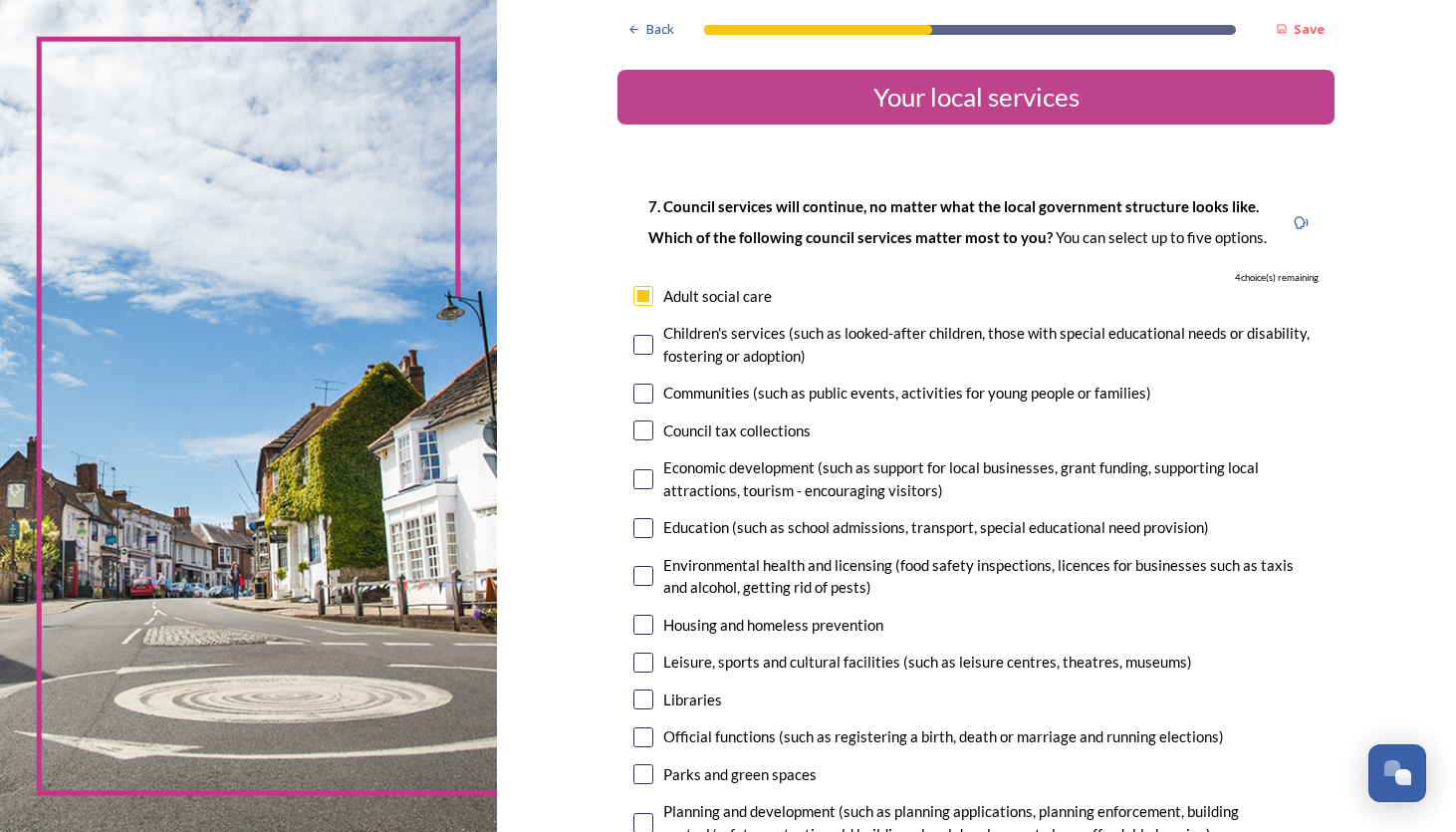click at bounding box center [643, 430] 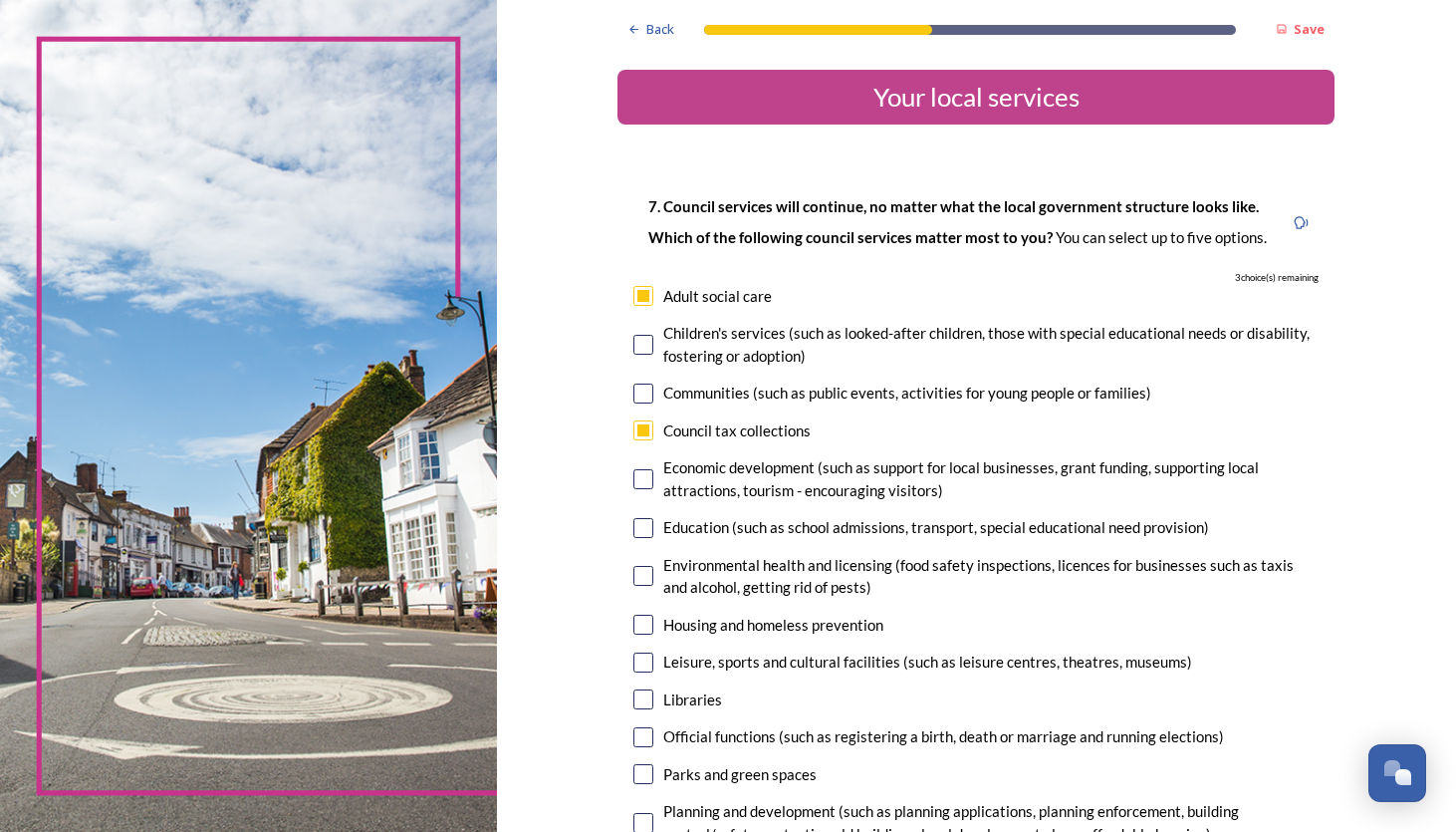 click at bounding box center (643, 663) 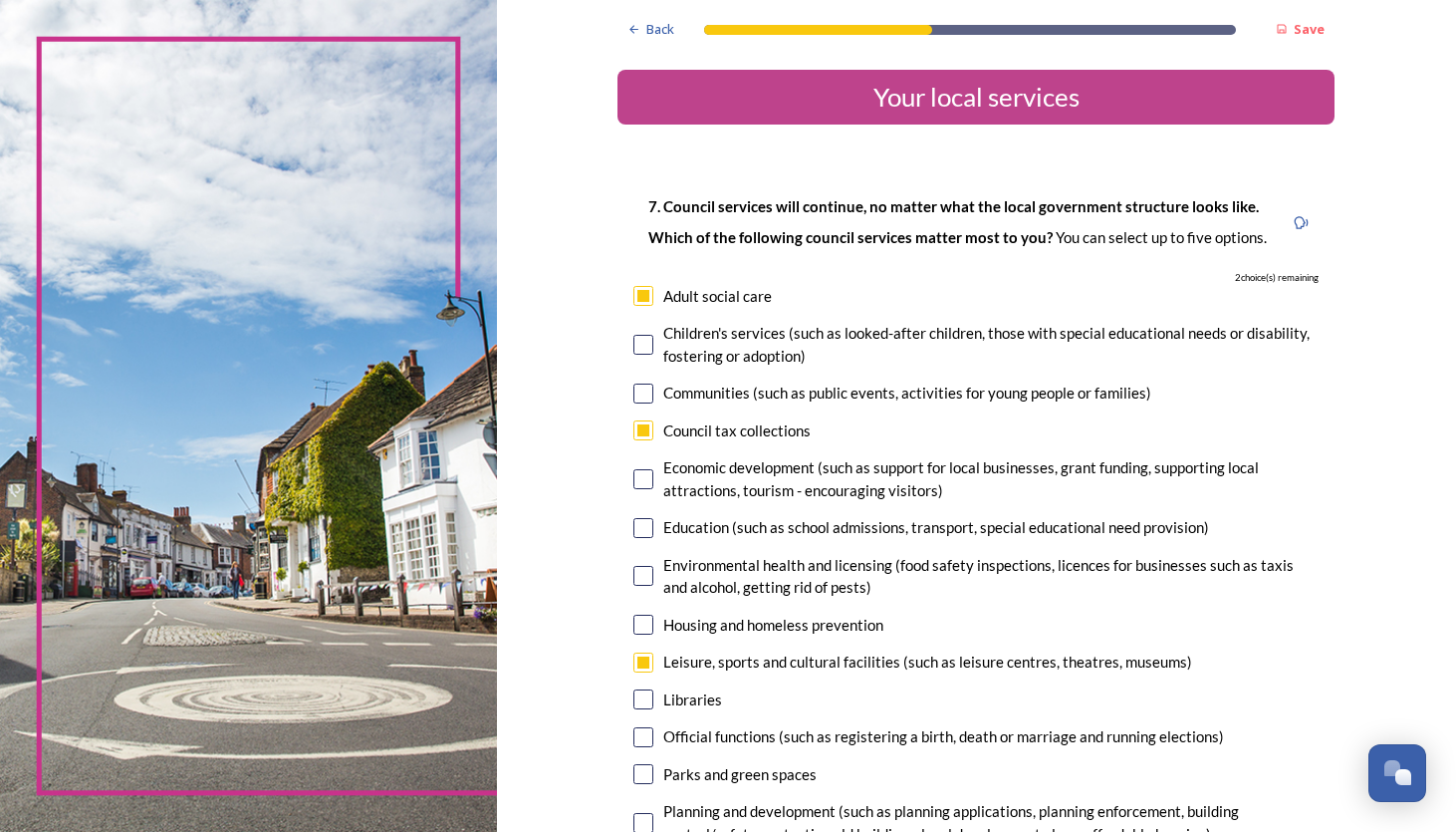 click at bounding box center (643, 774) 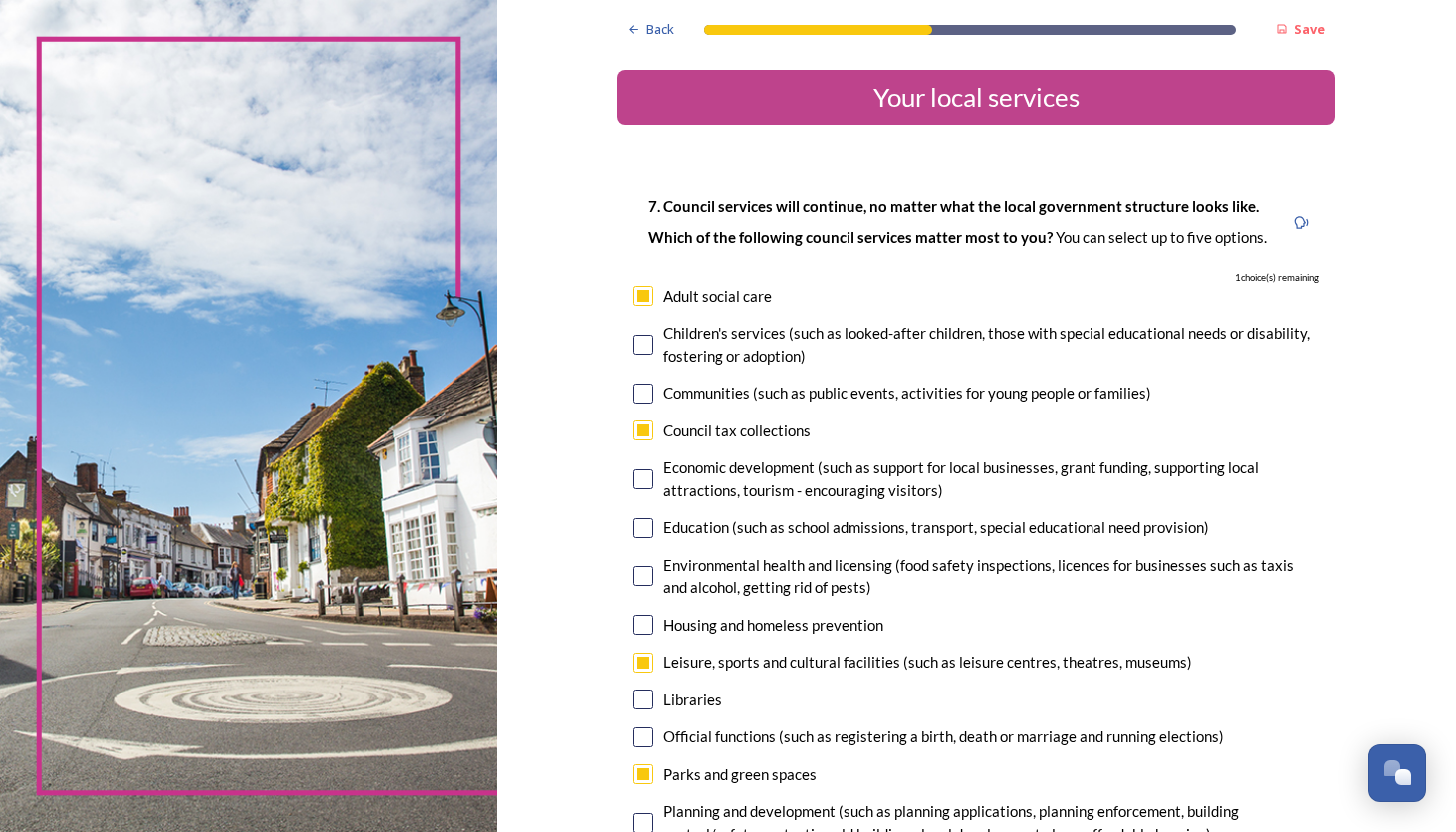 click at bounding box center [643, 823] 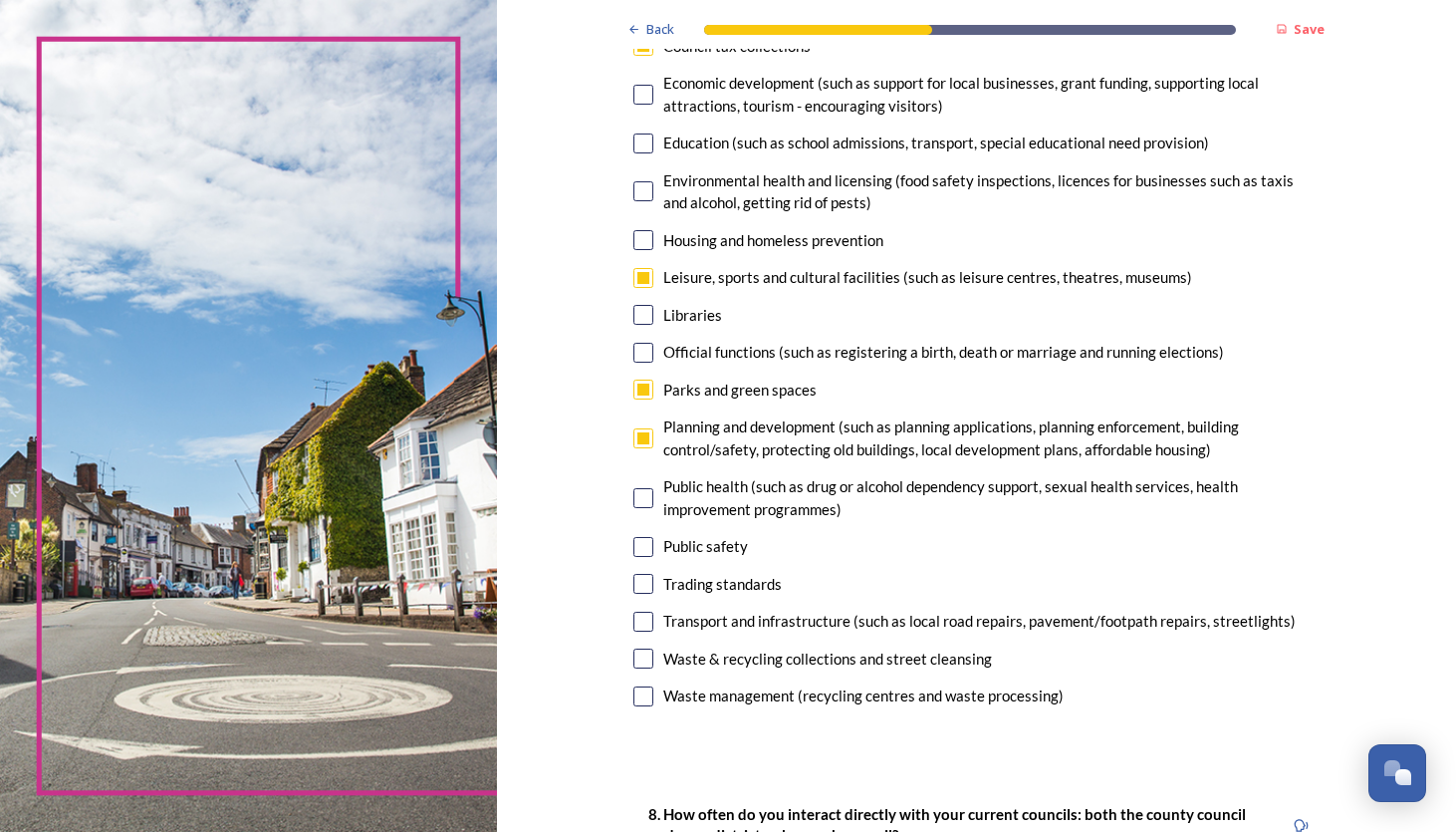scroll, scrollTop: 438, scrollLeft: 0, axis: vertical 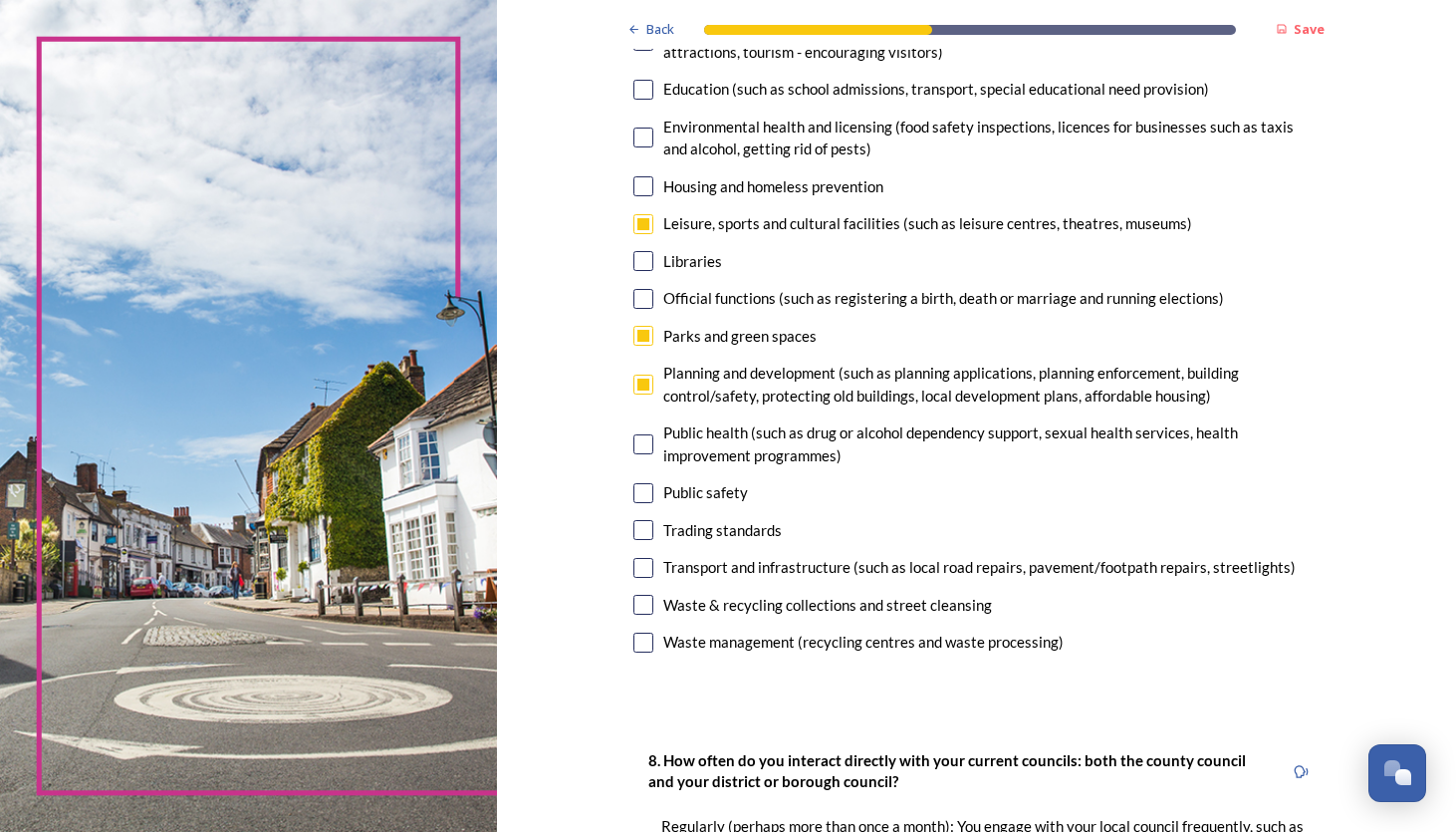 click at bounding box center (643, 568) 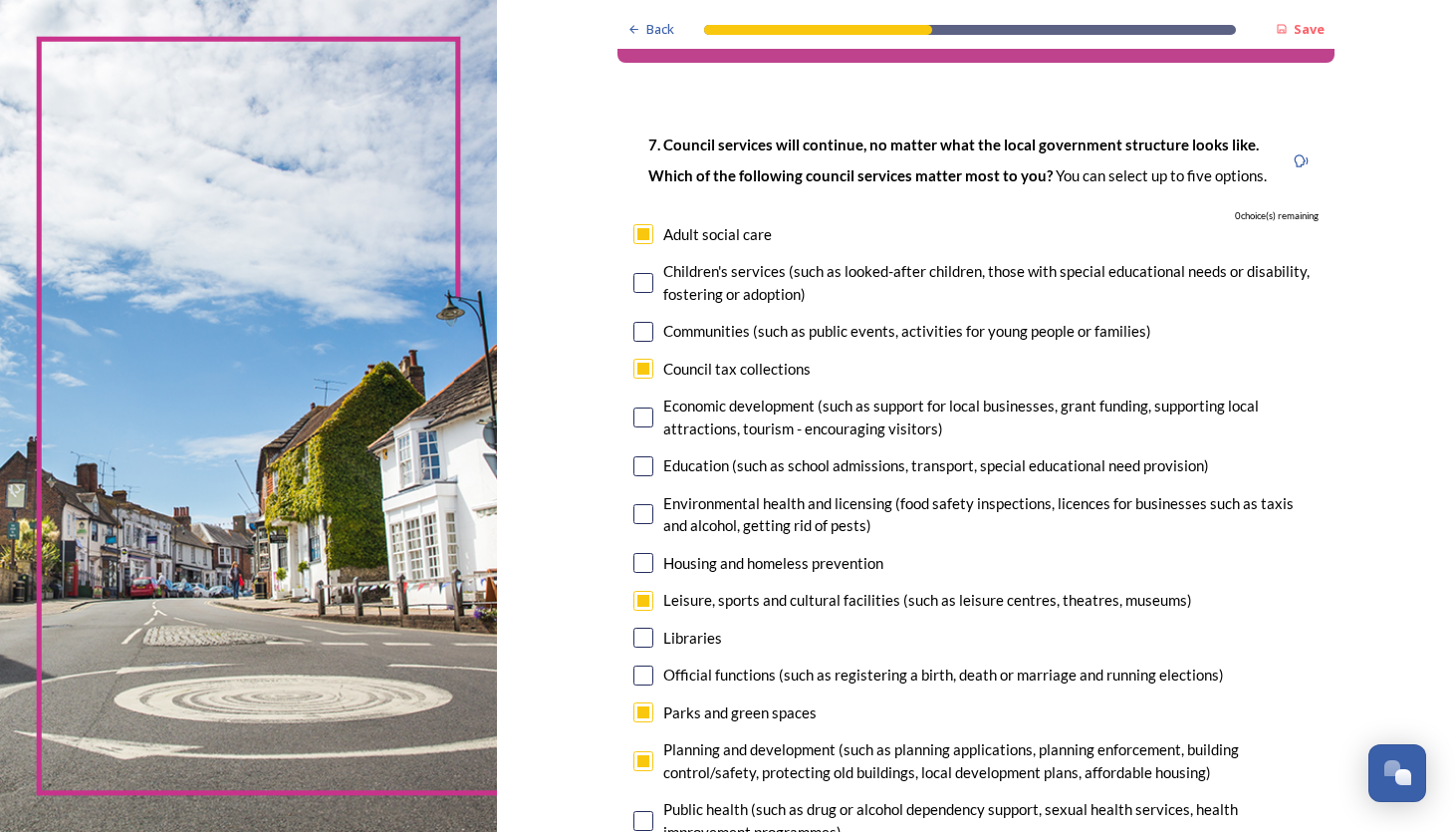 scroll, scrollTop: 40, scrollLeft: 0, axis: vertical 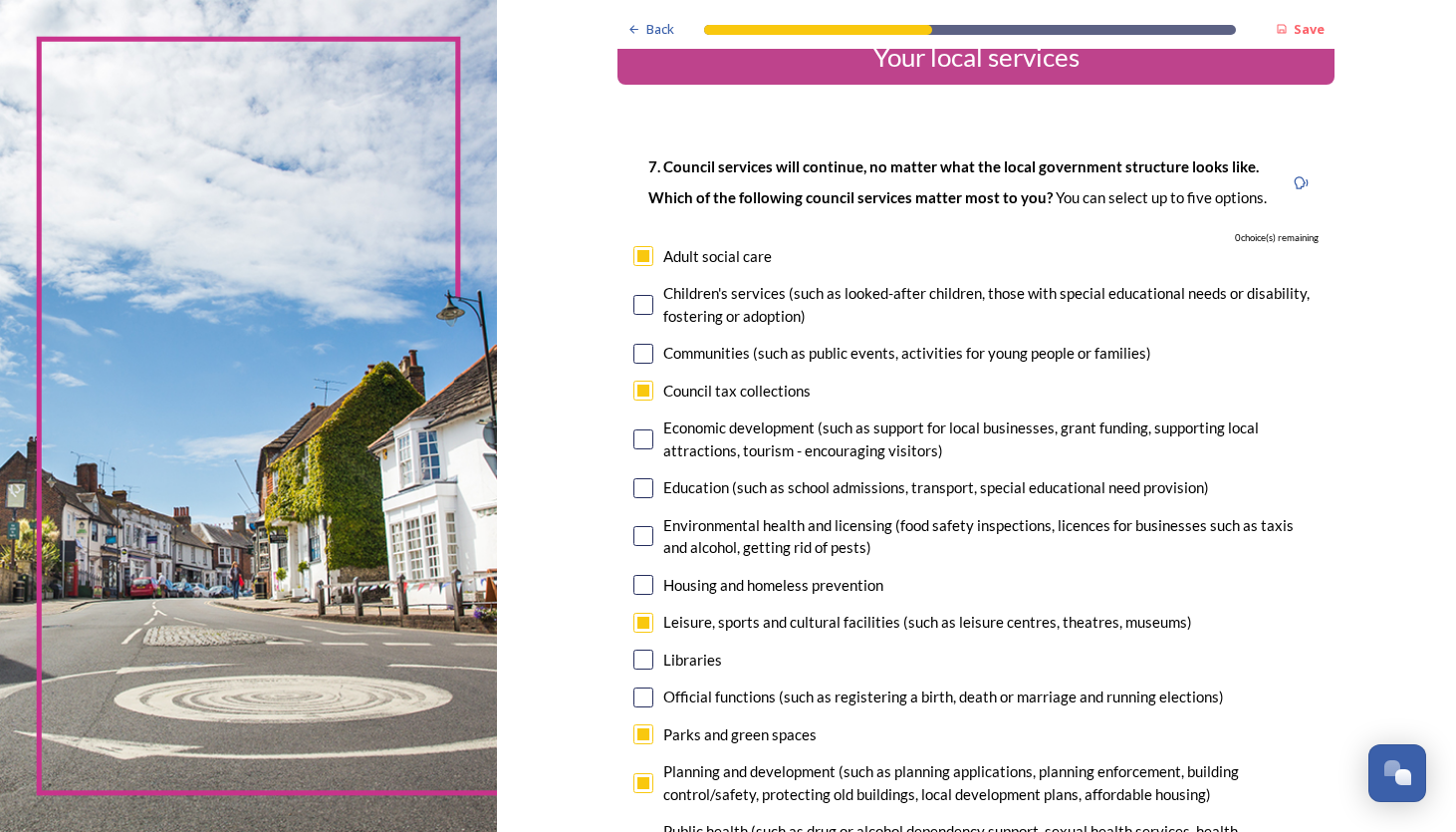 click at bounding box center (643, 391) 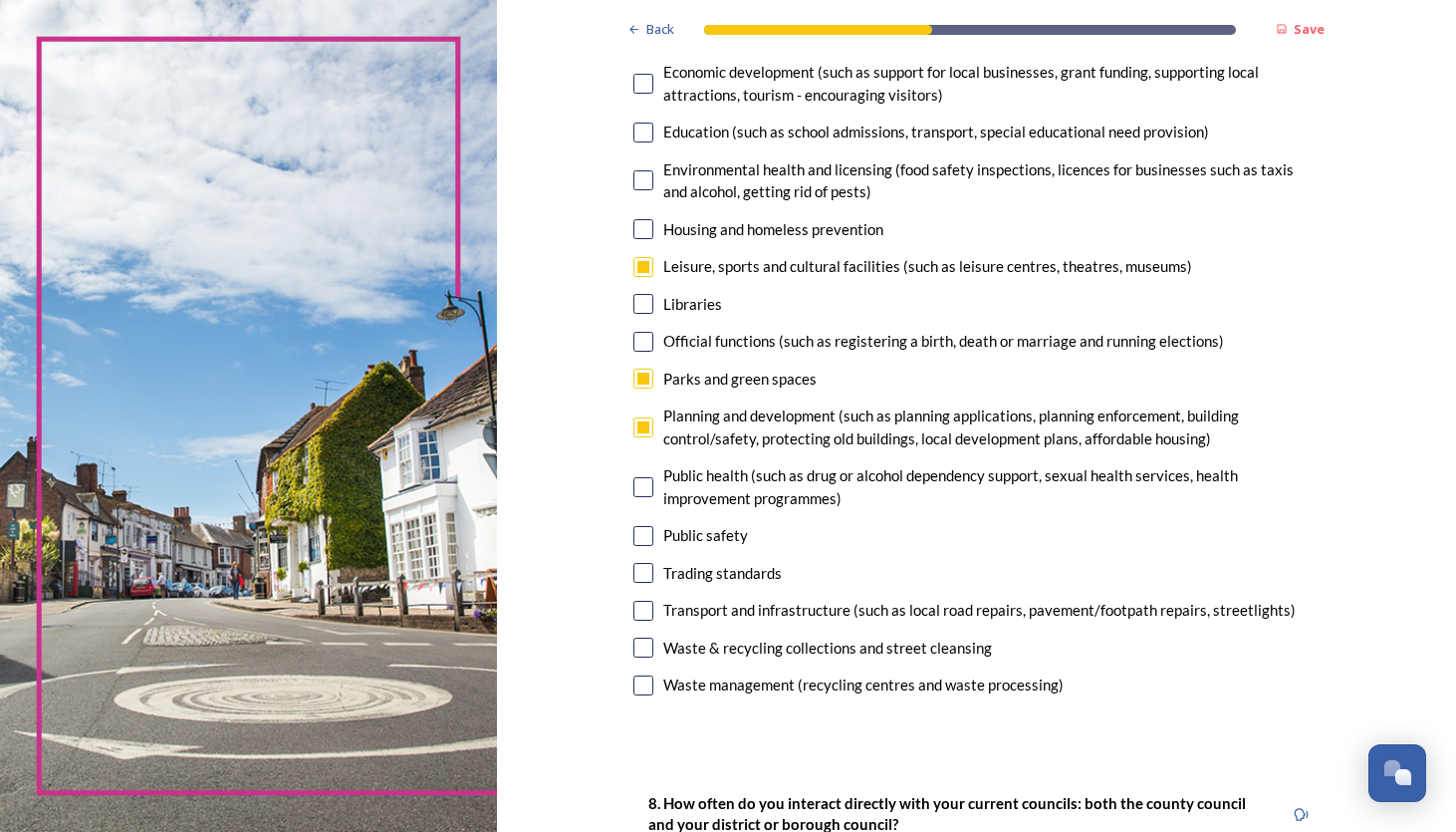 scroll, scrollTop: 399, scrollLeft: 0, axis: vertical 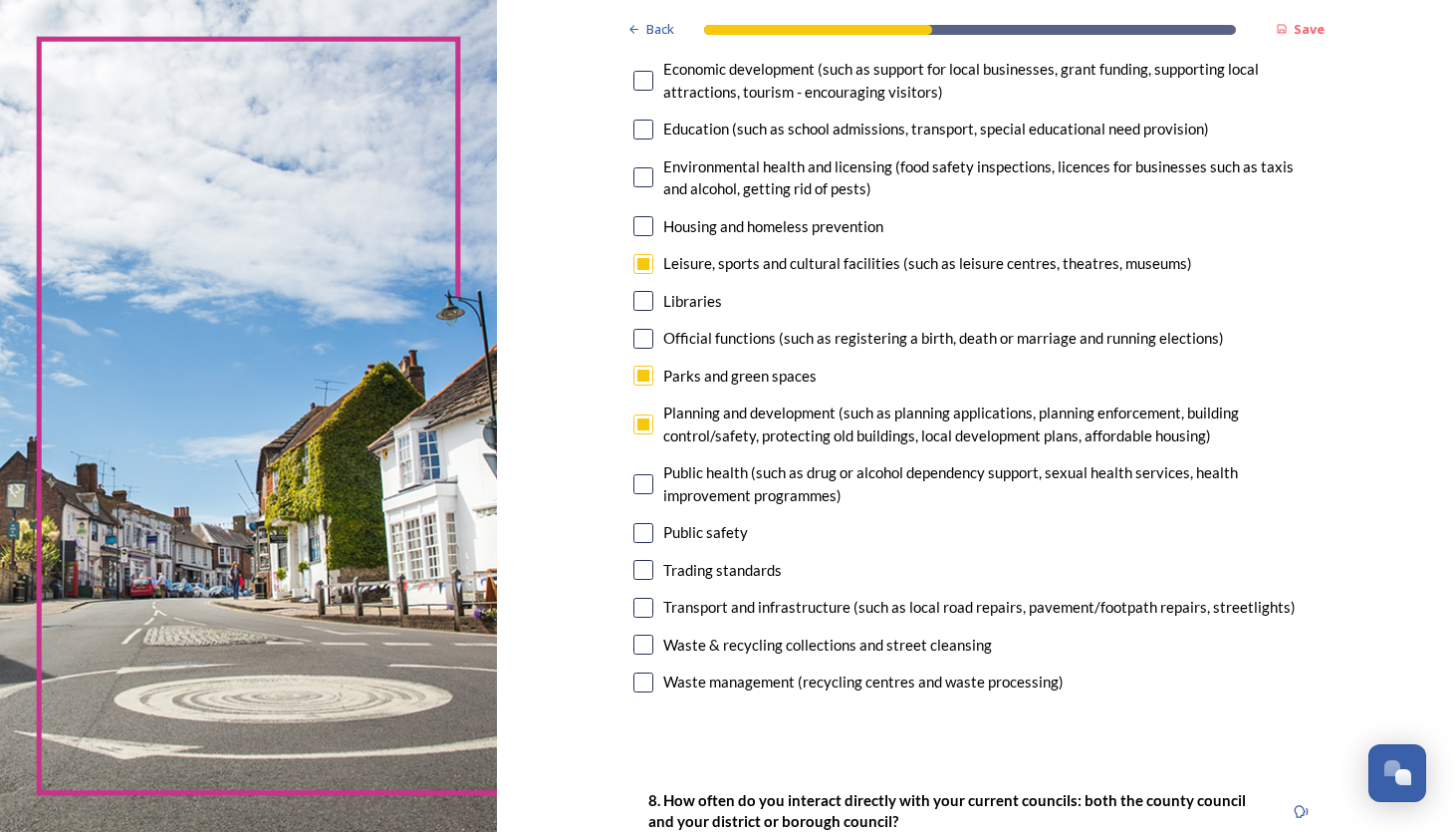 click at bounding box center (643, 608) 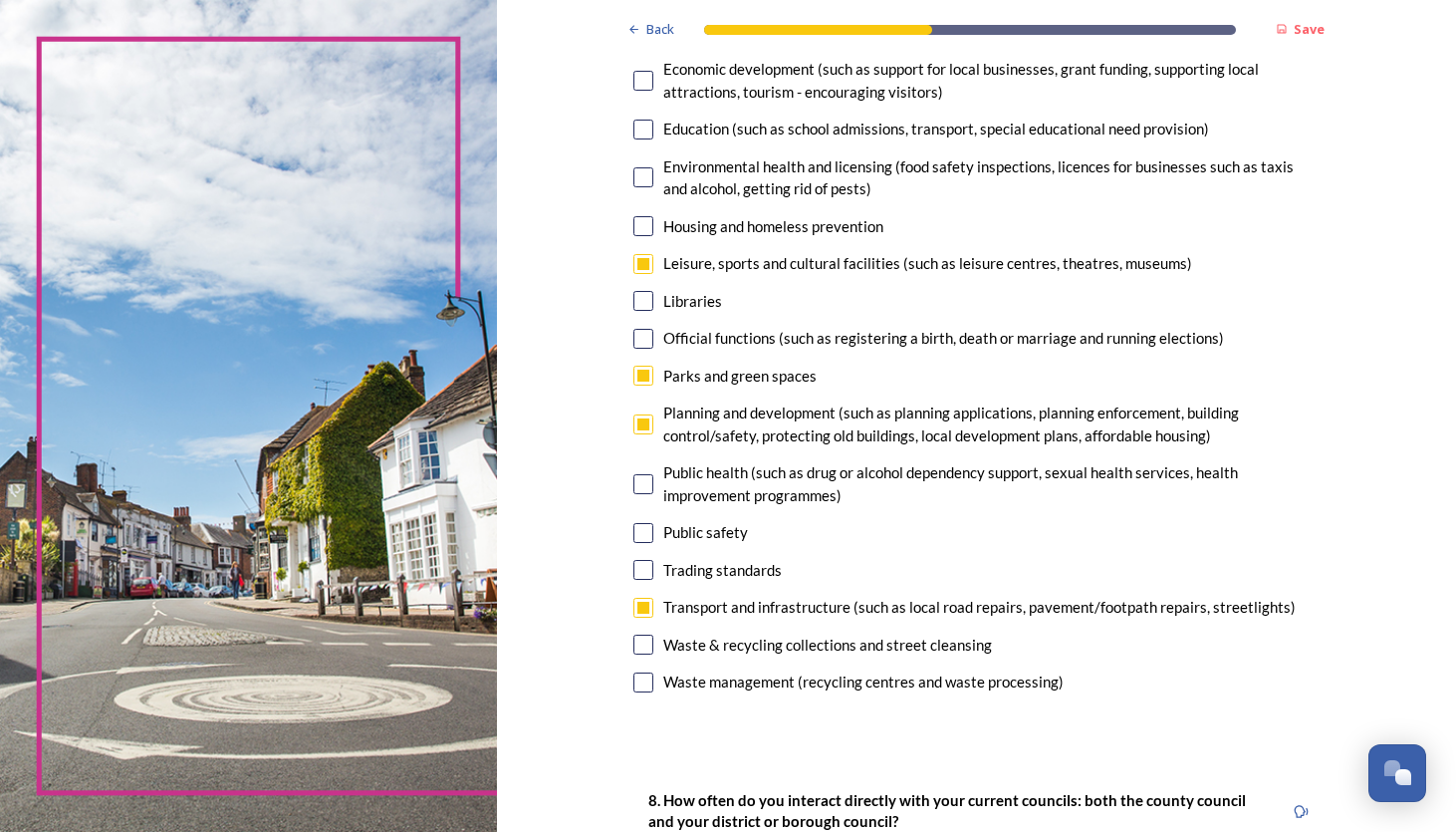 click on "Back Save Your local services 7. Council services will continue, no matter what the local government structure looks like.  ﻿﻿Which of the following council services matter most to you?  You can select up to five options. 0  choice(s) remaining Adult social care   Children's services (such as looked-after children, those with special educational needs or disability, fostering or adoption) Communities (such as public events, activities for young people or families) Council tax collections Economic development (such as support for local businesses, grant funding, supporting local attractions, tourism - encouraging visitors)  Education (such as school admissions, transport, special educational need provision)  Environmental health and licensing (food safety inspections, licences for businesses such as taxis and alcohol, getting rid of pests) Housing and homeless prevention Leisure, sports and cultural facilities (such as leisure centres, theatres, museums) Libraries Parks and green spaces Public safety" at bounding box center [976, 863] 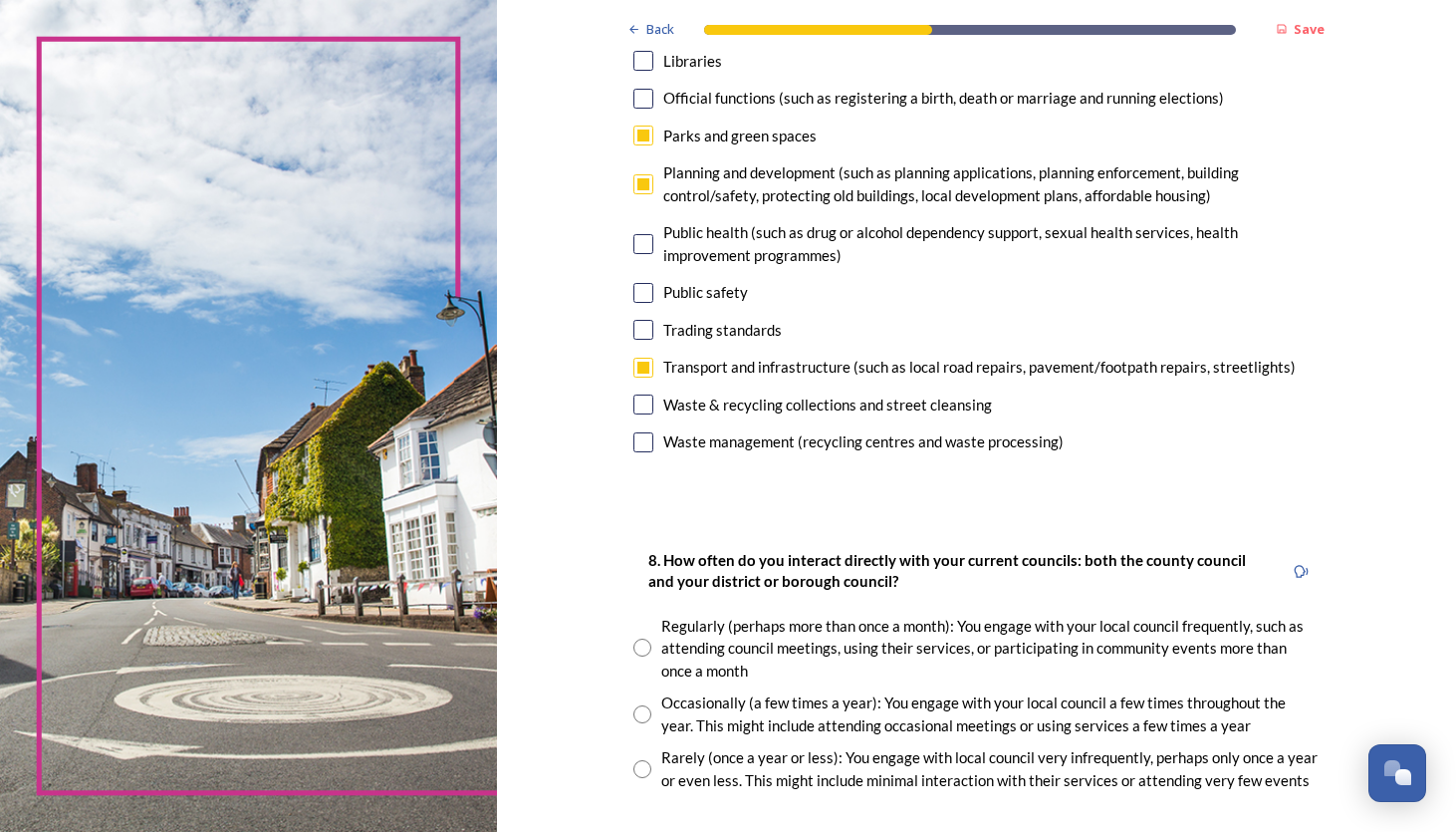 scroll, scrollTop: 678, scrollLeft: 0, axis: vertical 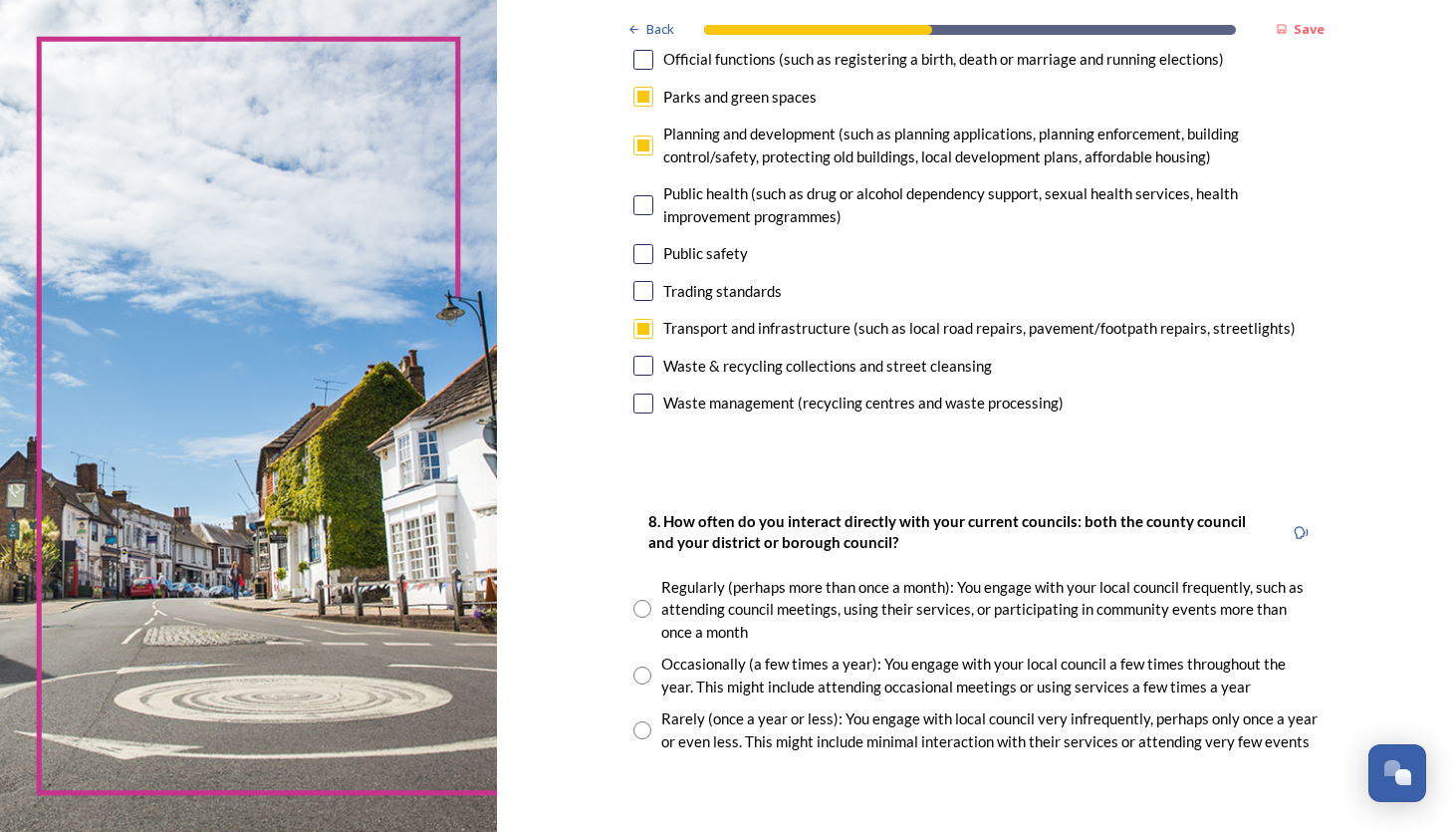click at bounding box center (642, 676) 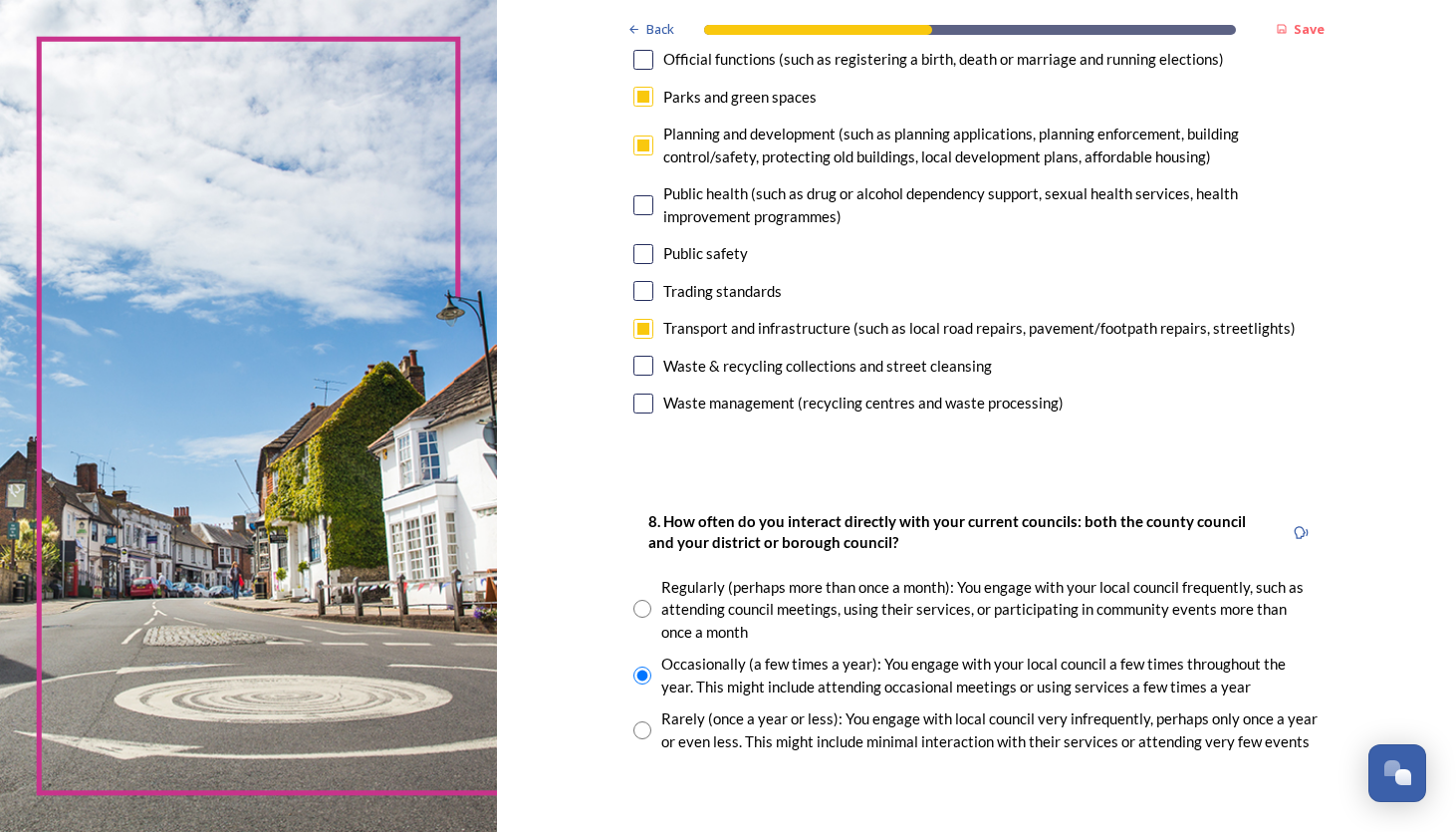 click on "Back Save Your local services 7. Council services will continue, no matter what the local government structure looks like.  ﻿﻿Which of the following council services matter most to you?  You can select up to five options. 0  choice(s) remaining Adult social care   Children's services (such as looked-after children, those with special educational needs or disability, fostering or adoption) Communities (such as public events, activities for young people or families) Council tax collections Economic development (such as support for local businesses, grant funding, supporting local attractions, tourism - encouraging visitors)  Education (such as school admissions, transport, special educational need provision)  Environmental health and licensing (food safety inspections, licences for businesses such as taxis and alcohol, getting rid of pests) Housing and homeless prevention Leisure, sports and cultural facilities (such as leisure centres, theatres, museums) Libraries Parks and green spaces Public safety" at bounding box center [976, 584] 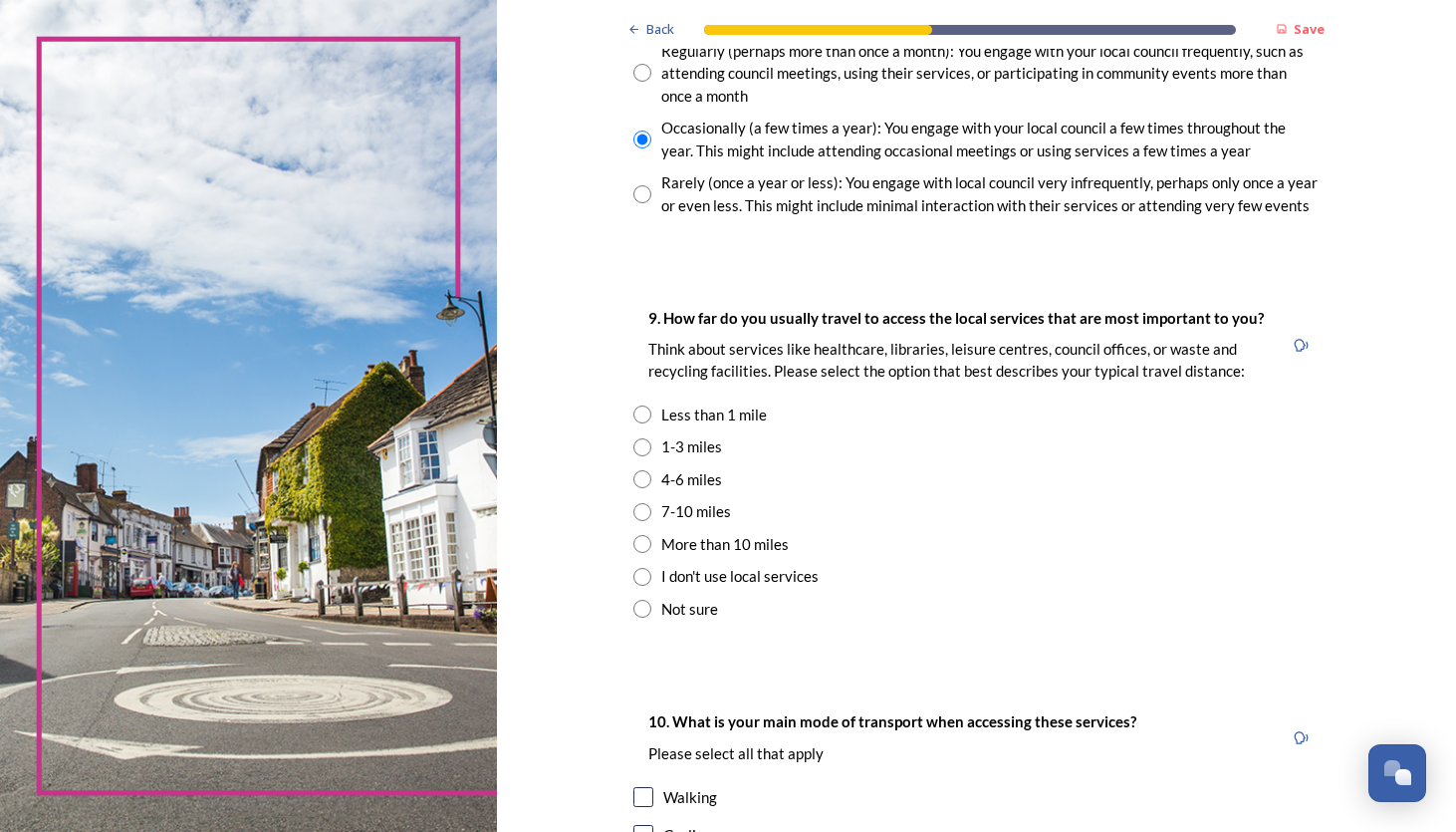 scroll, scrollTop: 1236, scrollLeft: 0, axis: vertical 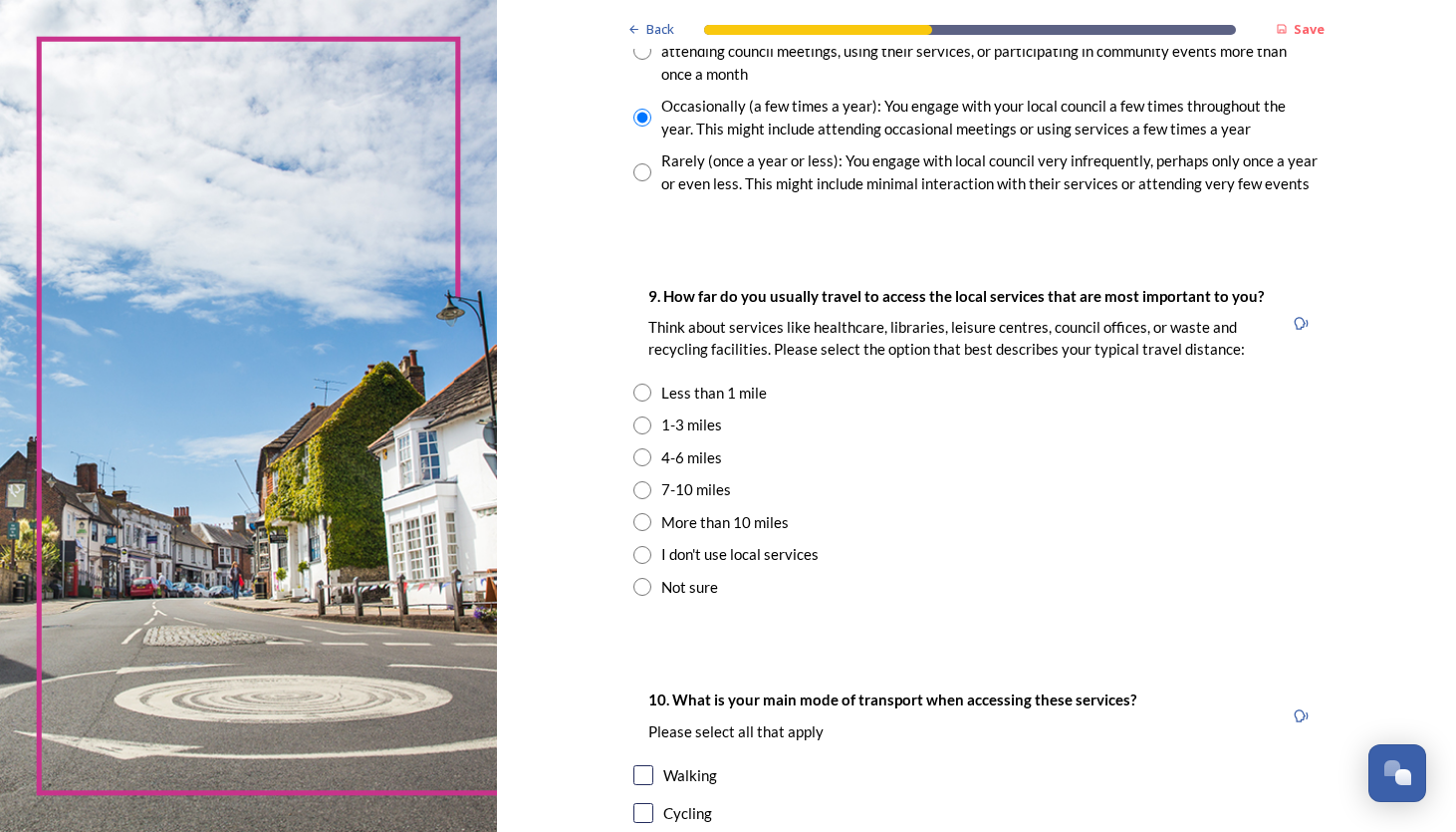 click at bounding box center (642, 490) 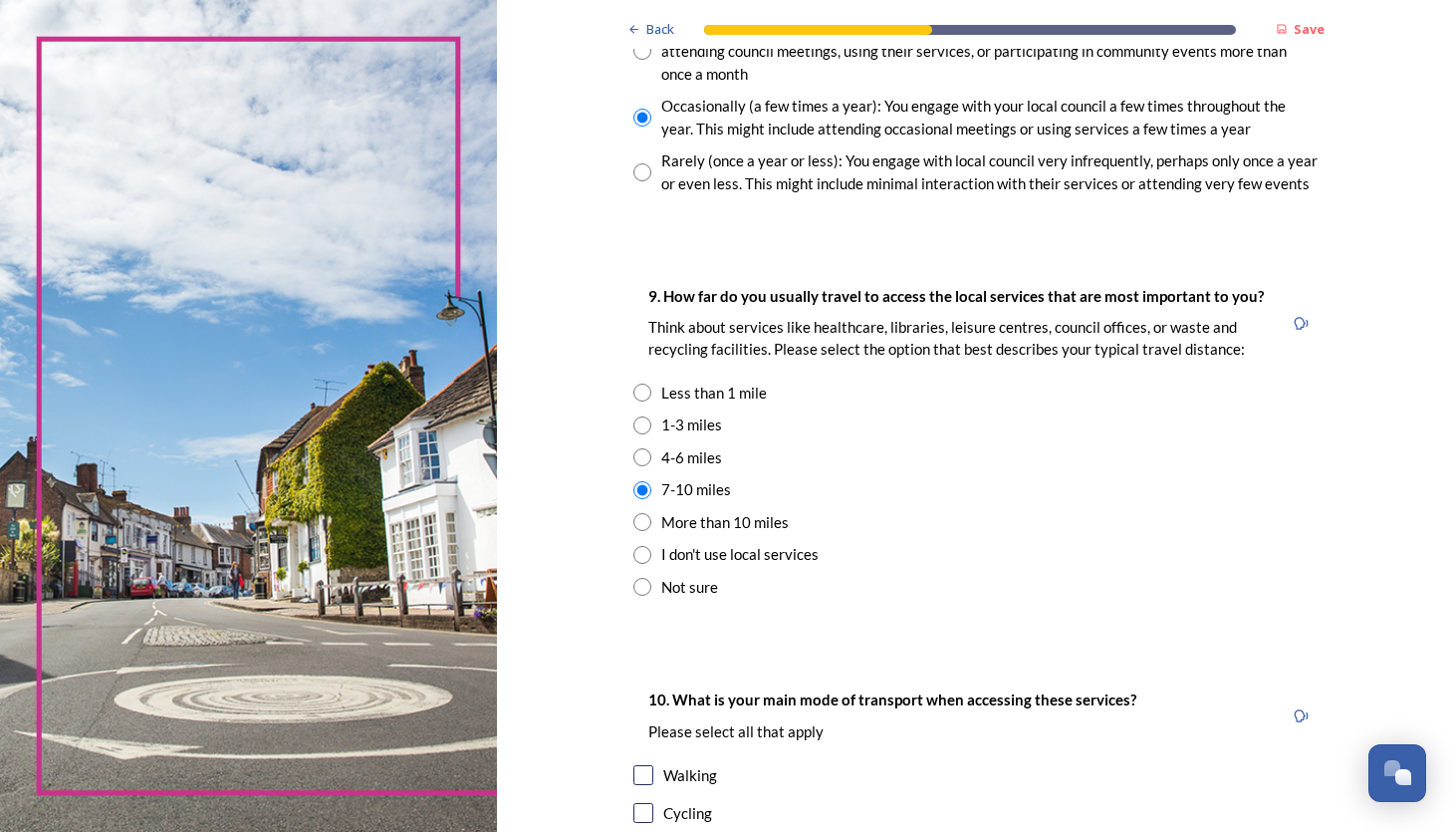 click at bounding box center [642, 522] 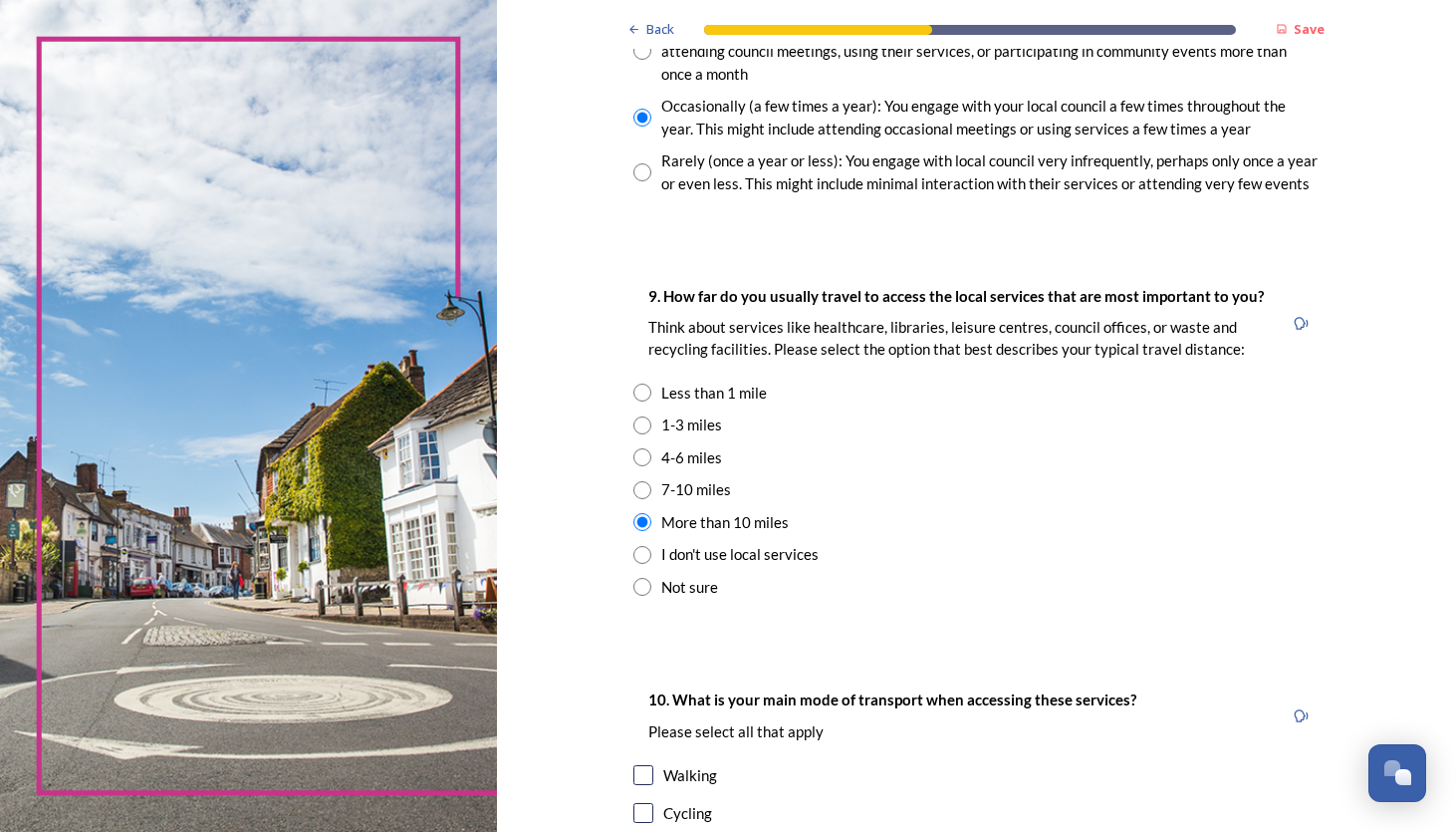 click at bounding box center (642, 555) 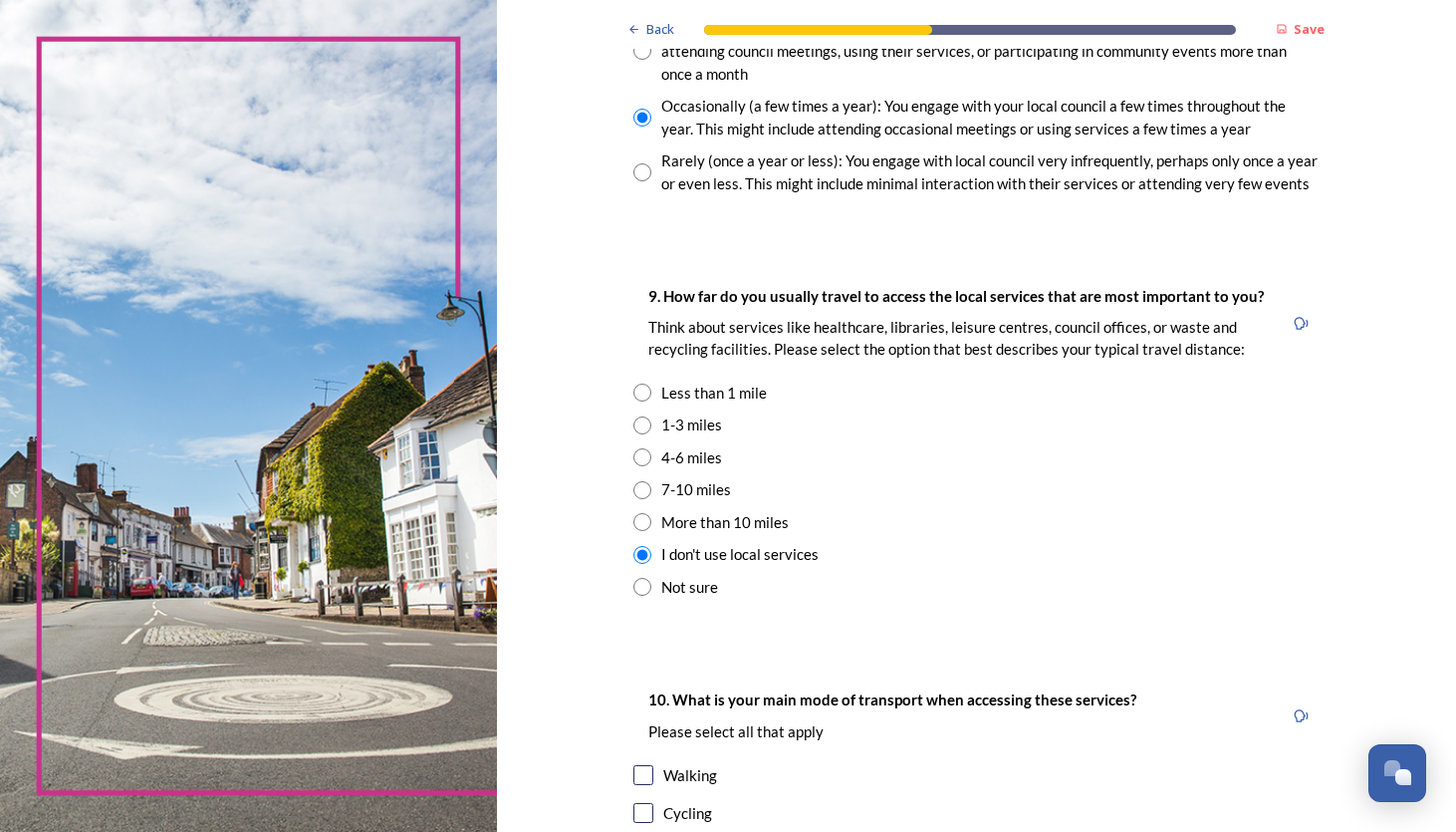 click at bounding box center [642, 587] 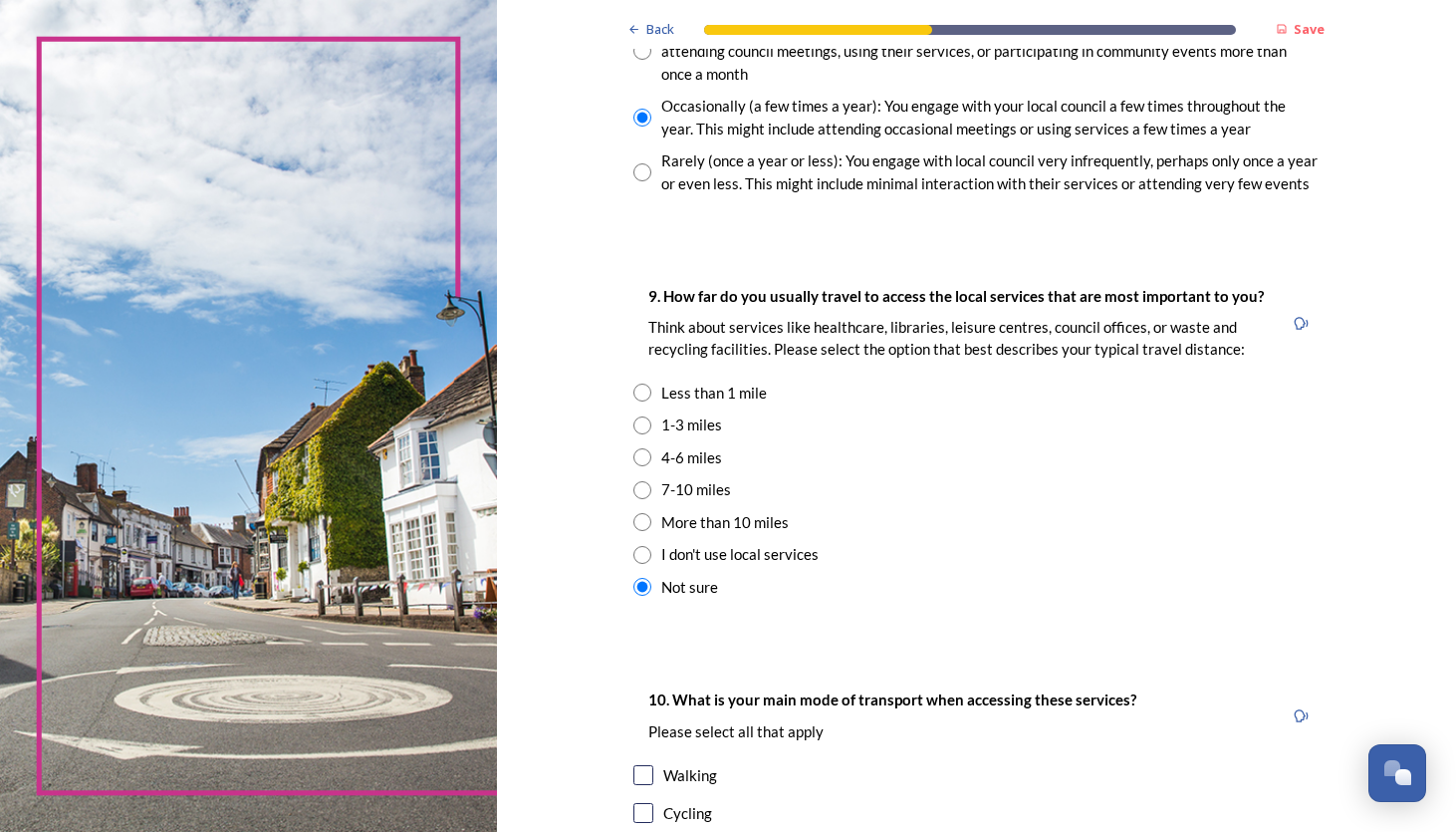 click at bounding box center (642, 490) 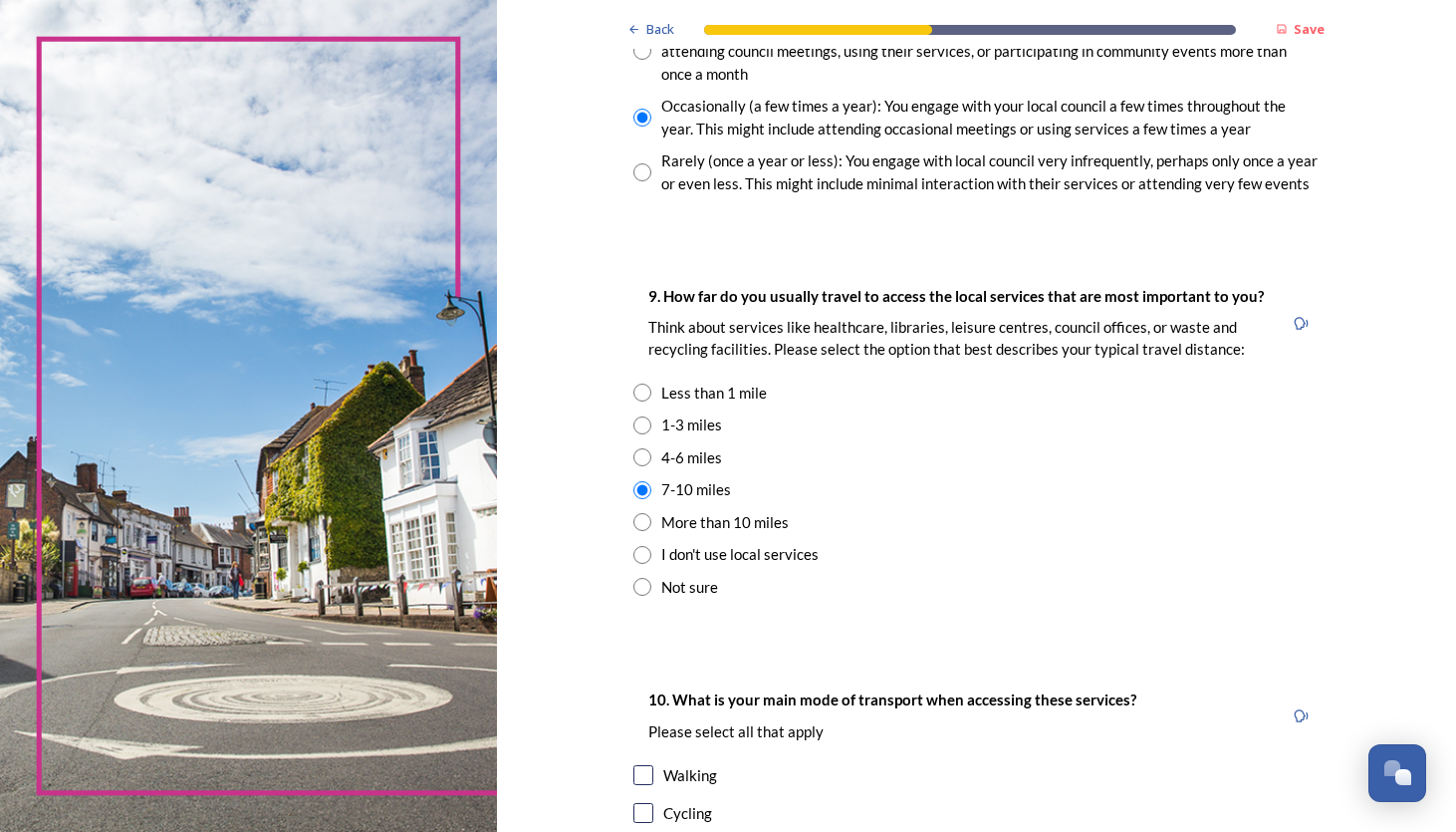click on "9. How far do you usually travel to access the local services that are most important to you?  Think about services like healthcare, libraries, leisure centres, council offices, or waste and recycling facilities. Please select the option that best describes your typical travel distance: Less than 1 mile 1-3 miles 4-6 miles 7-10 miles More than 10 miles I don't use local services Not sure" at bounding box center [976, 440] 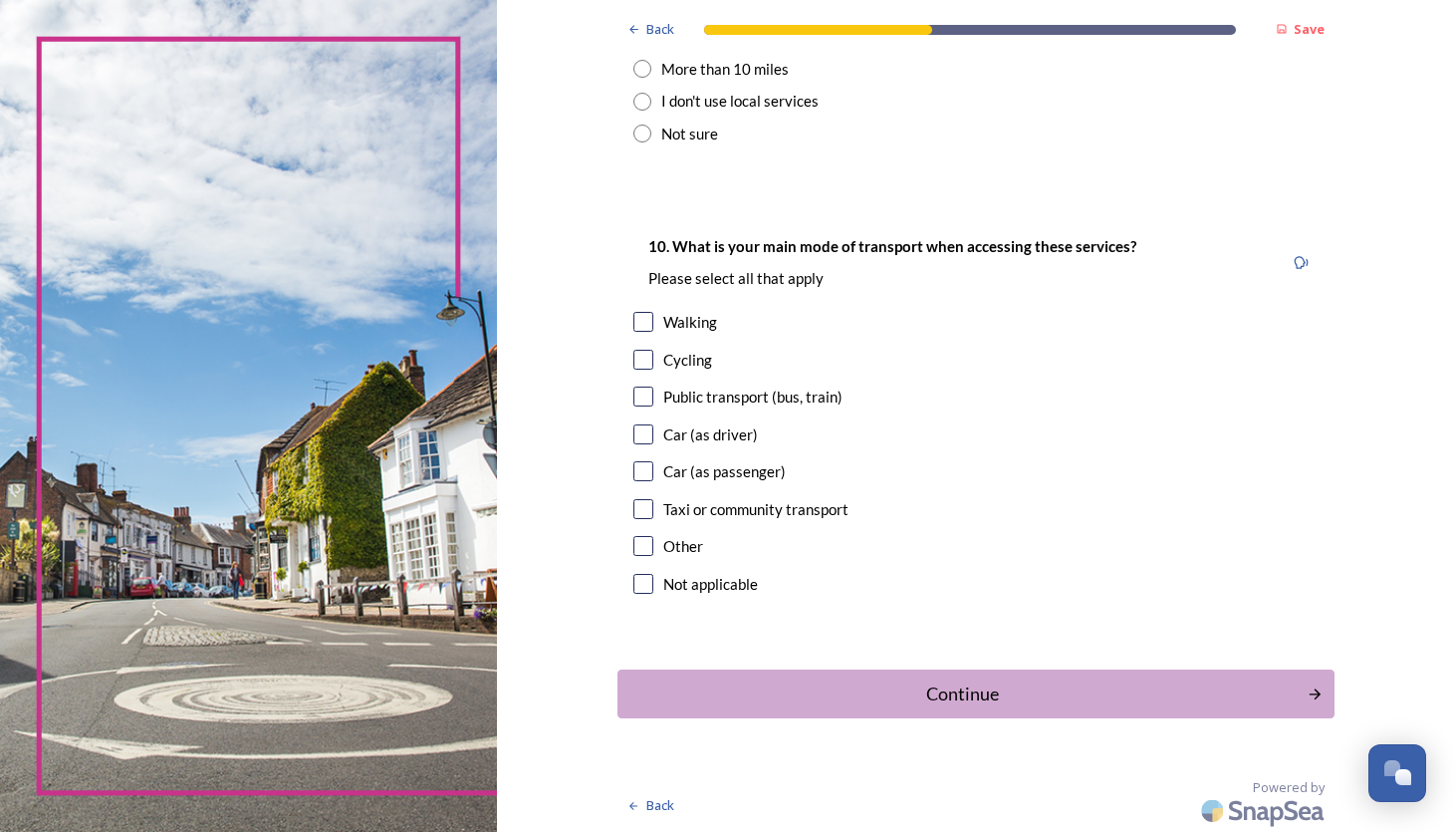 scroll, scrollTop: 1690, scrollLeft: 0, axis: vertical 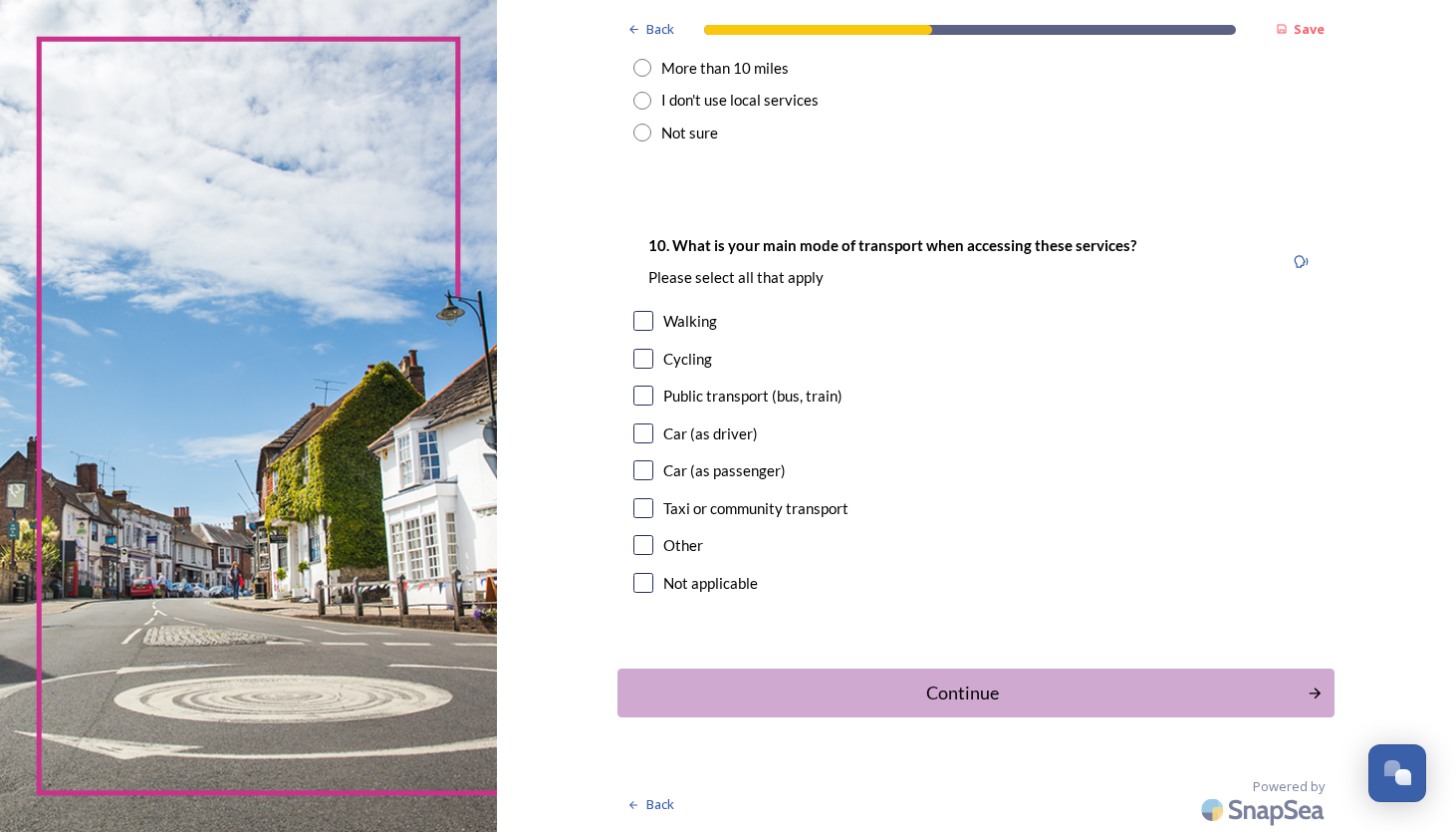 click at bounding box center [643, 433] 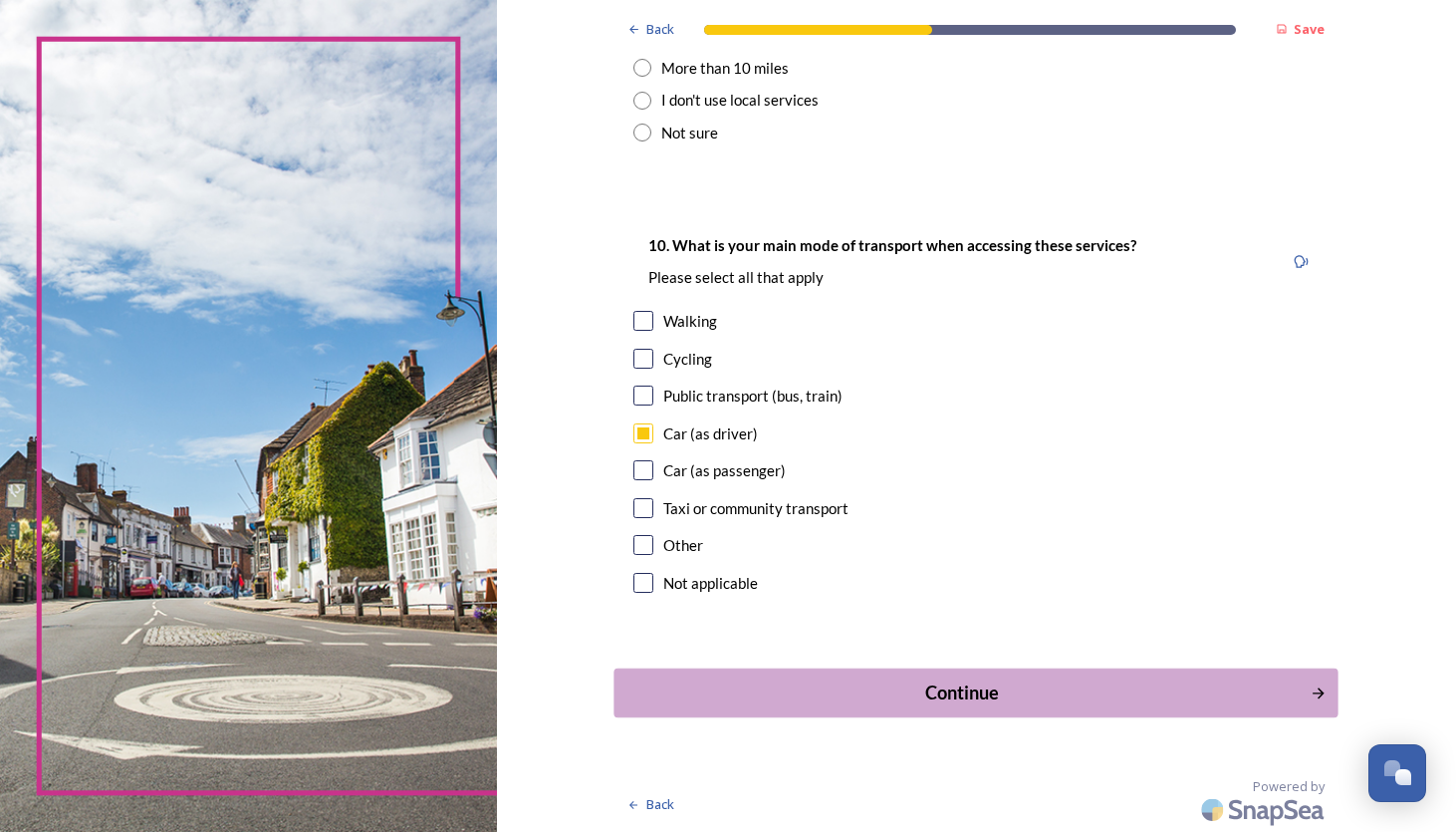 click on "Continue" at bounding box center (962, 693) 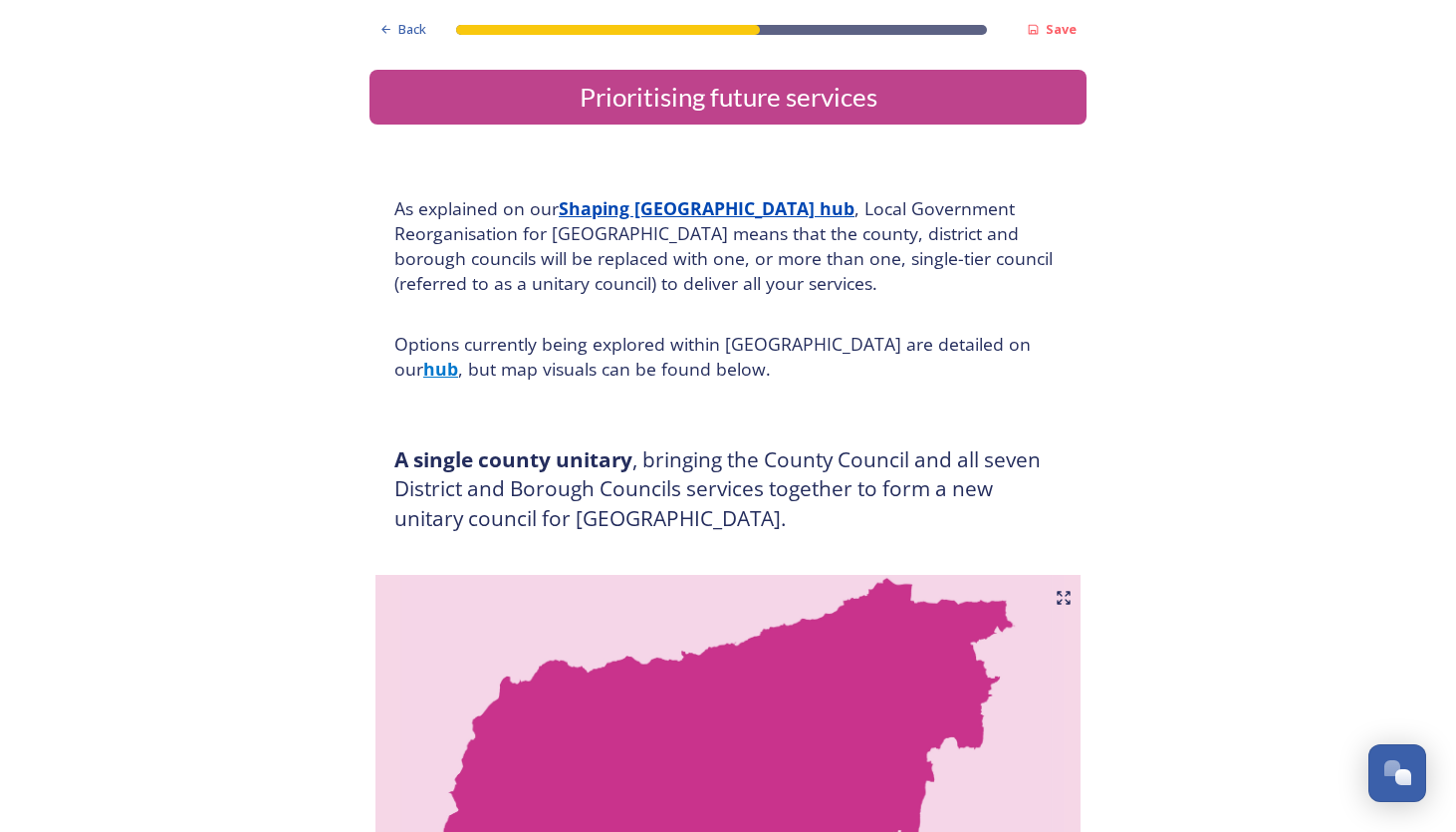 click on "Back Save Prioritising future services As explained on our  Shaping [GEOGRAPHIC_DATA] hub , Local Government Reorganisation for [GEOGRAPHIC_DATA] means that the county, district and borough councils will be replaced with one, or more than one, single-tier council (referred to as a unitary council) to deliver all your services.  Options currently being explored within [GEOGRAPHIC_DATA] are detailed on our  hub , but map visuals can be found below. A single county unitary , bringing the County Council and all seven District and Borough Councils services together to form a new unitary council for [GEOGRAPHIC_DATA]. Single unitary model (You can enlarge this map by clicking on the square expand icon in the top right of the image) Two unitary option, variation 1  -   one unitary combining Arun, [GEOGRAPHIC_DATA] and Worthing footprints and one unitary combining Adur, [GEOGRAPHIC_DATA], [GEOGRAPHIC_DATA], and Mid-Sussex footprints. Two unitary model variation 1 (You can enlarge this map by clicking on the square expand icon in the top right of the image) * Other 5" at bounding box center [728, 3111] 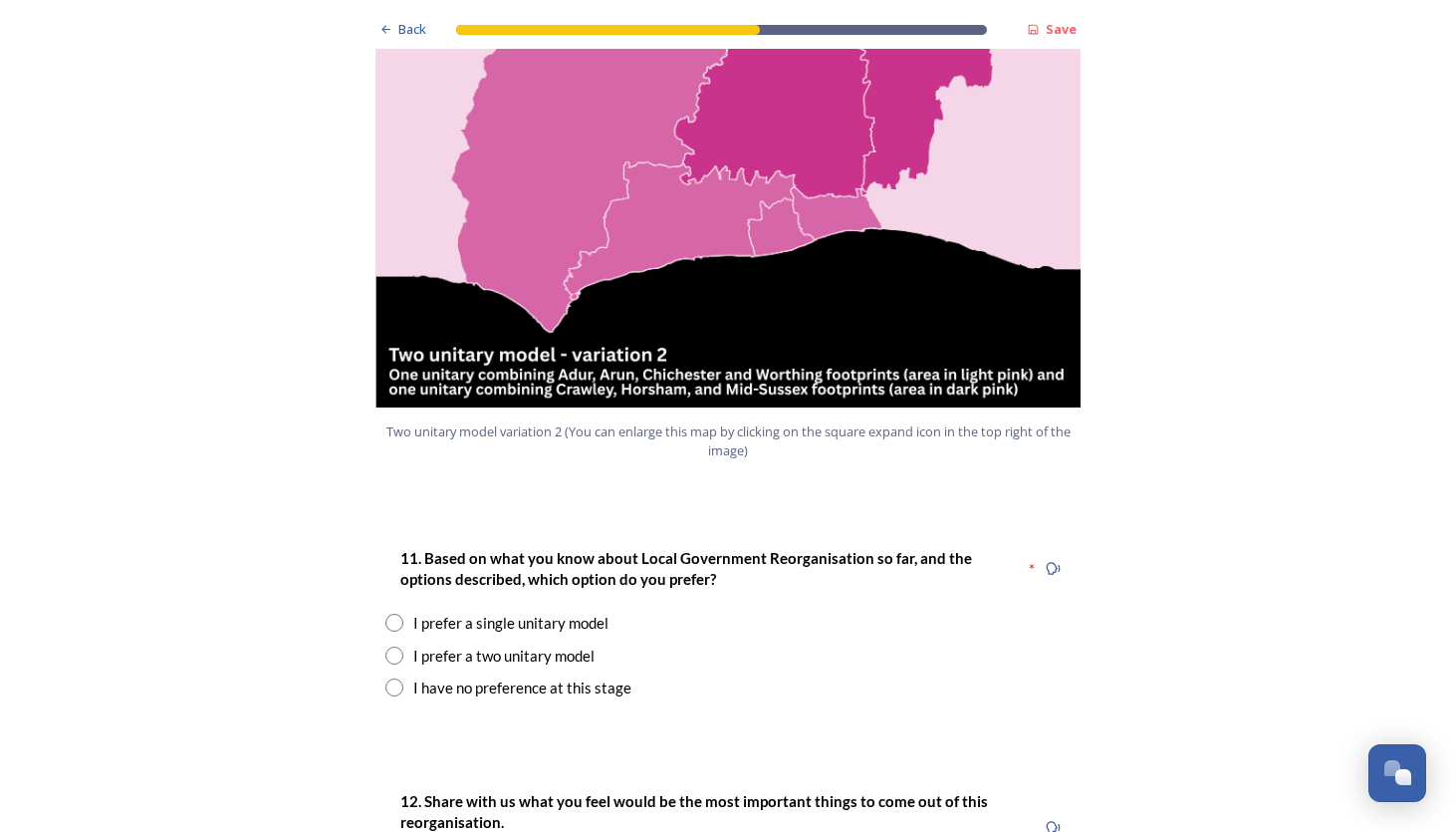 scroll, scrollTop: 2272, scrollLeft: 0, axis: vertical 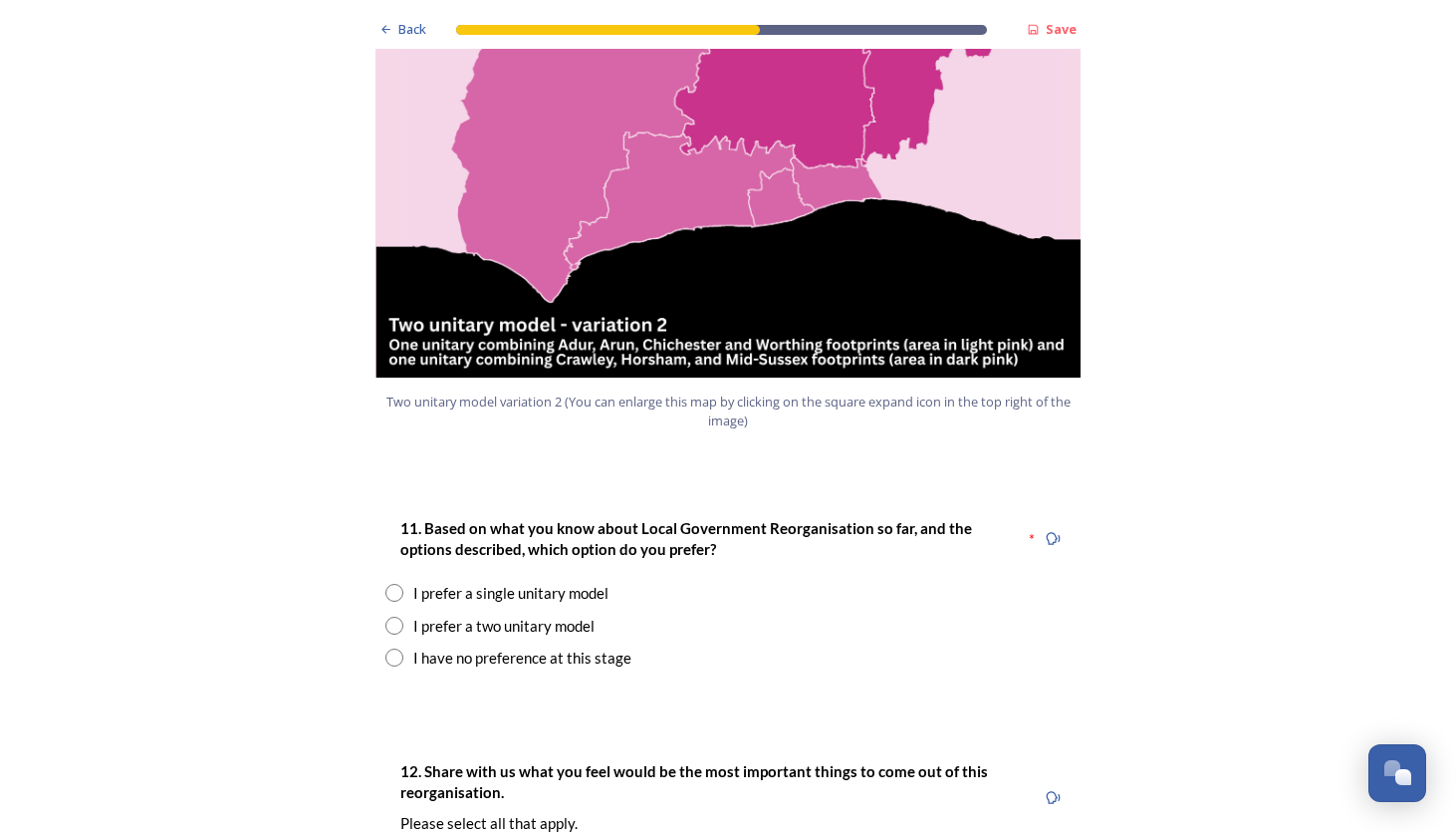 click on "Back Save Prioritising future services As explained on our  Shaping [GEOGRAPHIC_DATA] hub , Local Government Reorganisation for [GEOGRAPHIC_DATA] means that the county, district and borough councils will be replaced with one, or more than one, single-tier council (referred to as a unitary council) to deliver all your services.  Options currently being explored within [GEOGRAPHIC_DATA] are detailed on our  hub , but map visuals can be found below. A single county unitary , bringing the County Council and all seven District and Borough Councils services together to form a new unitary council for [GEOGRAPHIC_DATA]. Single unitary model (You can enlarge this map by clicking on the square expand icon in the top right of the image) Two unitary option, variation 1  -   one unitary combining Arun, [GEOGRAPHIC_DATA] and Worthing footprints and one unitary combining Adur, [GEOGRAPHIC_DATA], [GEOGRAPHIC_DATA], and Mid-Sussex footprints. Two unitary model variation 1 (You can enlarge this map by clicking on the square expand icon in the top right of the image) * Other 5" at bounding box center (728, 839) 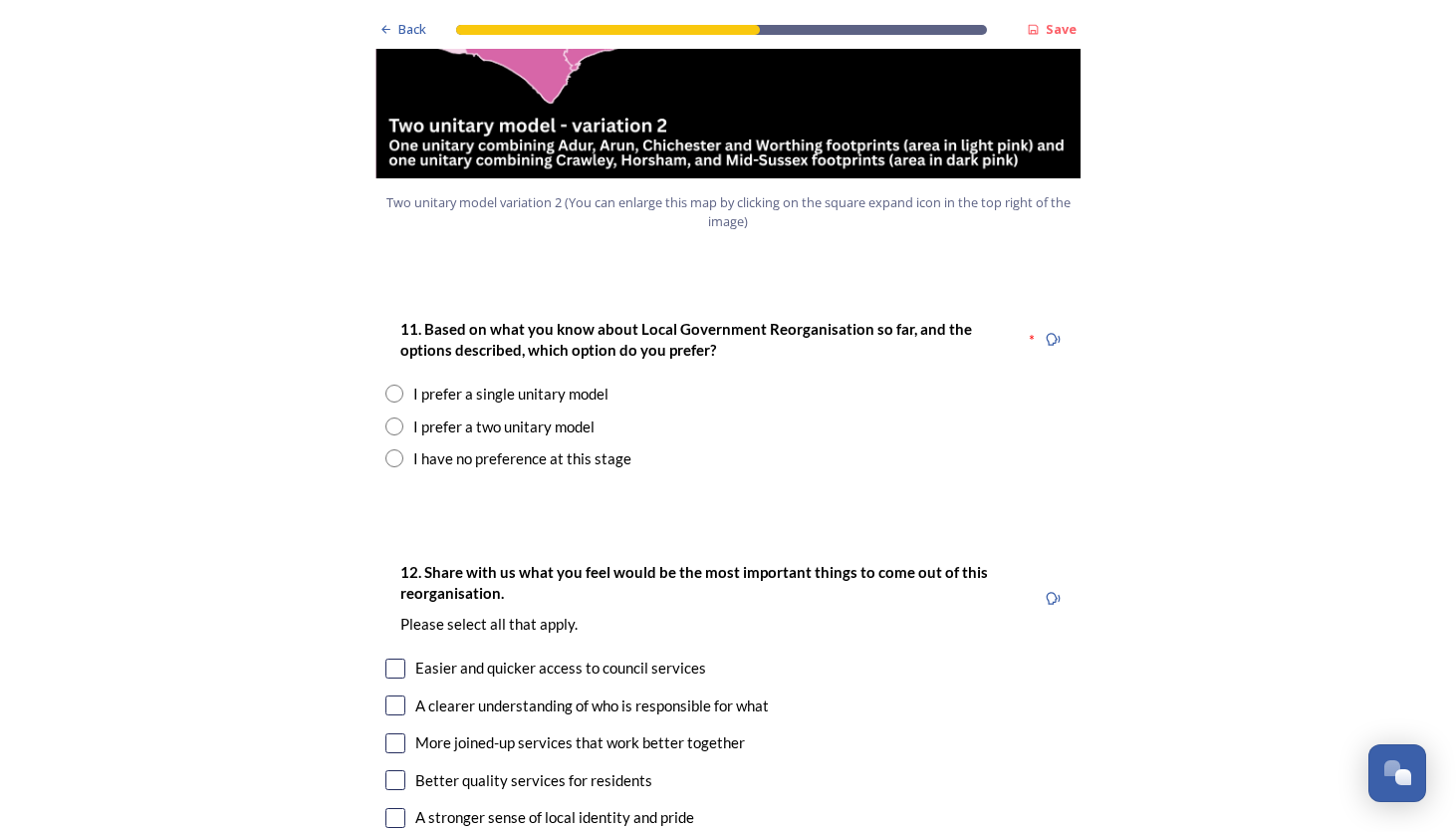 scroll, scrollTop: 2511, scrollLeft: 0, axis: vertical 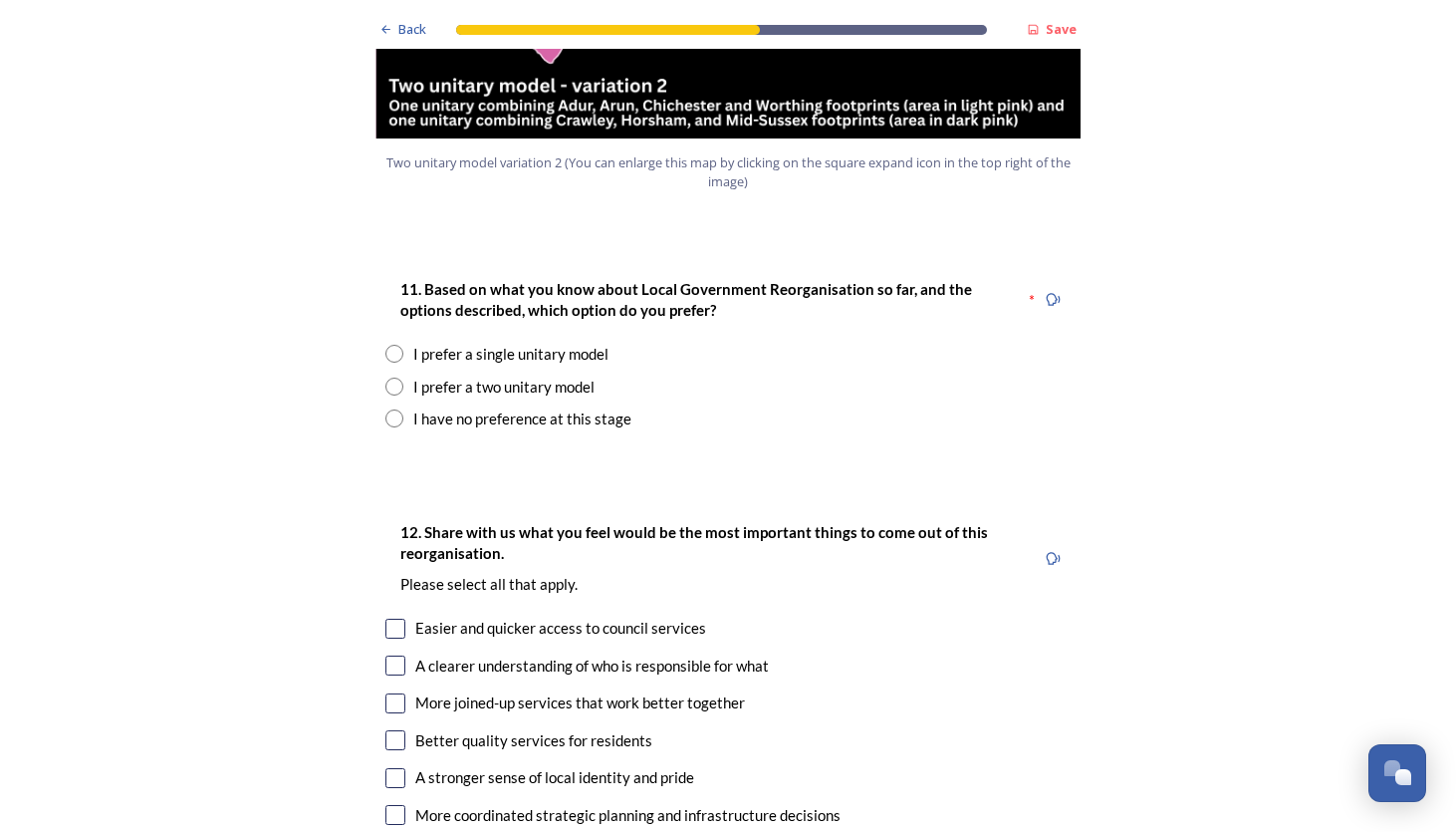 click at bounding box center [394, 354] 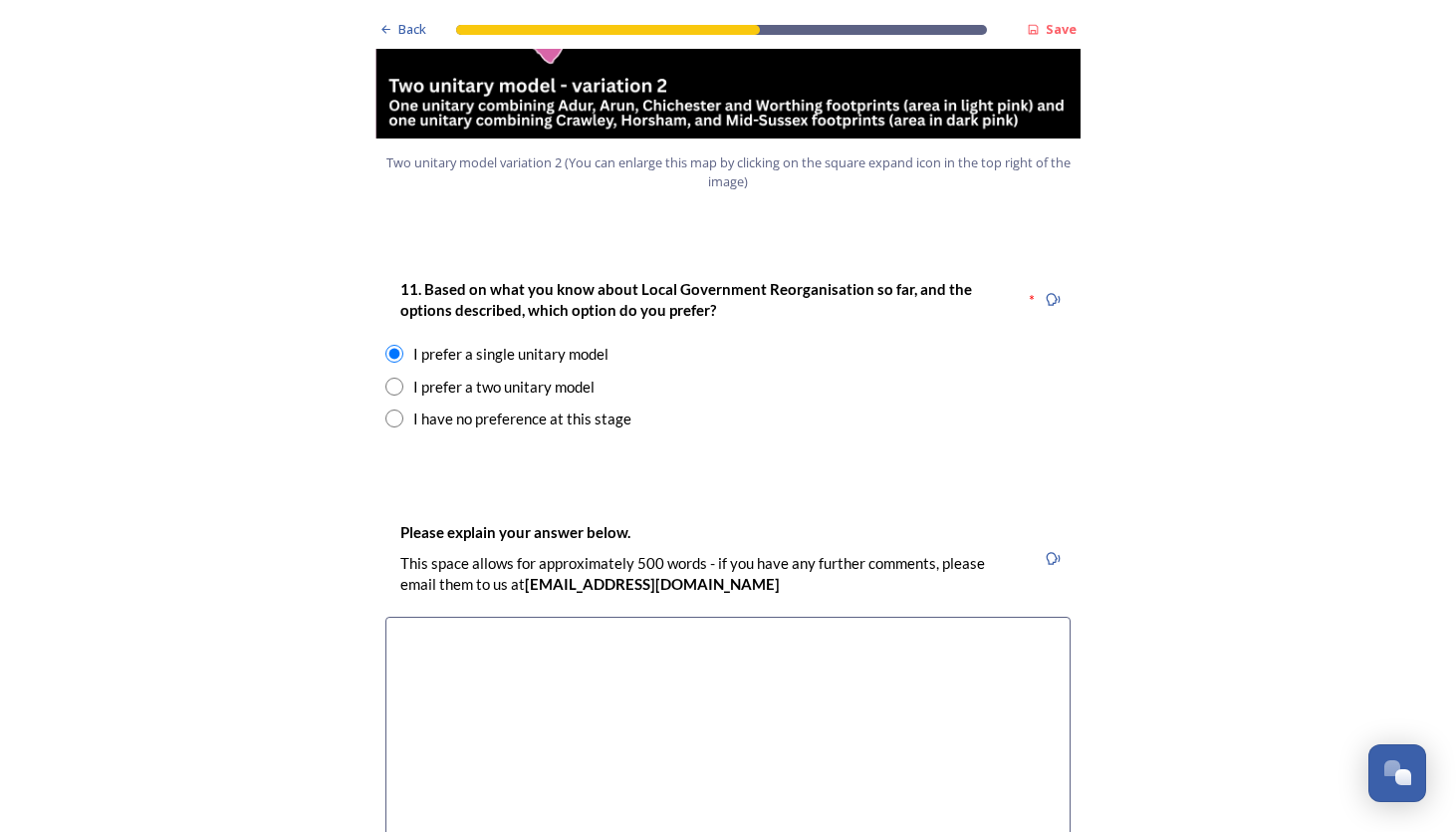 click at bounding box center (728, 728) 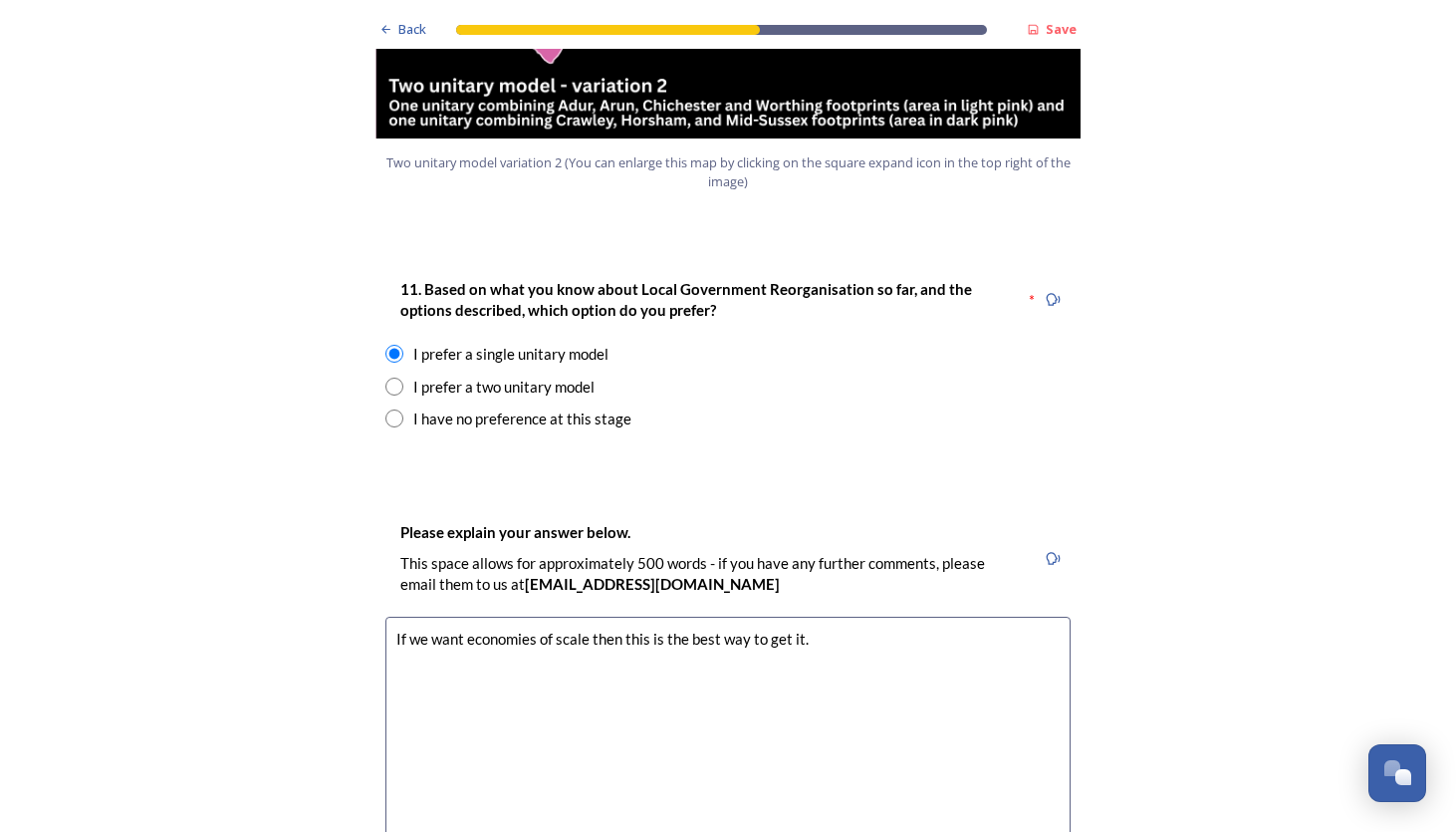 click on "If we want economies of scale then this is the best way to get it." at bounding box center (728, 728) 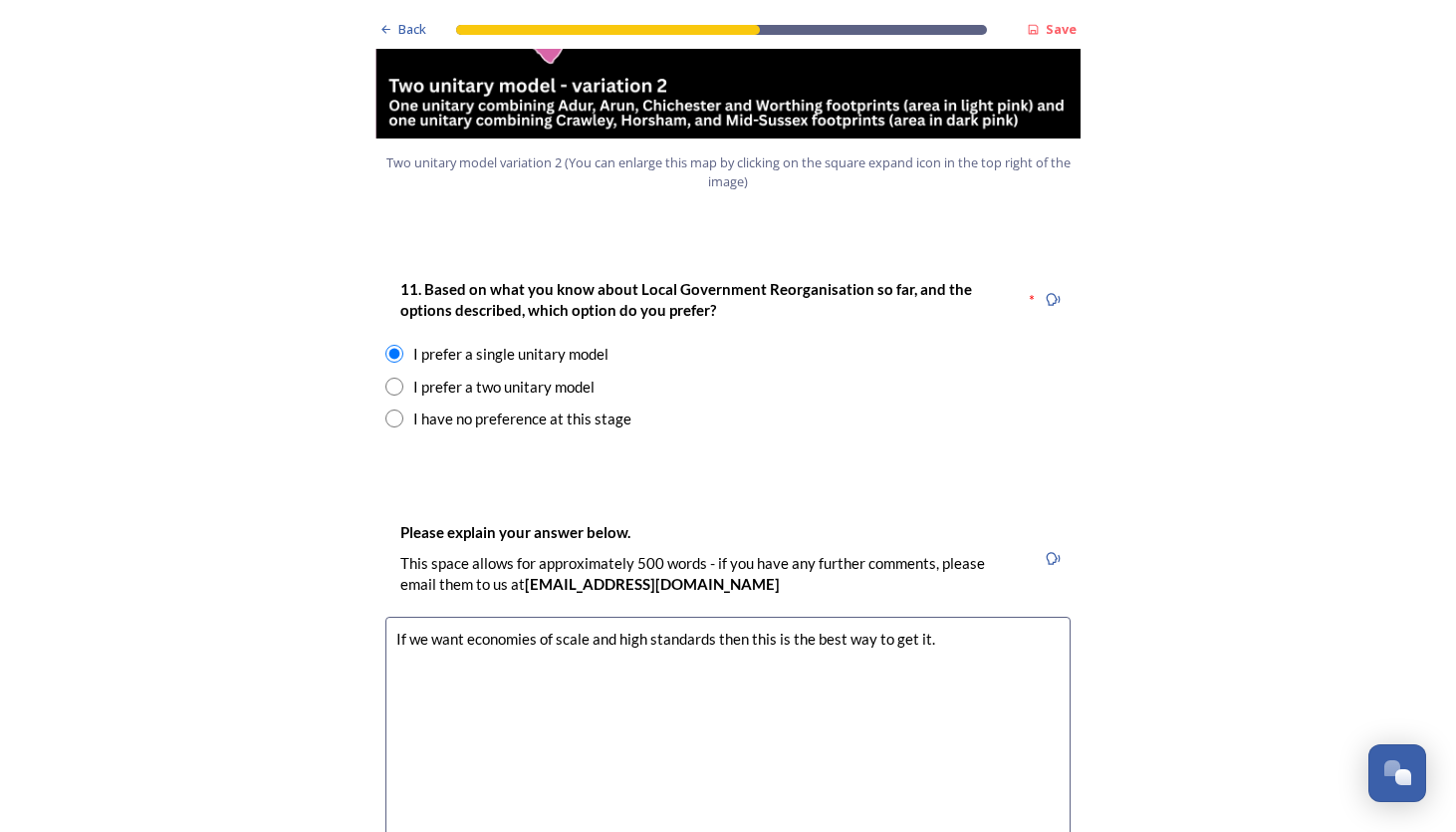 click on "If we want economies of scale and high standards then this is the best way to get it." at bounding box center [728, 728] 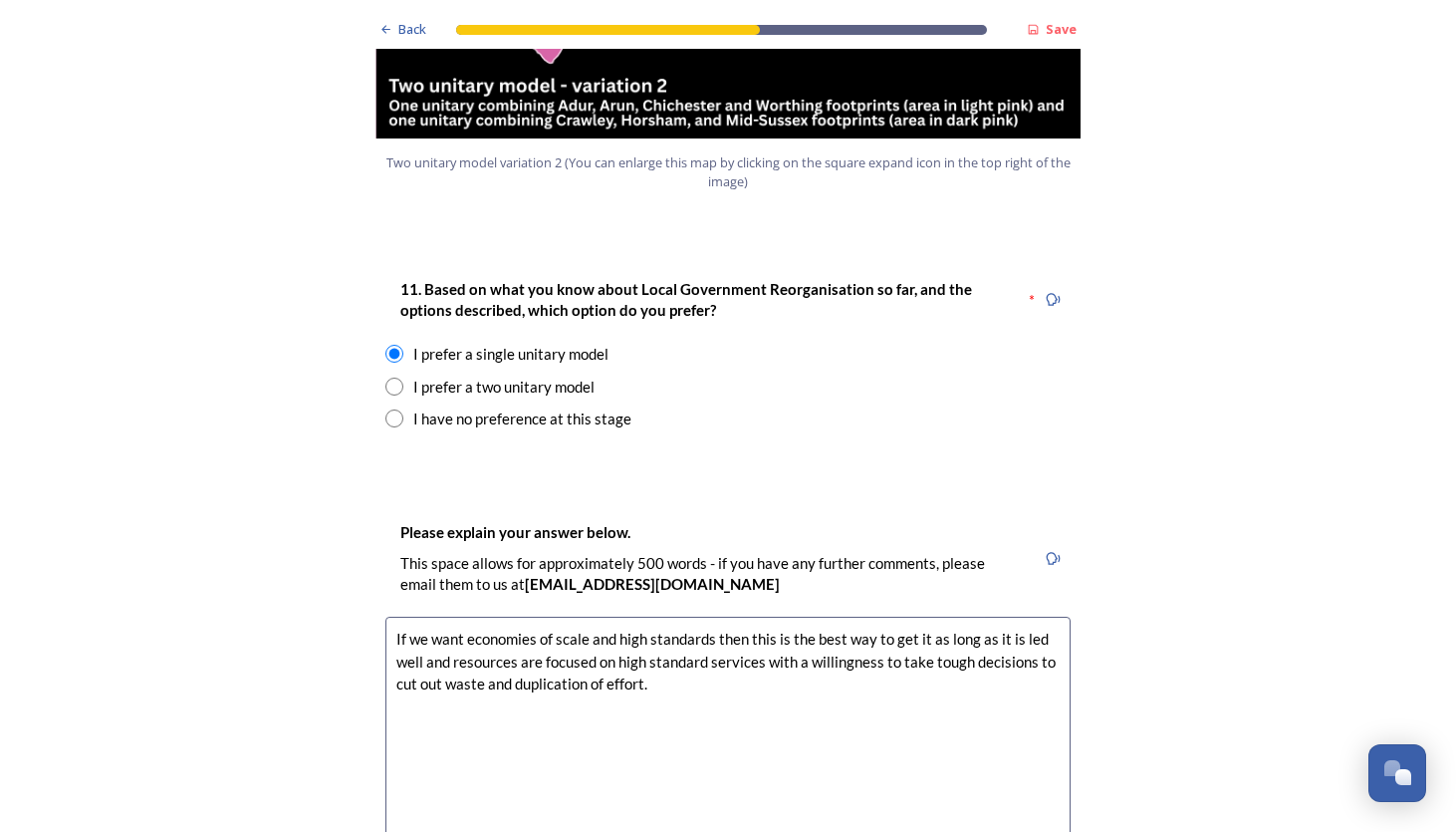 type on "If we want economies of scale and high standards then this is the best way to get it as long as it is led well and resources are focused on high standard services with a willingness to take tough decisions to cut out waste and duplication of effort." 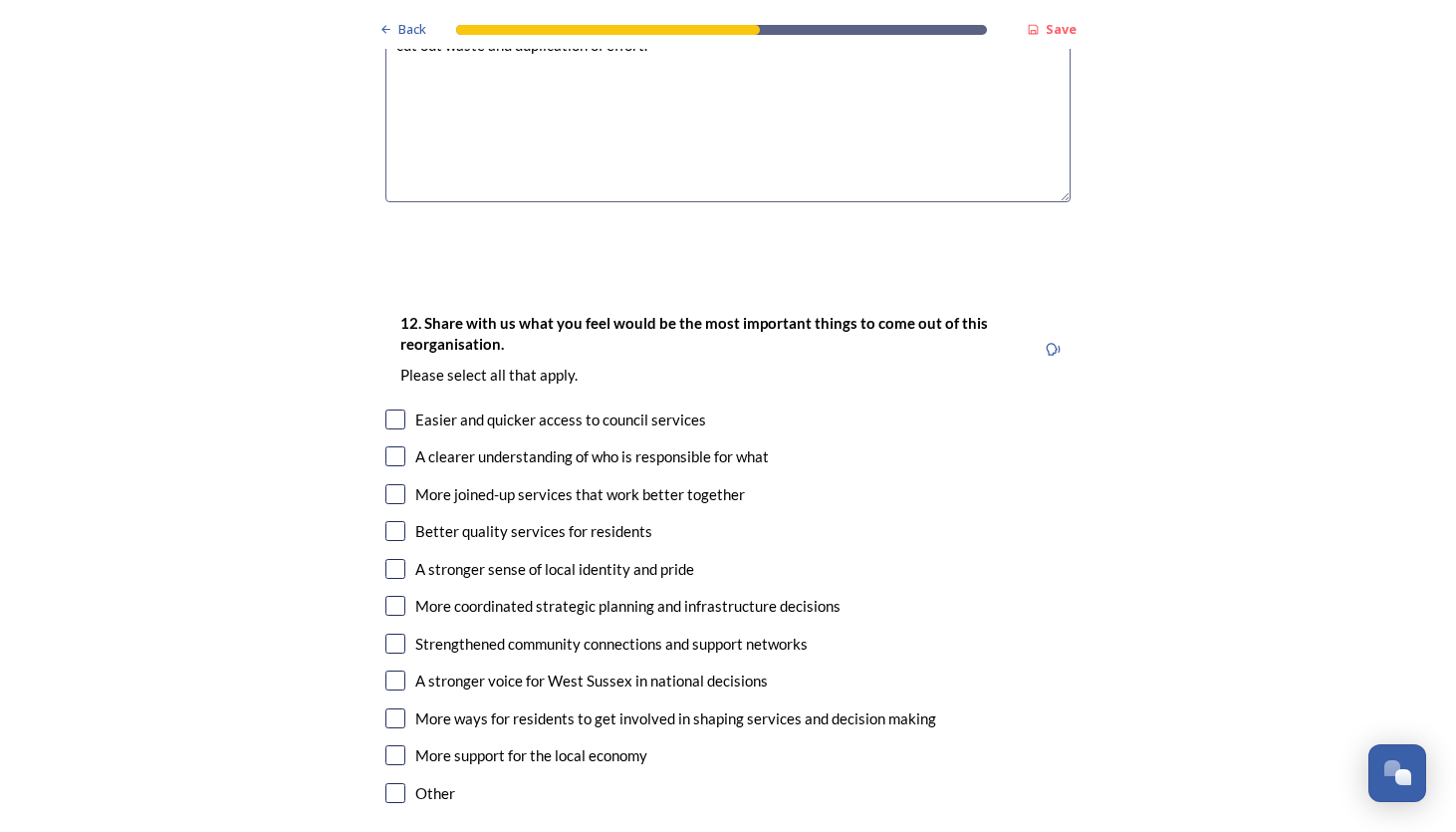 scroll, scrollTop: 3189, scrollLeft: 0, axis: vertical 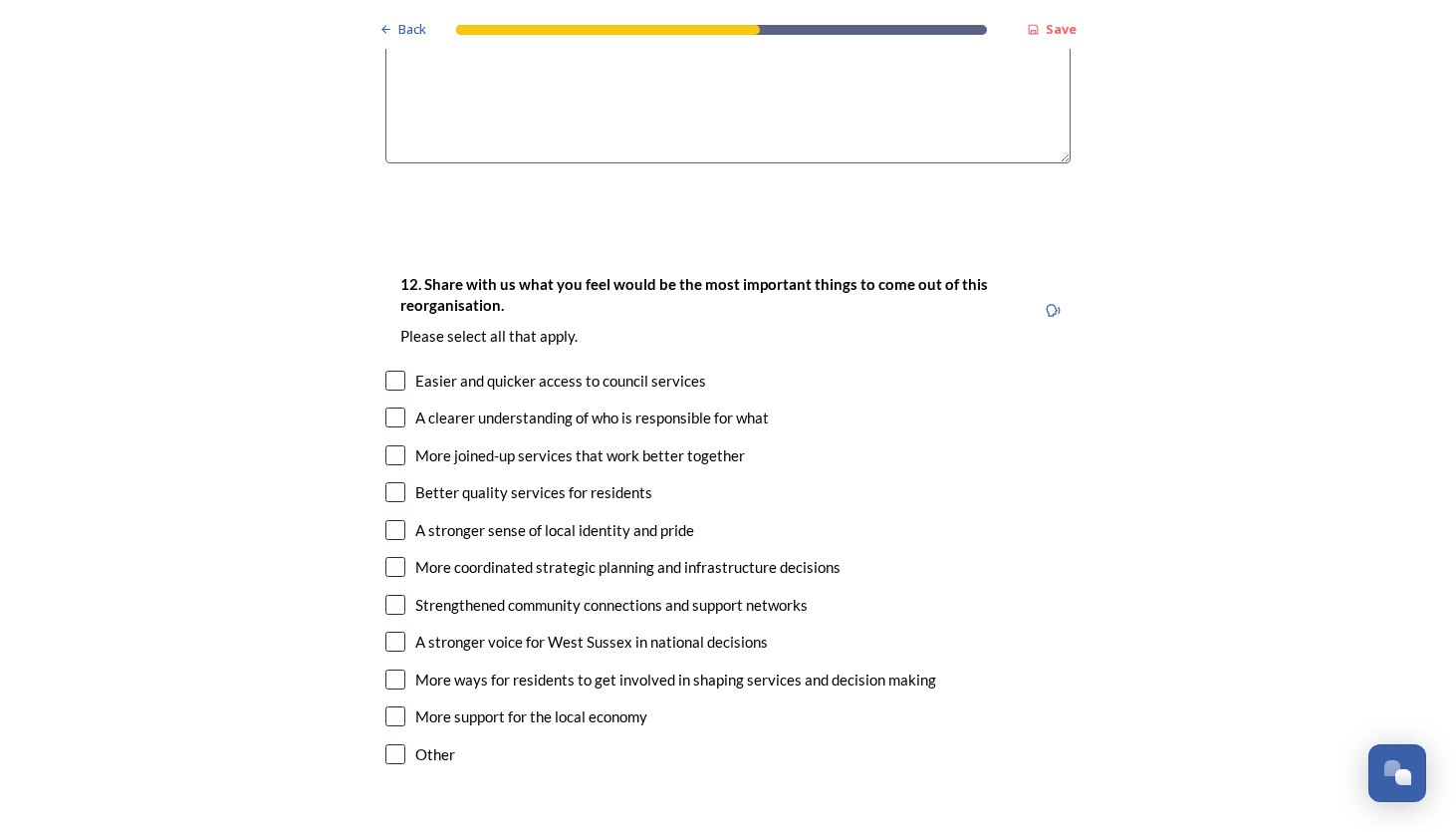 click at bounding box center (395, 417) 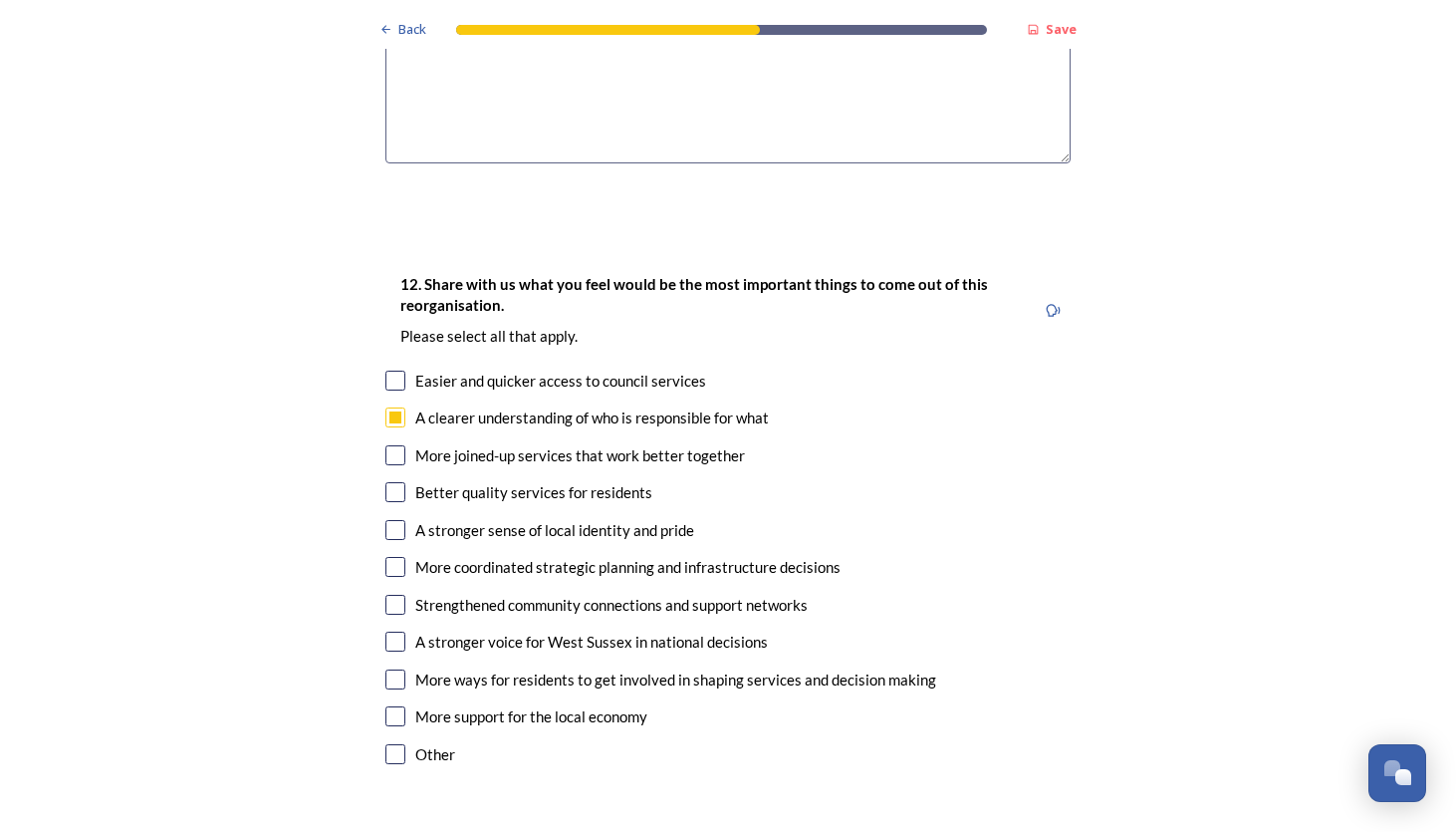click at bounding box center (395, 492) 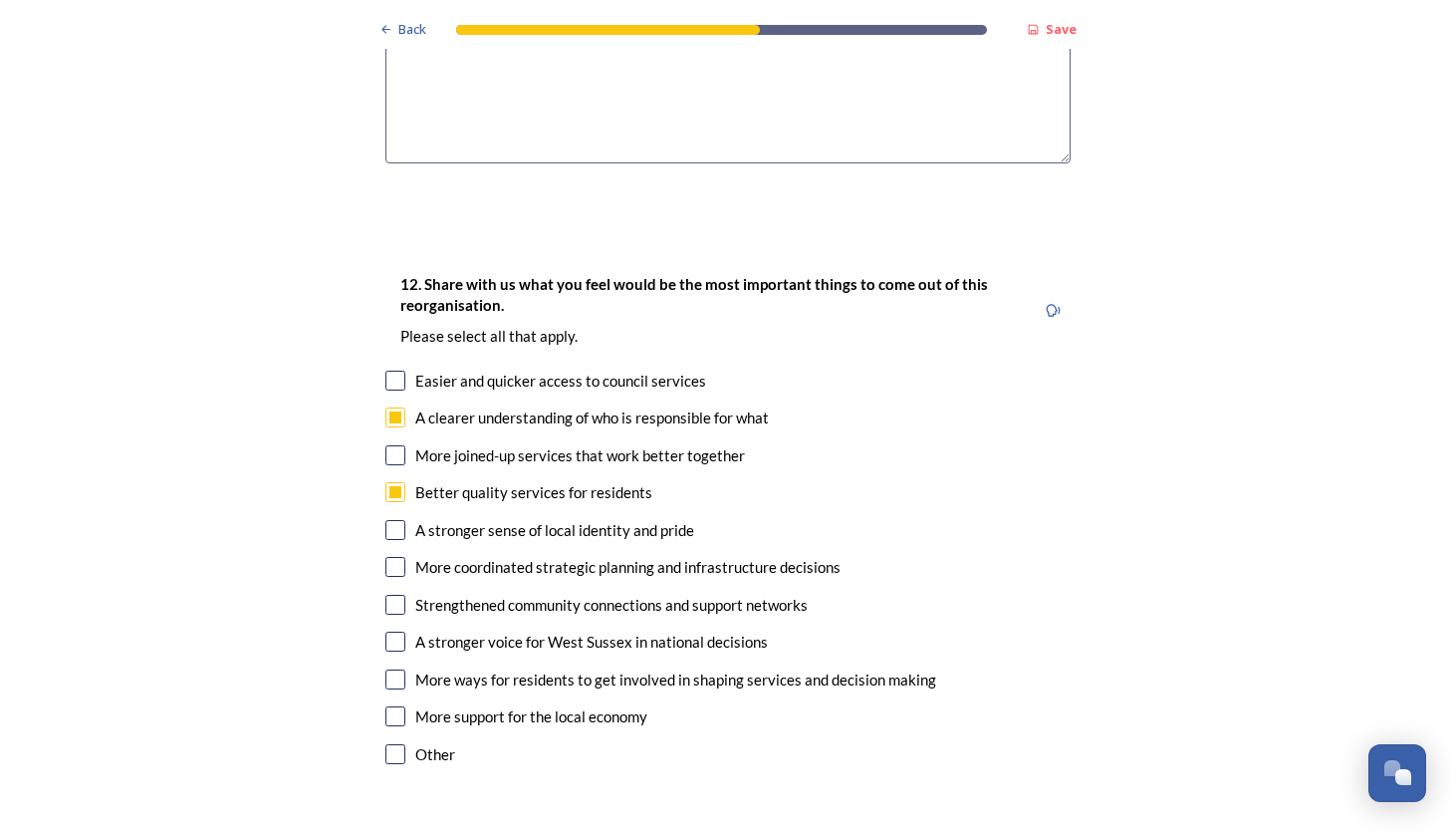 click at bounding box center [395, 567] 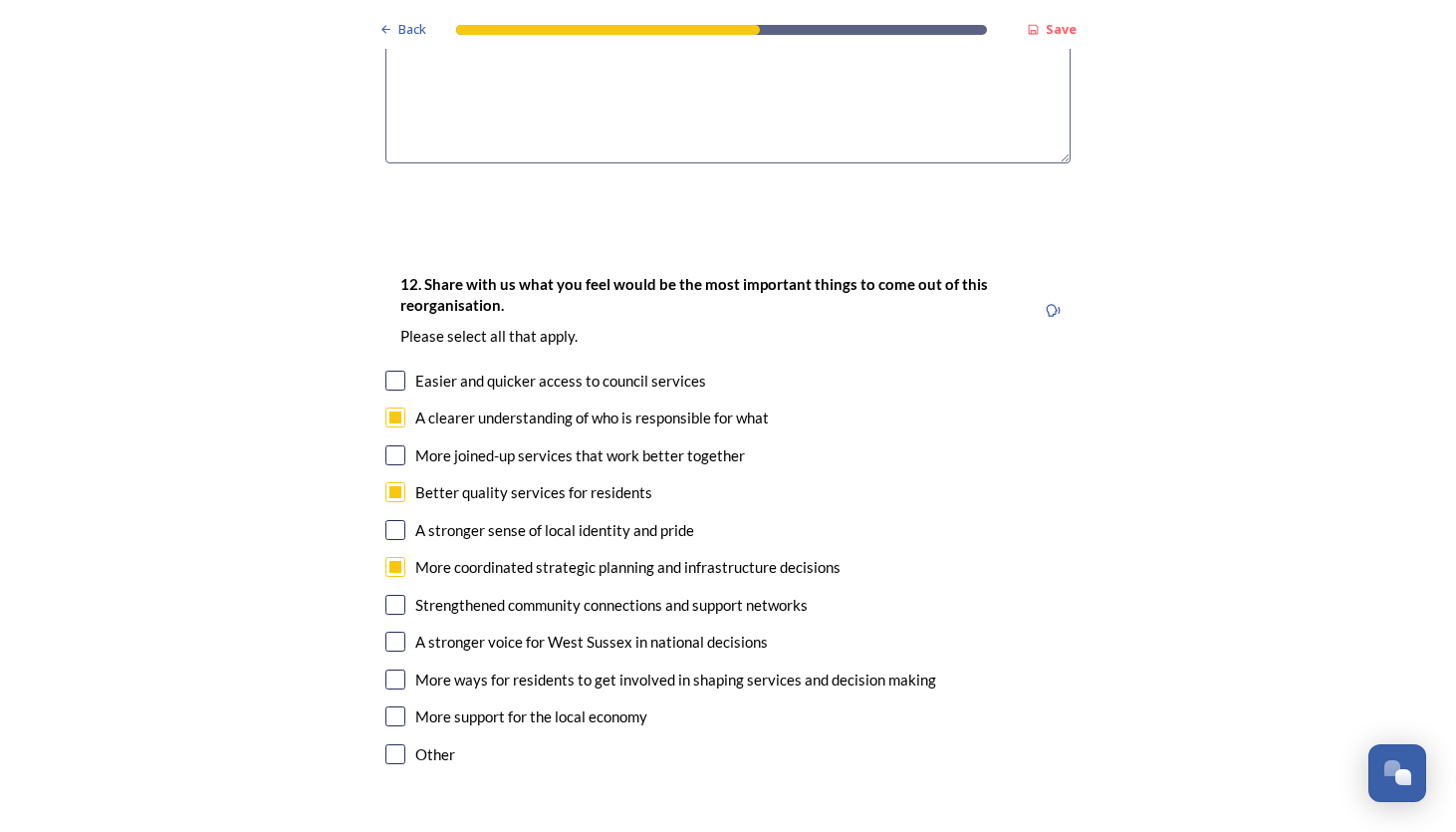 click at bounding box center [395, 642] 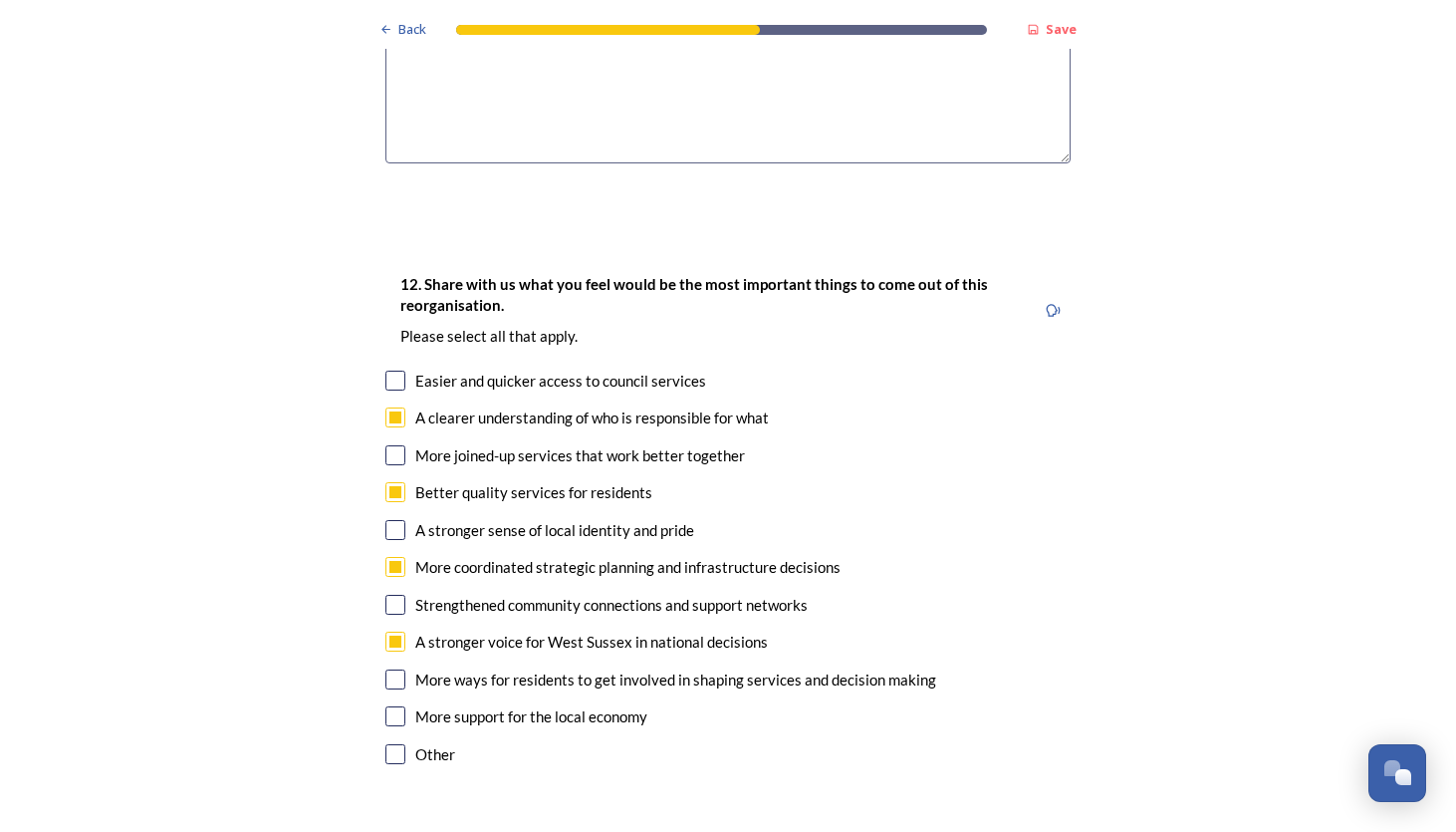 click at bounding box center [395, 716] 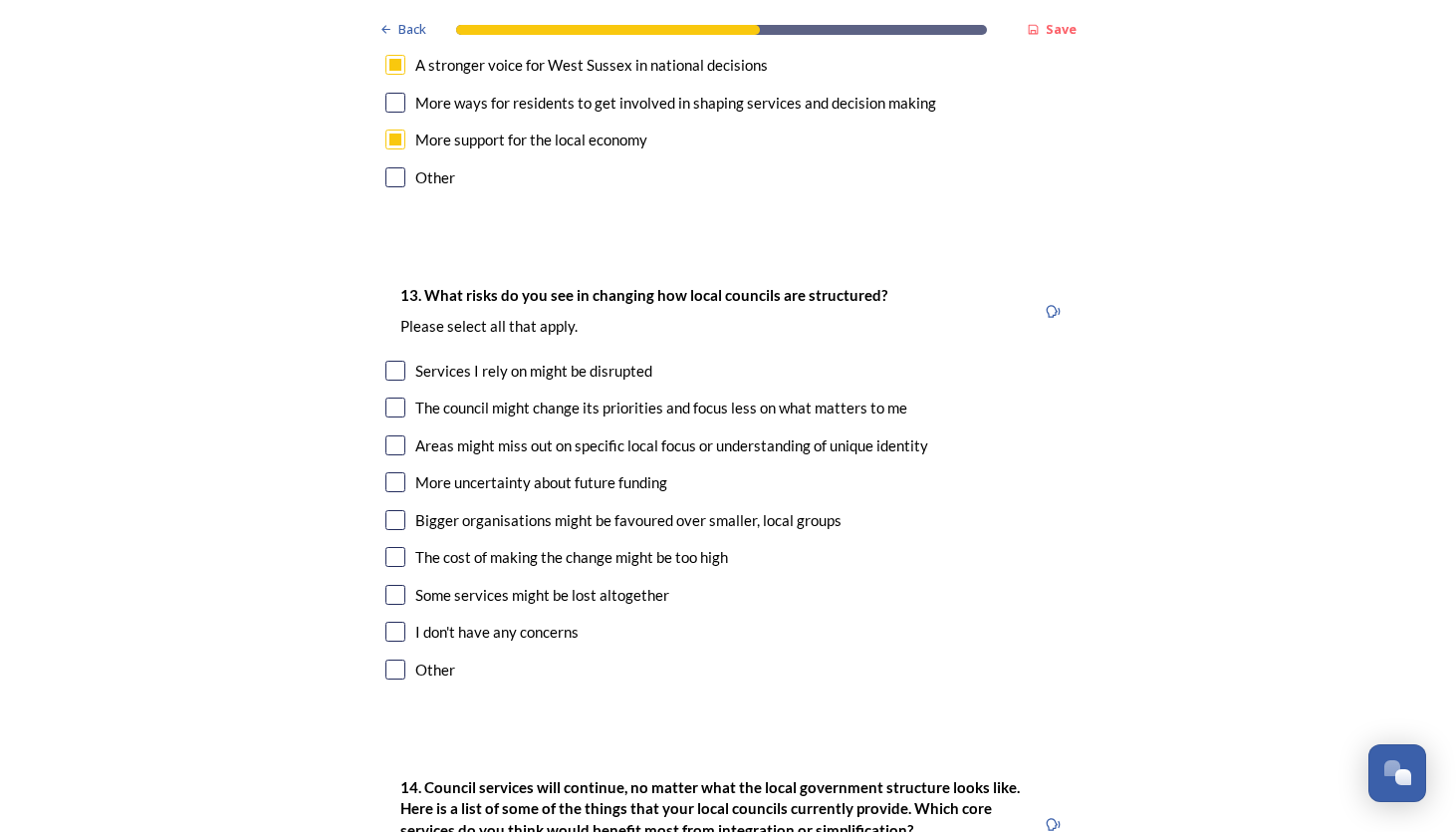 scroll, scrollTop: 3786, scrollLeft: 0, axis: vertical 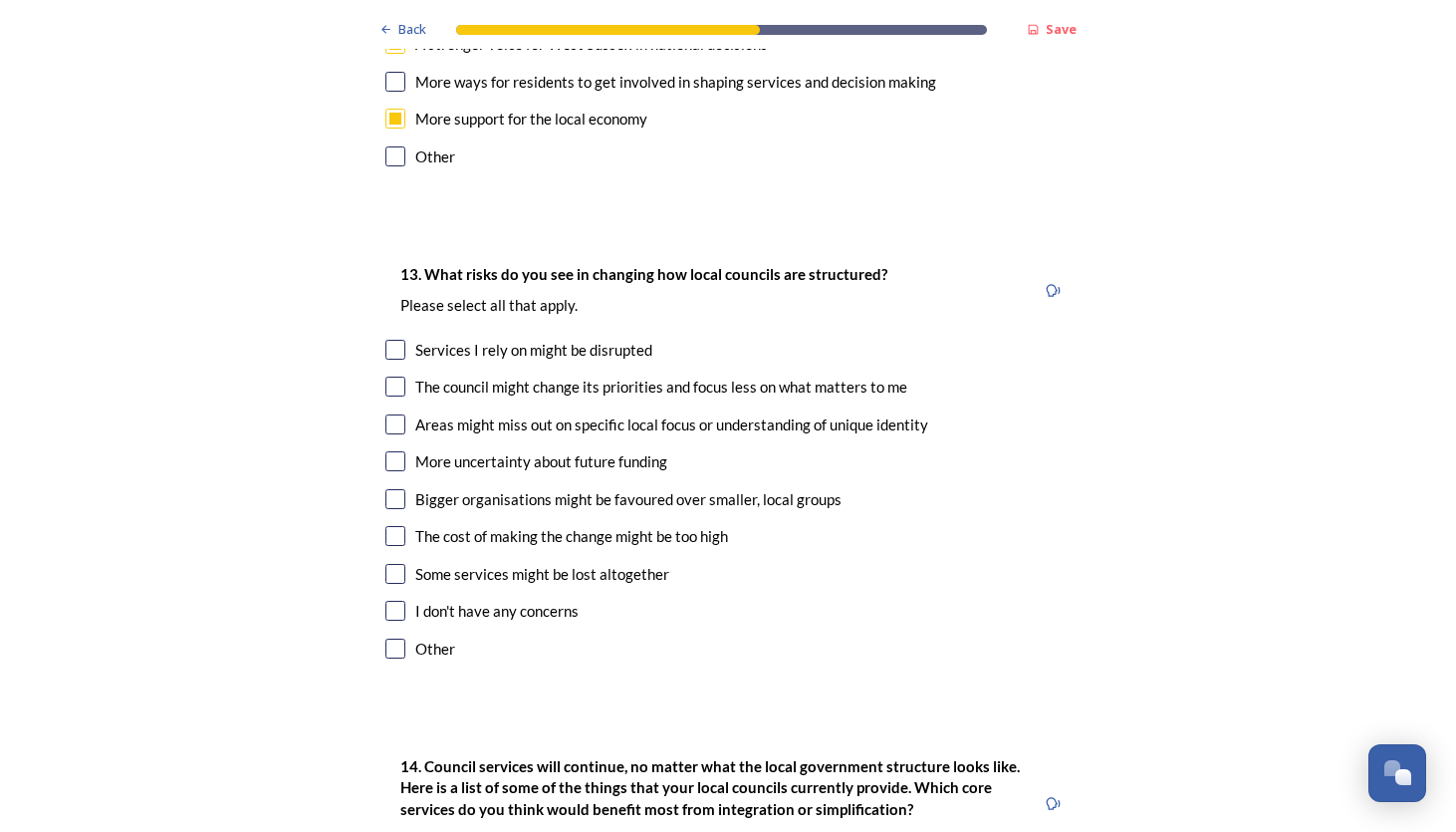 click at bounding box center [395, 387] 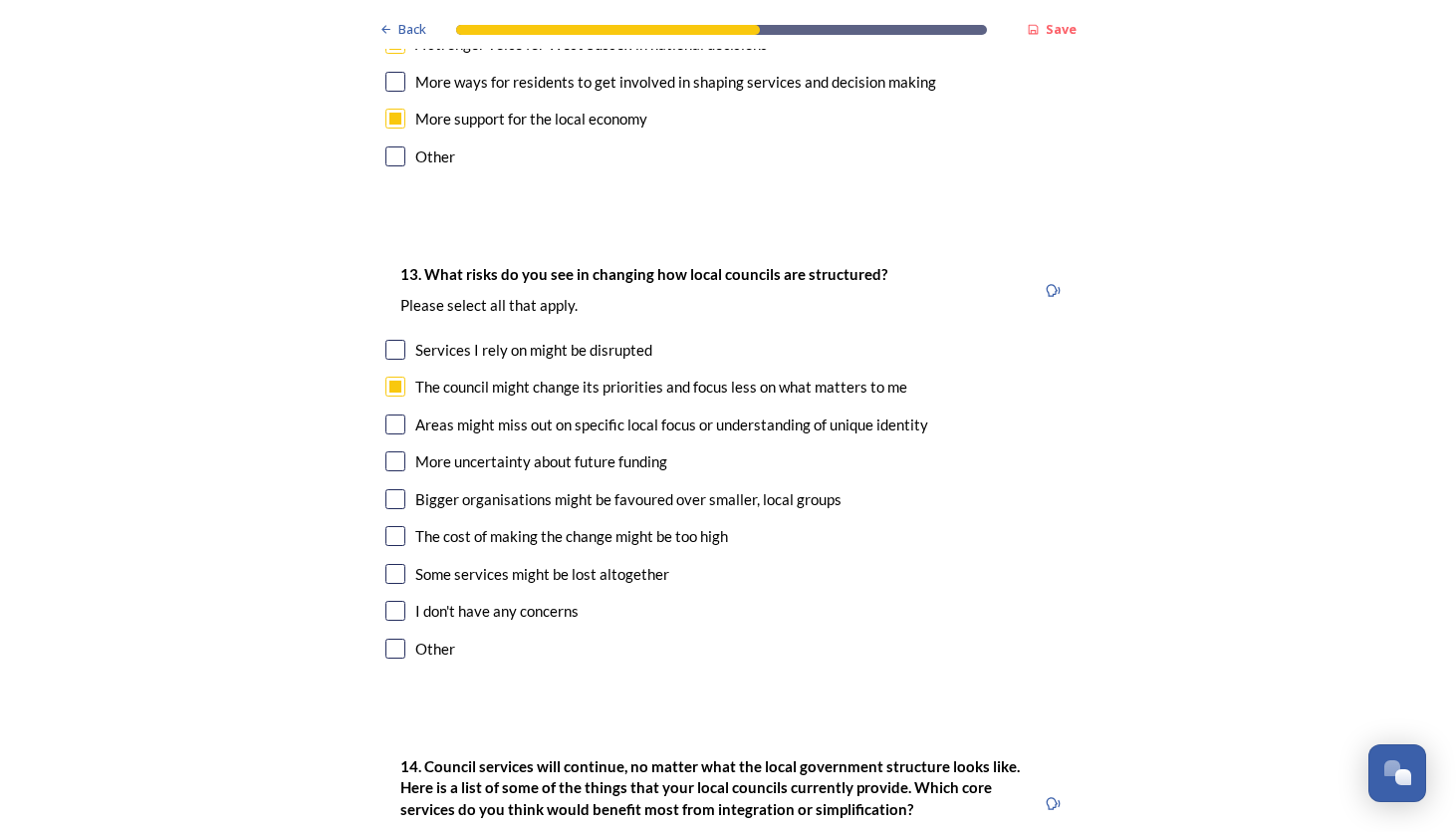 click at bounding box center (395, 424) 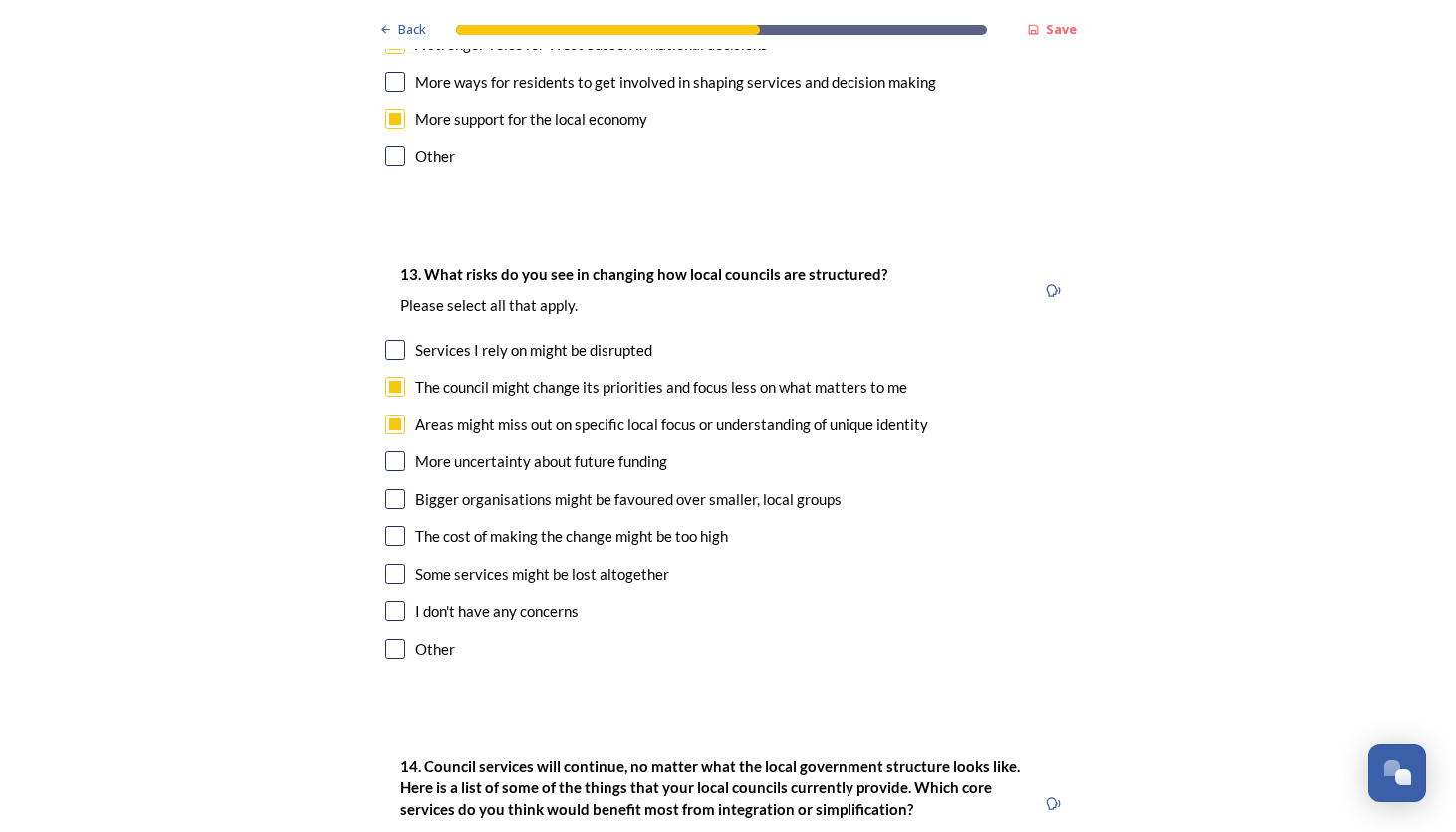 click on "Back Save Prioritising future services As explained on our  Shaping [GEOGRAPHIC_DATA] hub , Local Government Reorganisation for [GEOGRAPHIC_DATA] means that the county, district and borough councils will be replaced with one, or more than one, single-tier council (referred to as a unitary council) to deliver all your services.  Options currently being explored within [GEOGRAPHIC_DATA] are detailed on our  hub , but map visuals can be found below. A single county unitary , bringing the County Council and all seven District and Borough Councils services together to form a new unitary council for [GEOGRAPHIC_DATA]. Single unitary model (You can enlarge this map by clicking on the square expand icon in the top right of the image) Two unitary option, variation 1  -   one unitary combining Arun, [GEOGRAPHIC_DATA] and Worthing footprints and one unitary combining Adur, [GEOGRAPHIC_DATA], [GEOGRAPHIC_DATA], and Mid-Sussex footprints. Two unitary model variation 1 (You can enlarge this map by clicking on the square expand icon in the top right of the image) * Other 5" at bounding box center (728, -461) 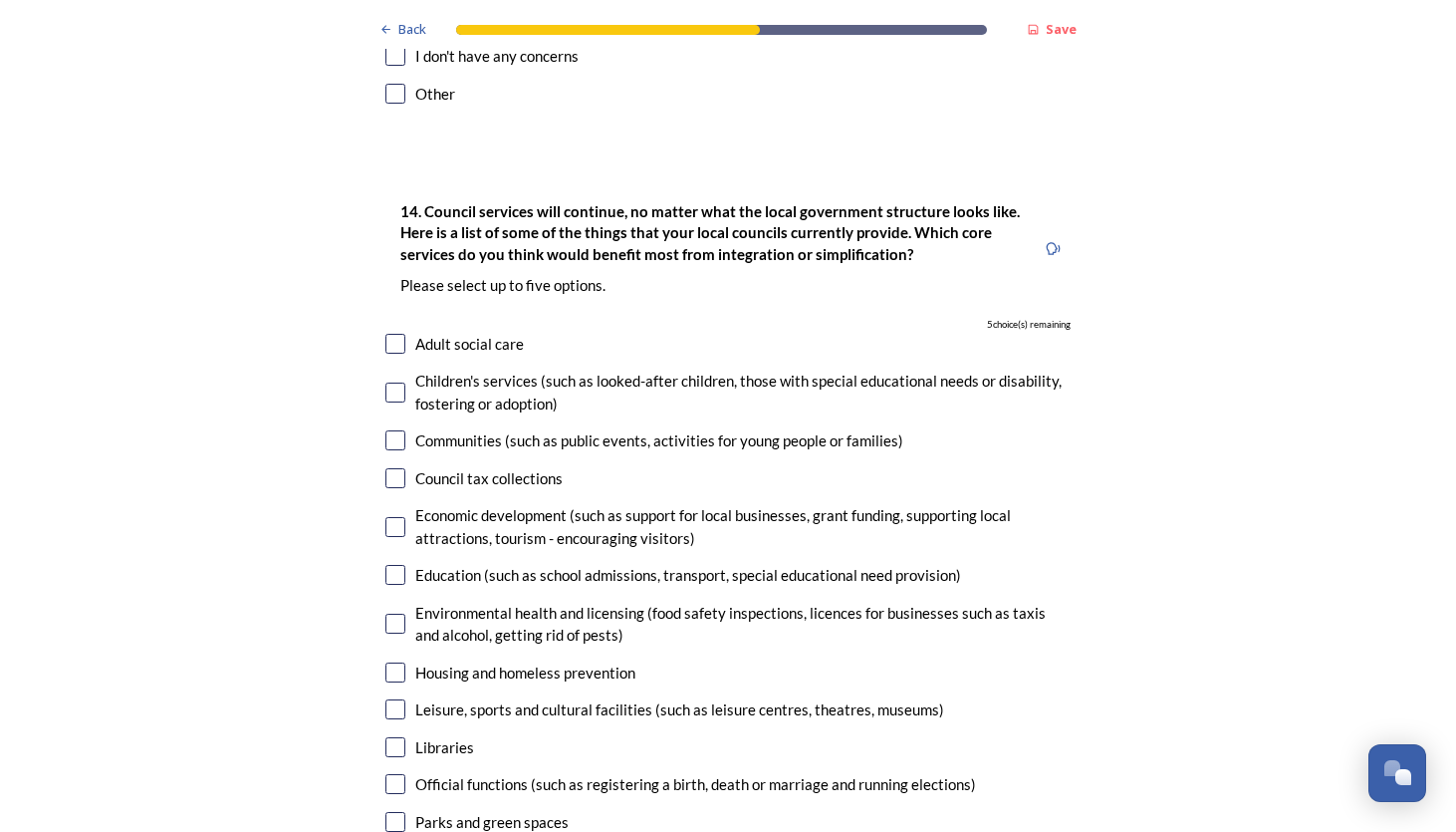scroll, scrollTop: 4344, scrollLeft: 0, axis: vertical 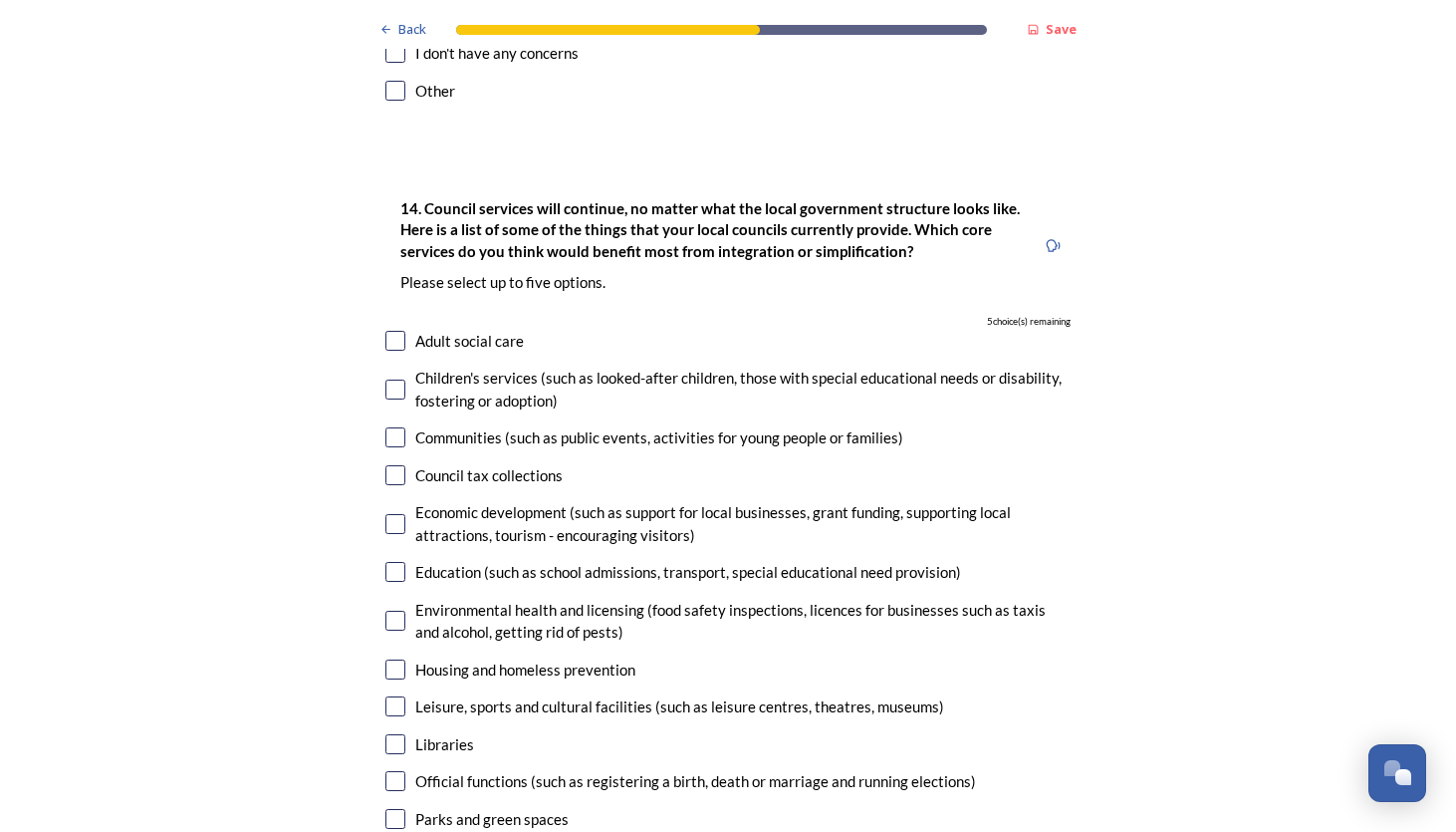 click at bounding box center [395, 341] 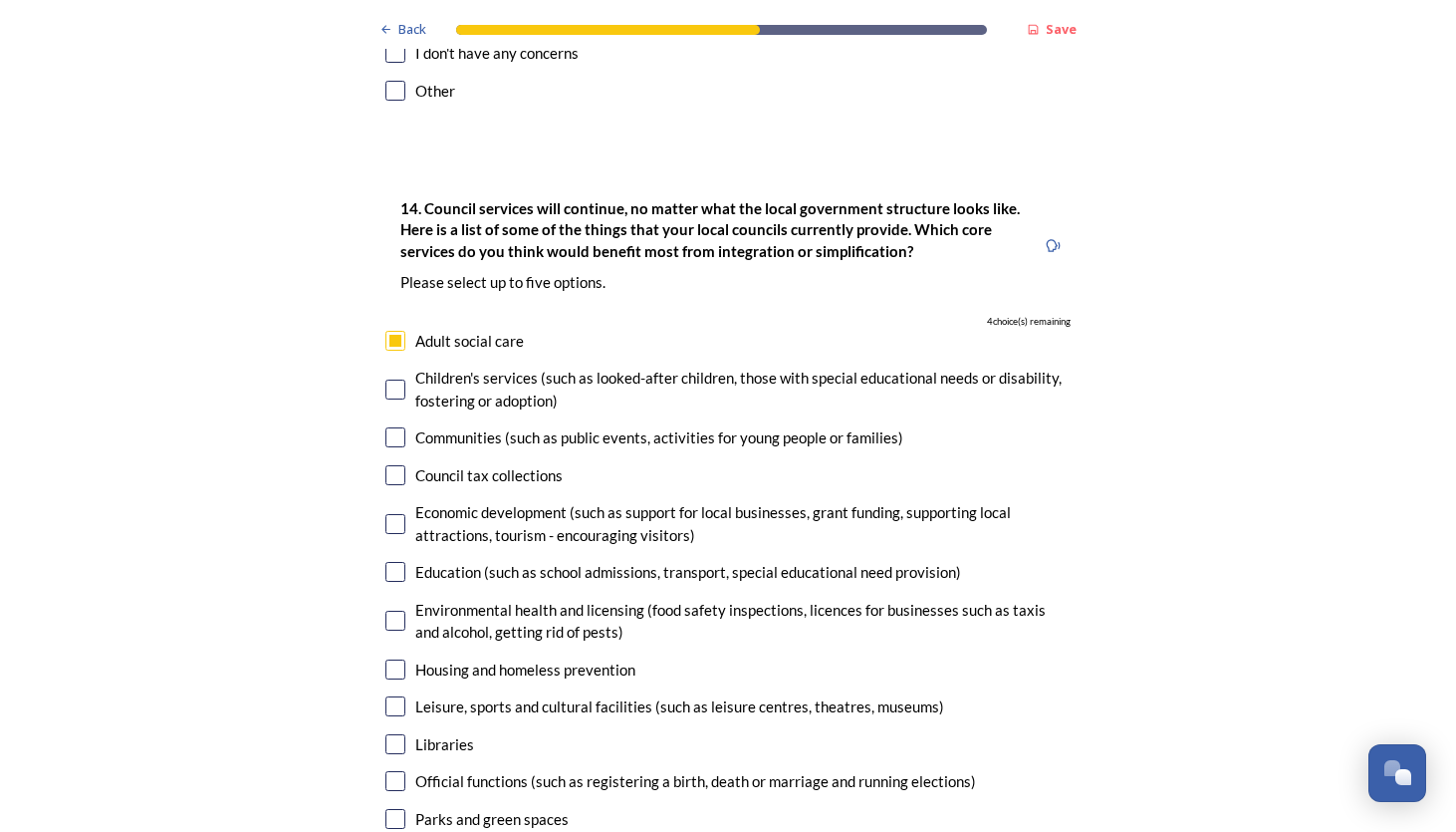 click at bounding box center [395, 621] 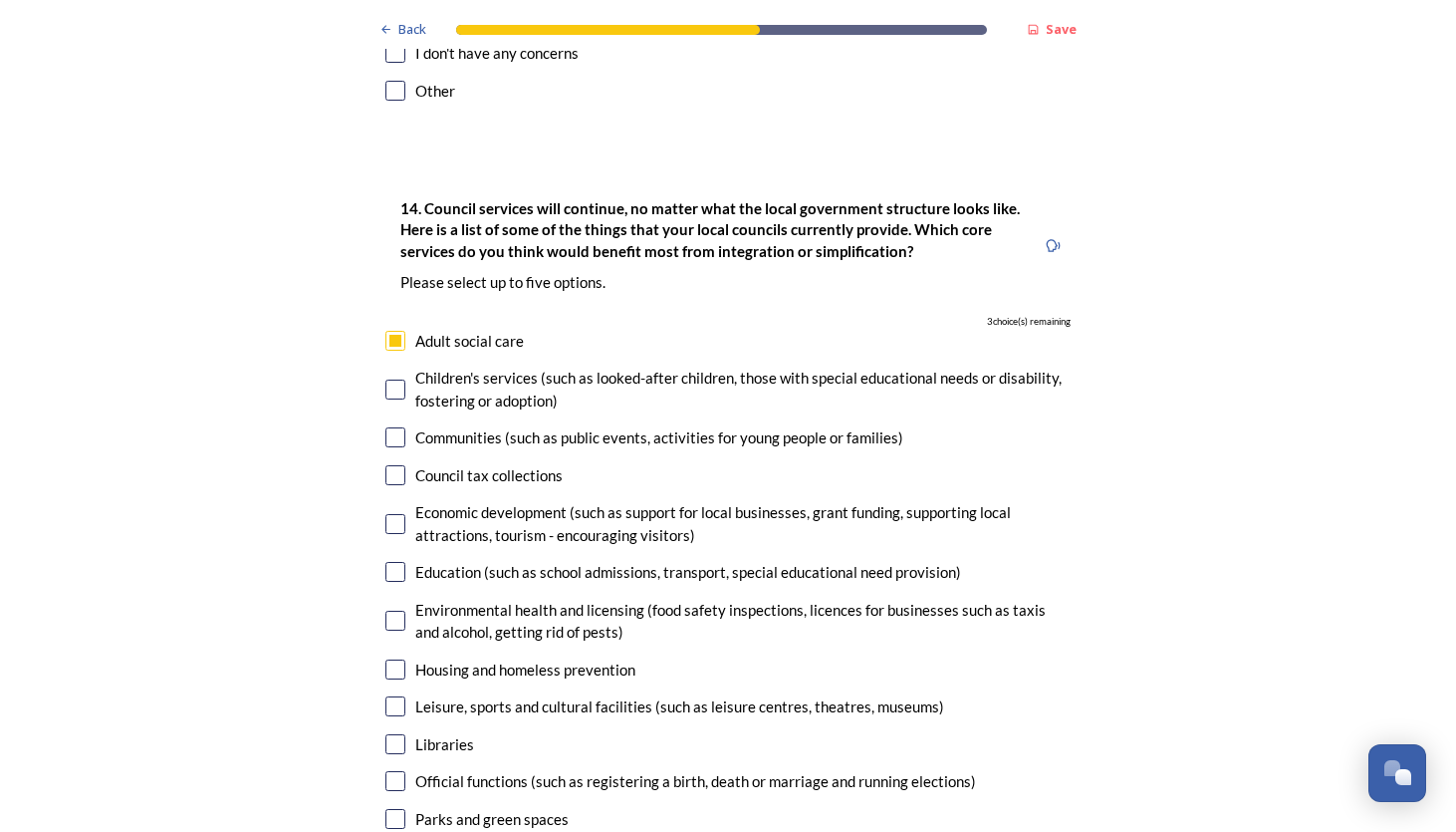 checkbox on "true" 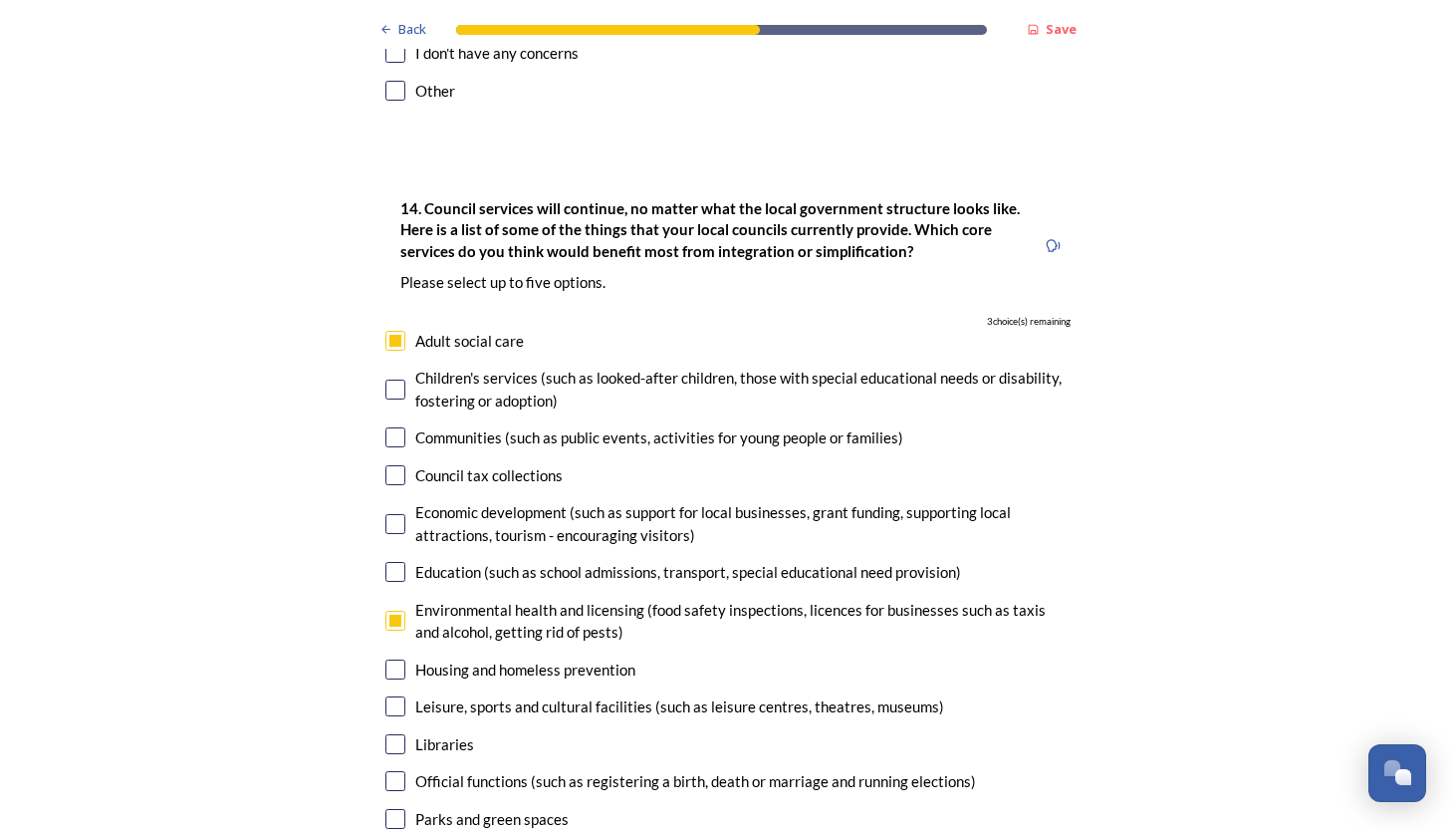 click at bounding box center [395, 475] 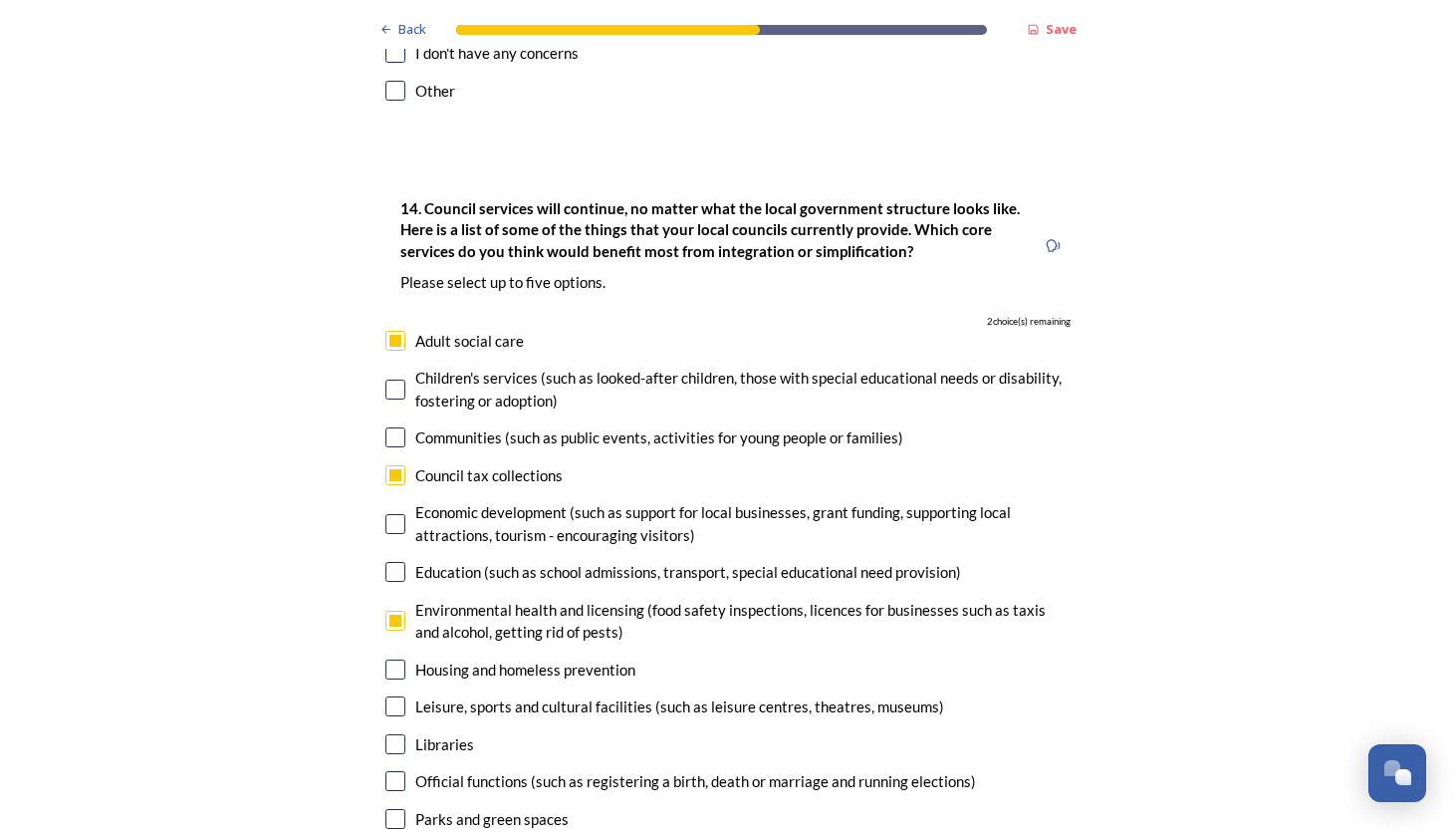click at bounding box center (395, 781) 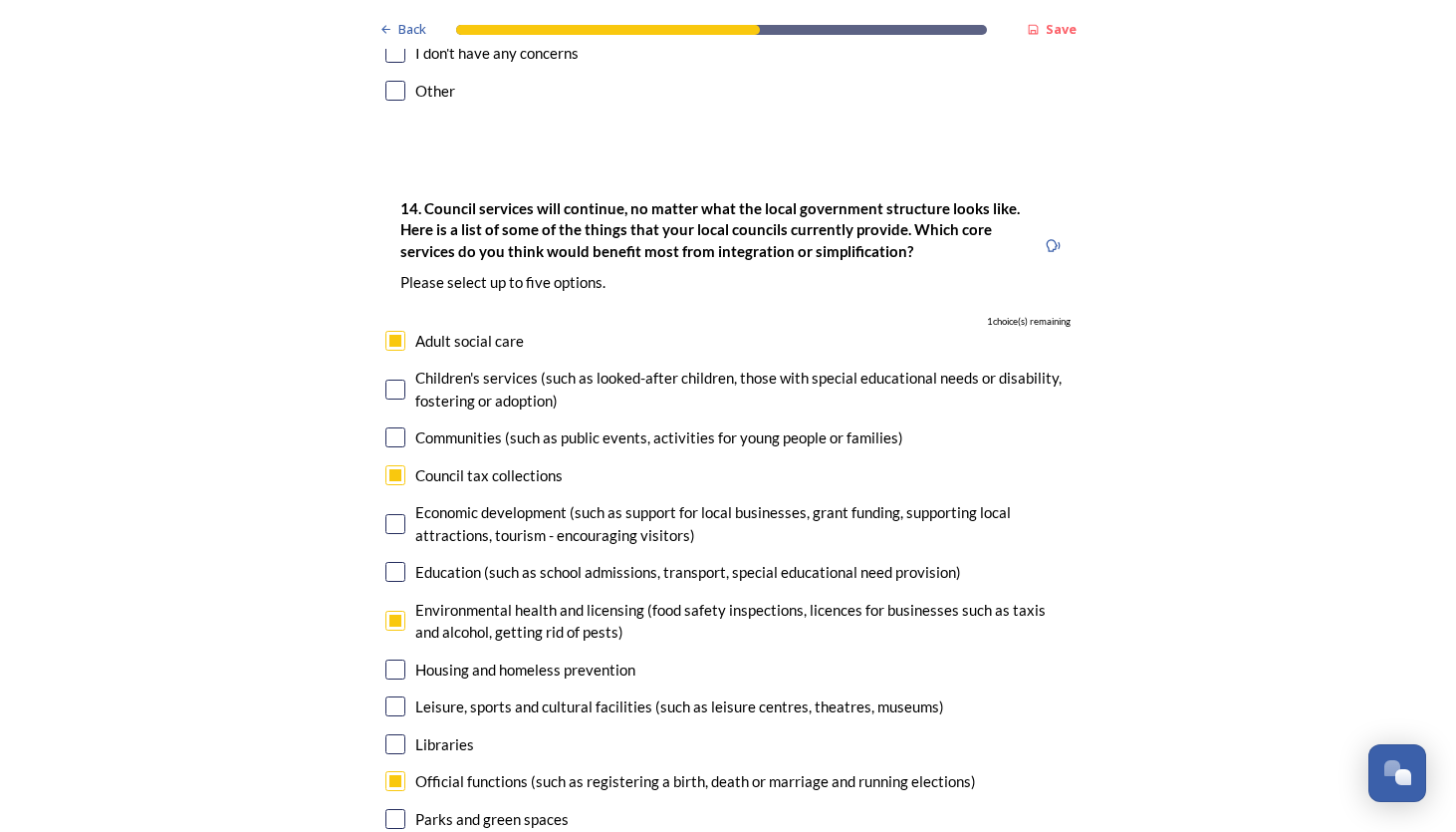 click at bounding box center [395, 868] 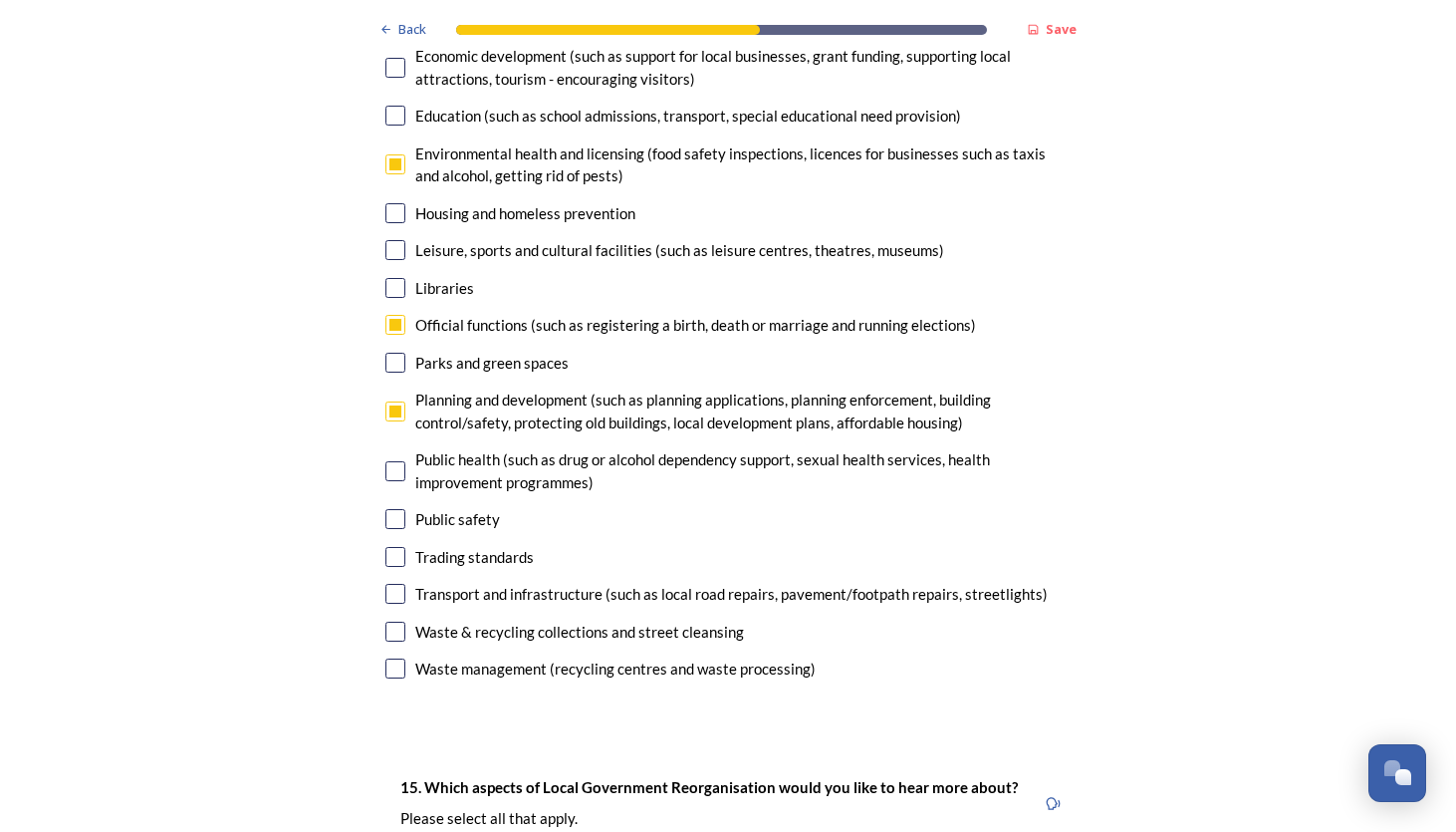 scroll, scrollTop: 4862, scrollLeft: 0, axis: vertical 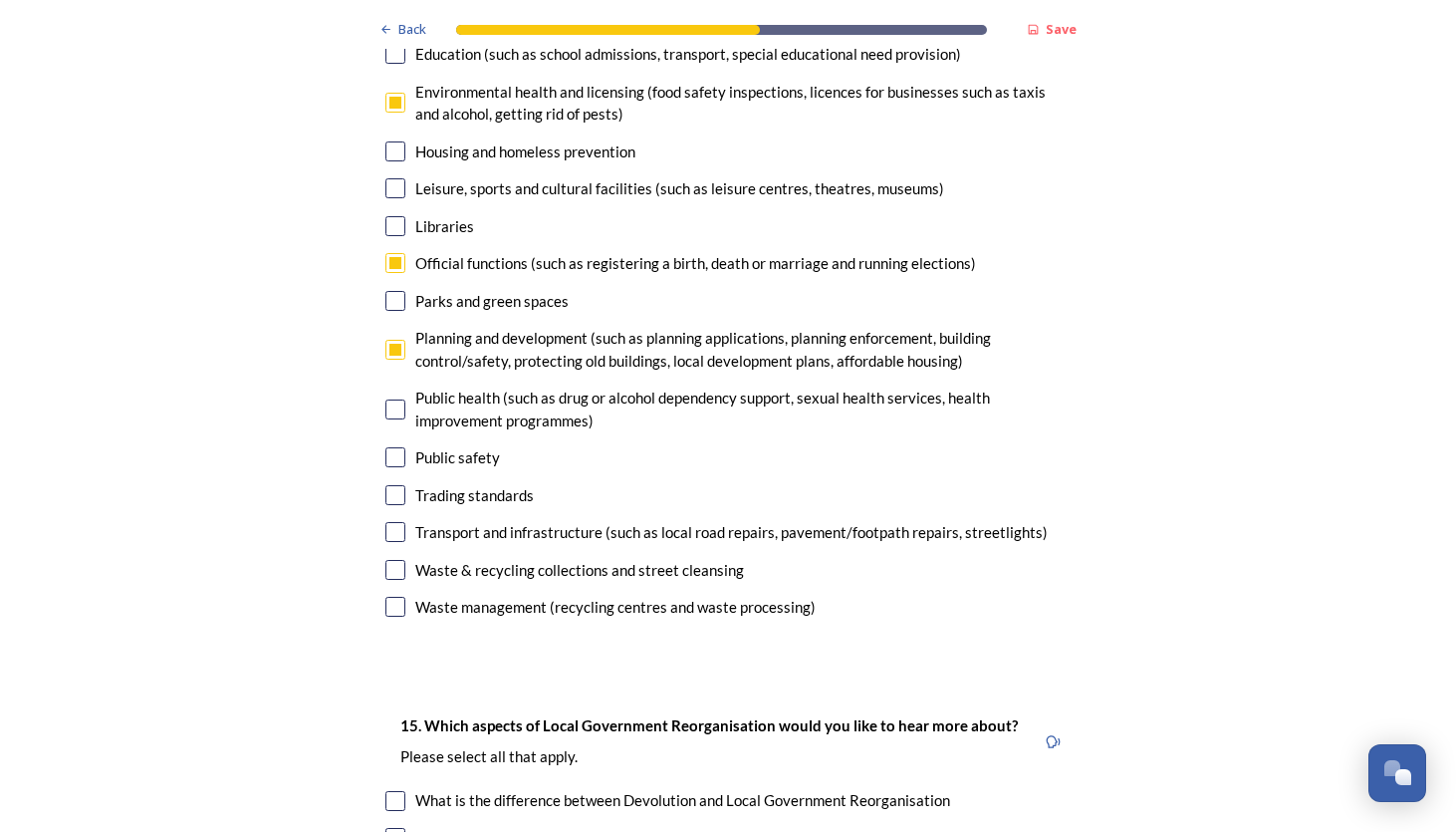click at bounding box center [395, 532] 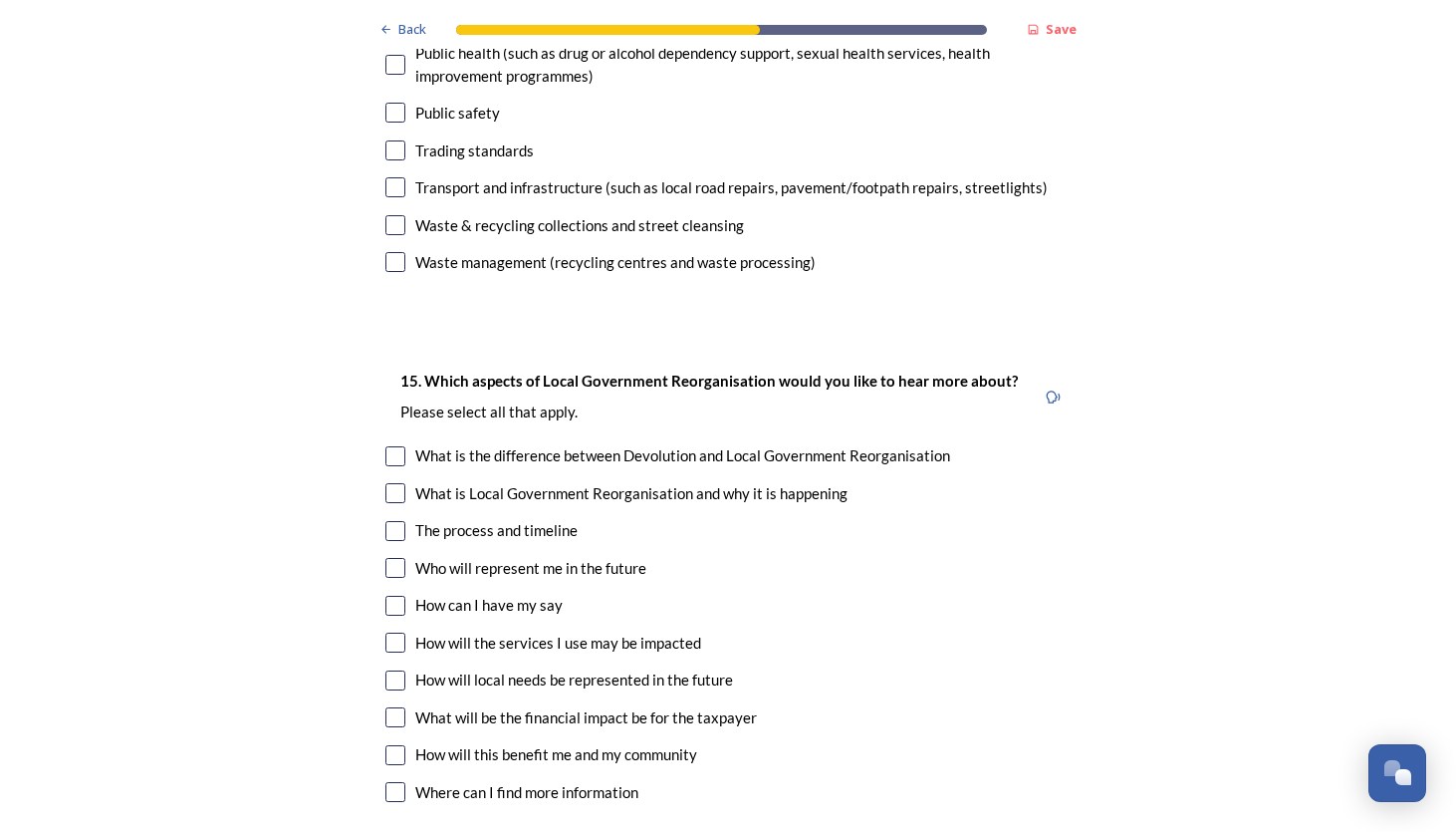 scroll, scrollTop: 5261, scrollLeft: 0, axis: vertical 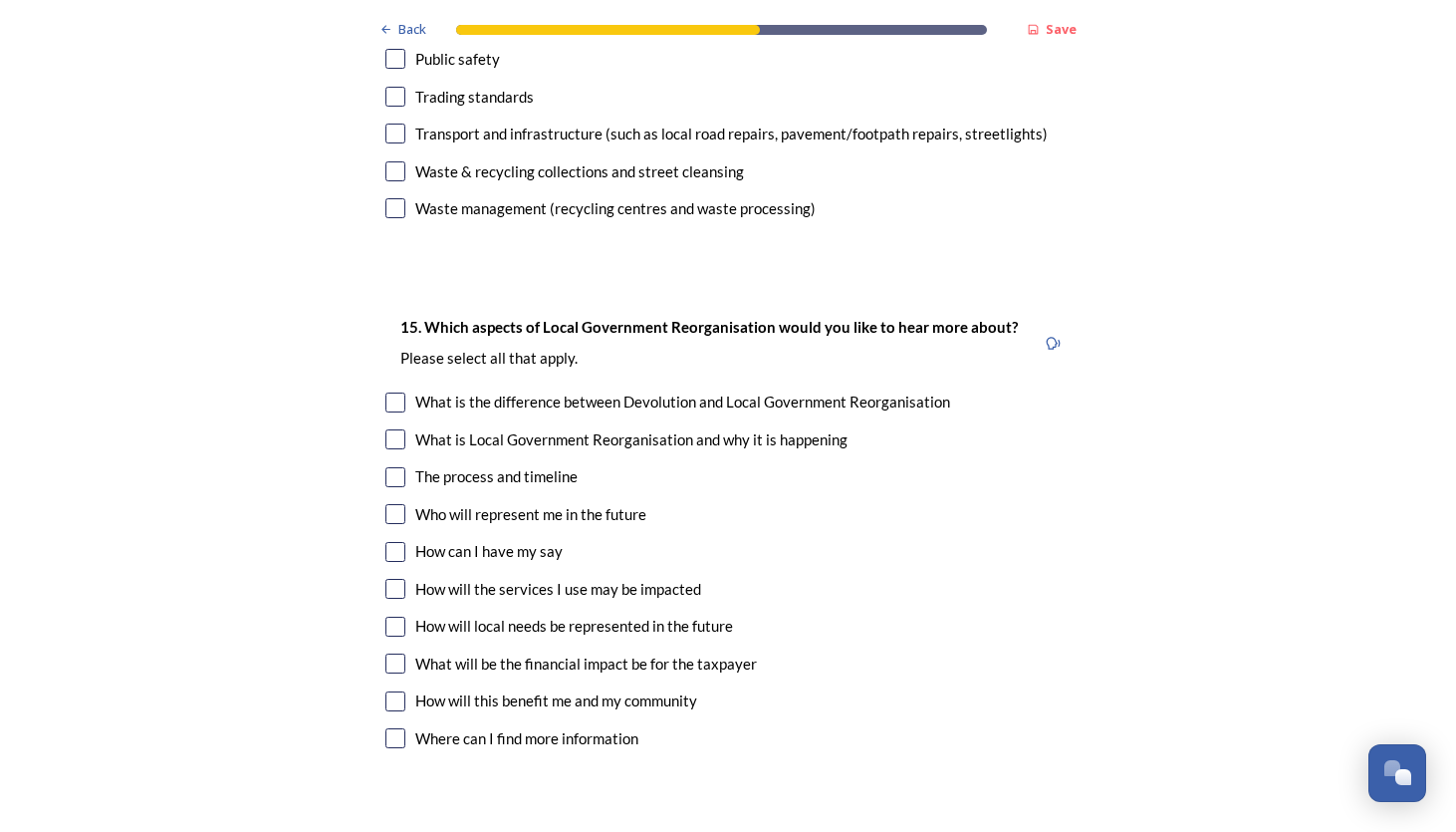 click at bounding box center [395, 477] 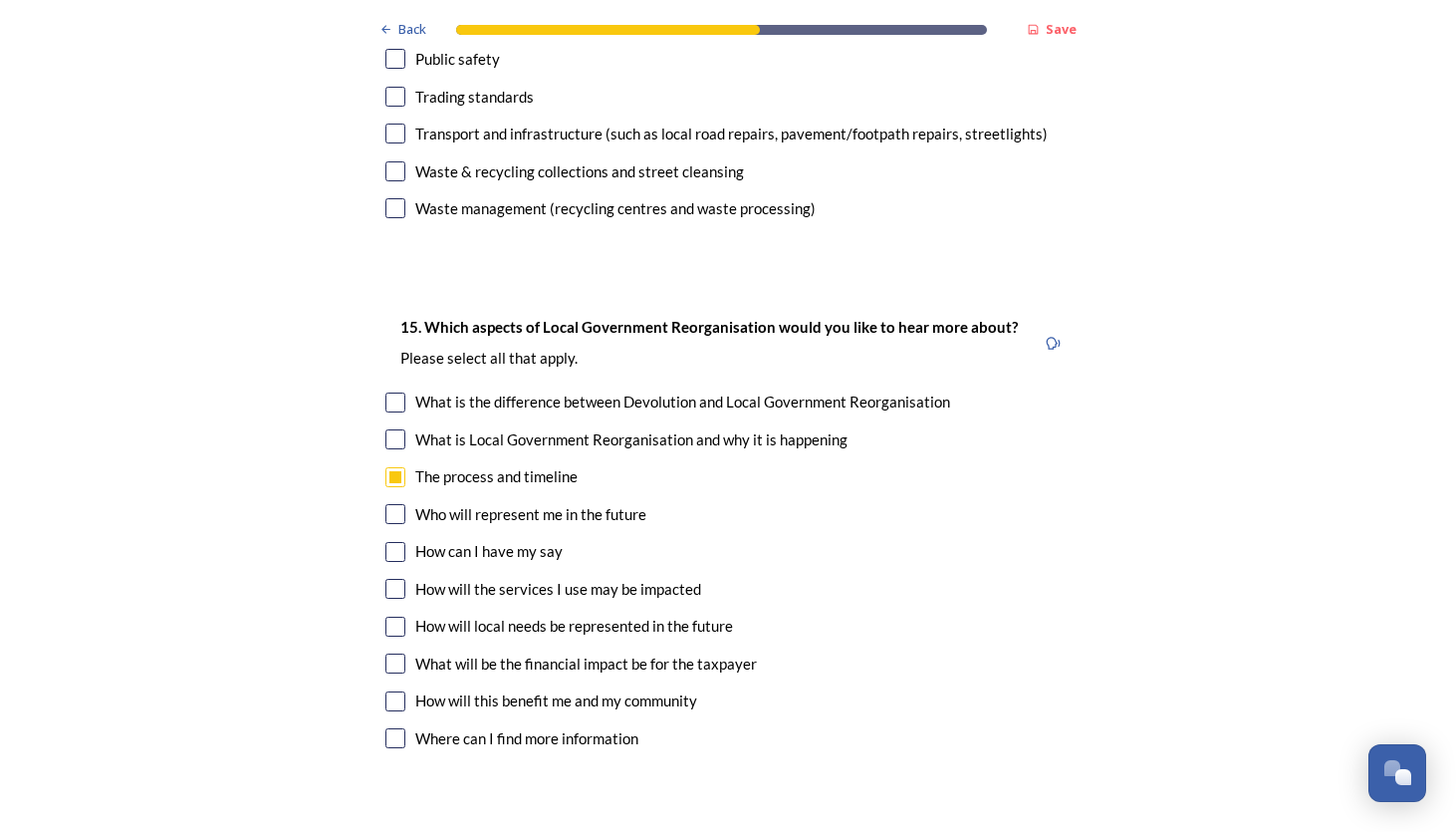 click at bounding box center [395, 514] 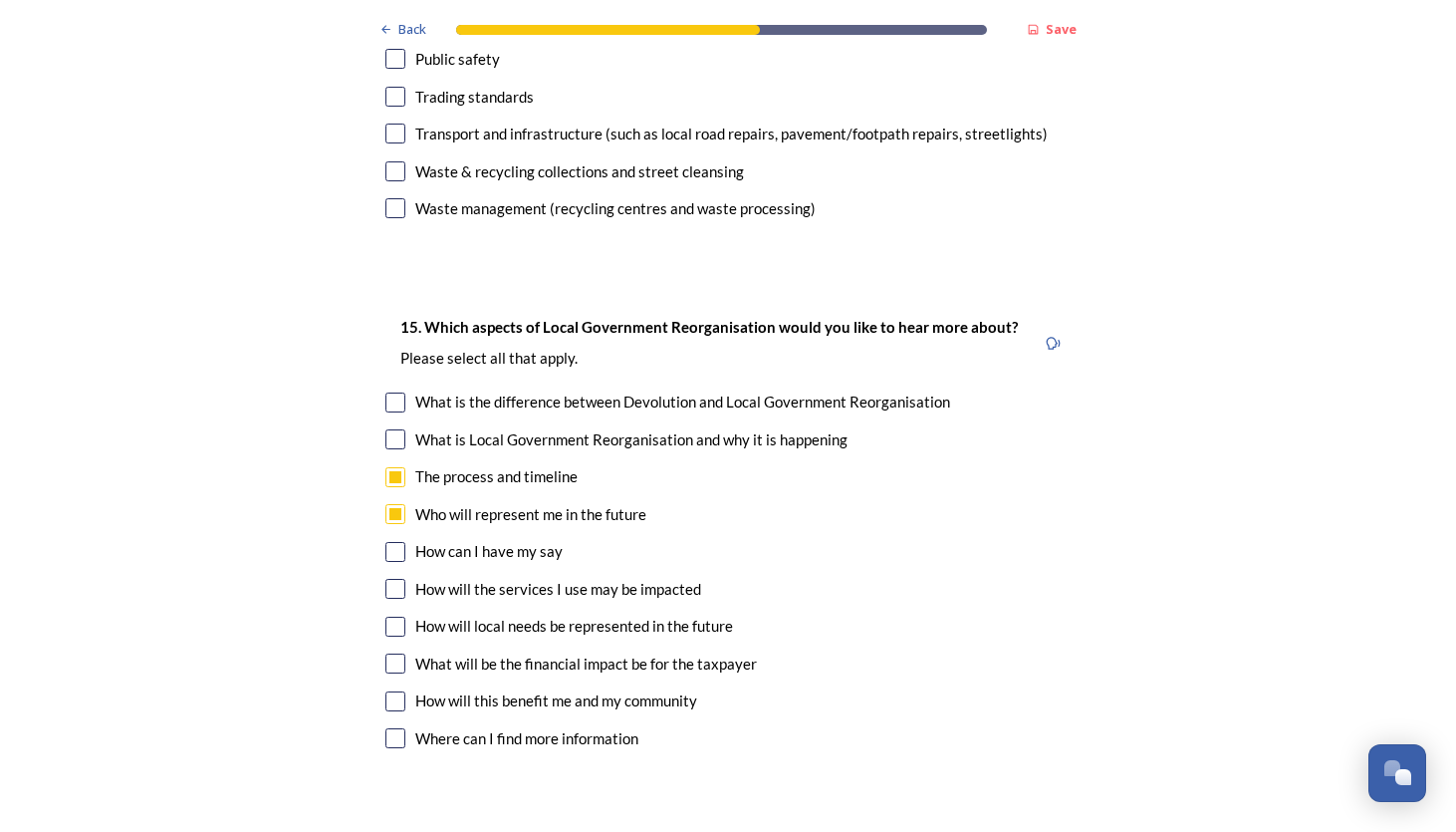 click at bounding box center [395, 589] 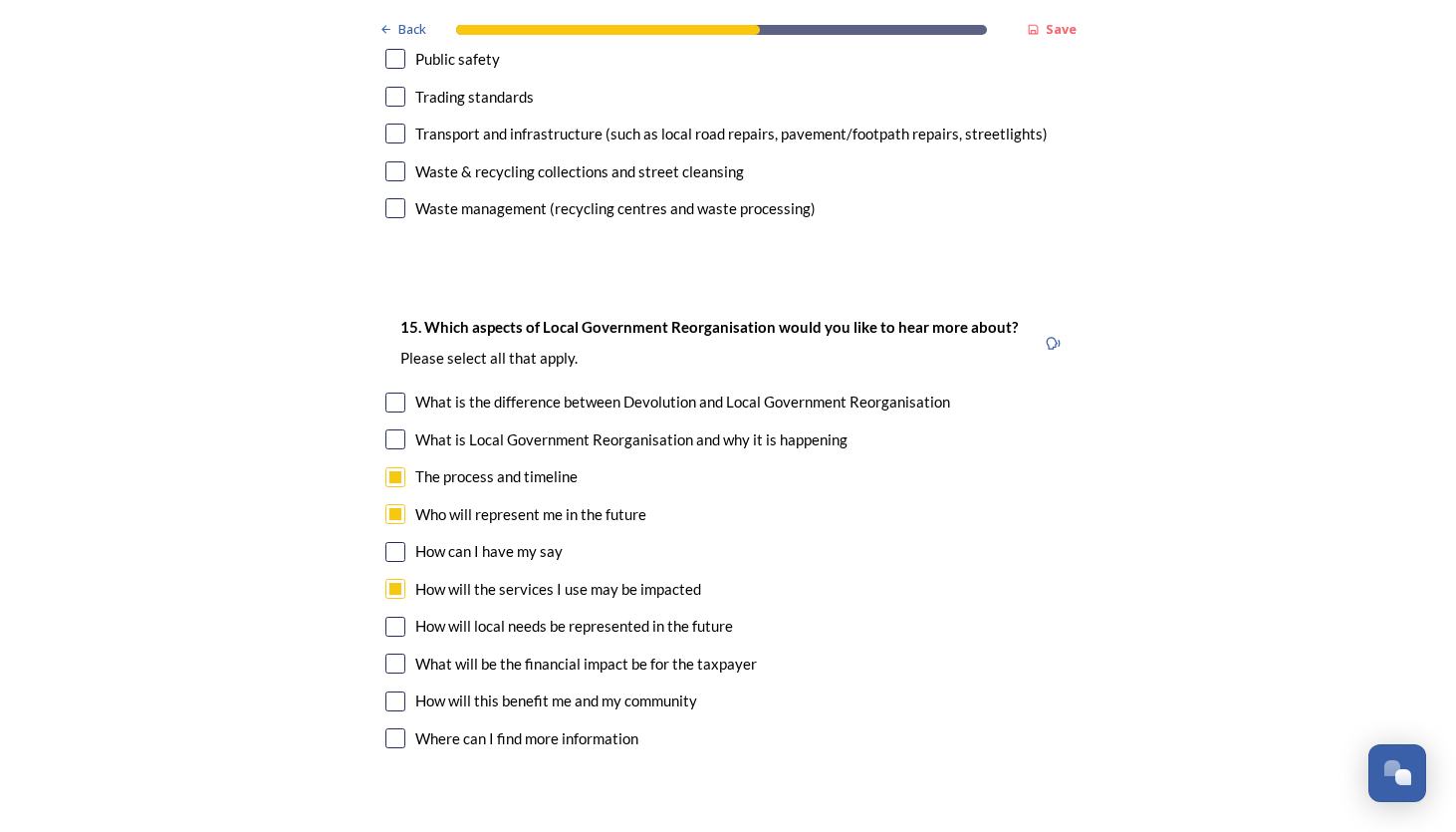 click at bounding box center [395, 664] 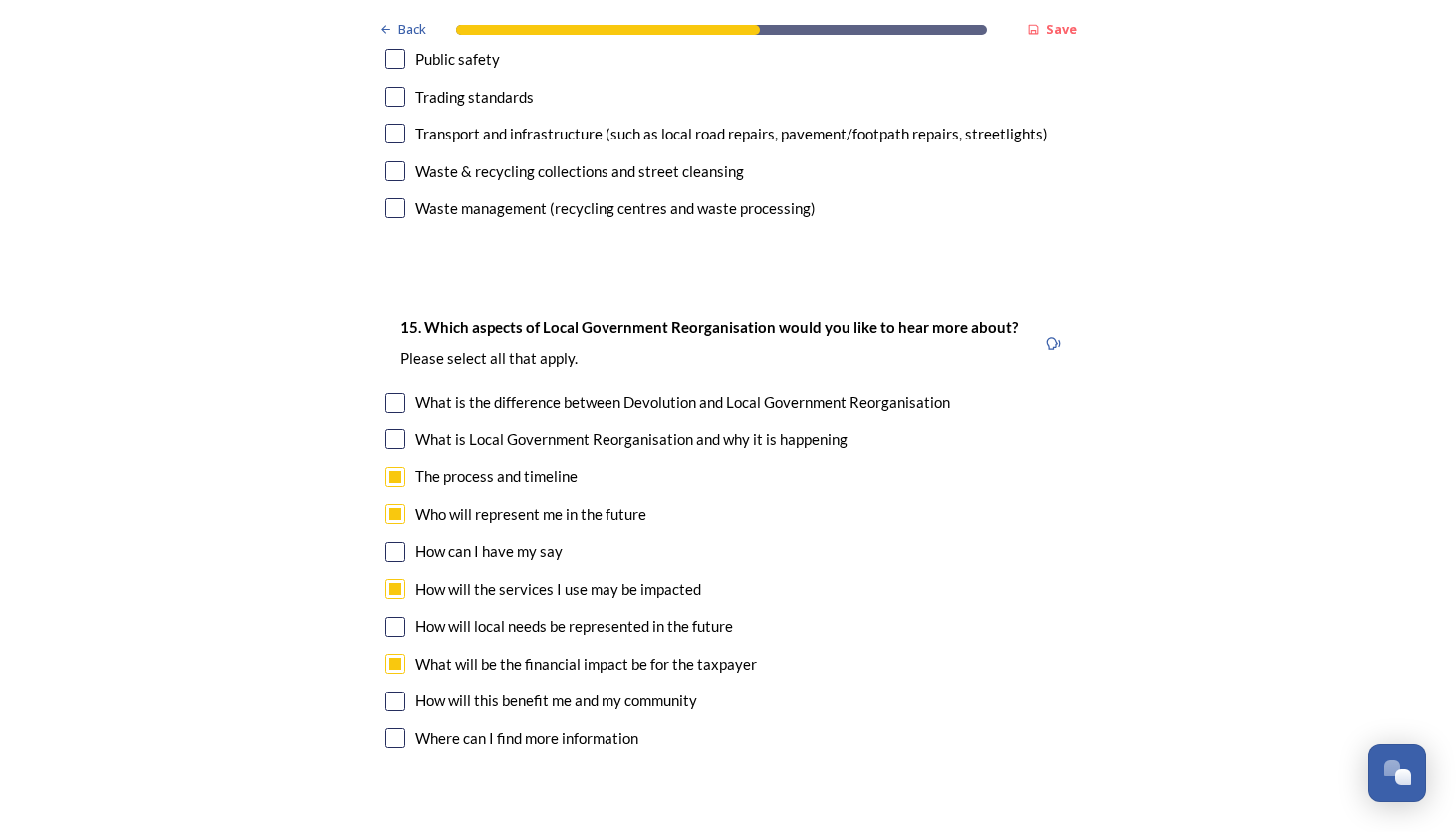 click on "Back Save Prioritising future services As explained on our  Shaping [GEOGRAPHIC_DATA] hub , Local Government Reorganisation for [GEOGRAPHIC_DATA] means that the county, district and borough councils will be replaced with one, or more than one, single-tier council (referred to as a unitary council) to deliver all your services.  Options currently being explored within [GEOGRAPHIC_DATA] are detailed on our  hub , but map visuals can be found below. A single county unitary , bringing the County Council and all seven District and Borough Councils services together to form a new unitary council for [GEOGRAPHIC_DATA]. Single unitary model (You can enlarge this map by clicking on the square expand icon in the top right of the image) Two unitary option, variation 1  -   one unitary combining Arun, [GEOGRAPHIC_DATA] and Worthing footprints and one unitary combining Adur, [GEOGRAPHIC_DATA], [GEOGRAPHIC_DATA], and Mid-Sussex footprints. Two unitary model variation 1 (You can enlarge this map by clicking on the square expand icon in the top right of the image) * Other 0" at bounding box center (728, -1936) 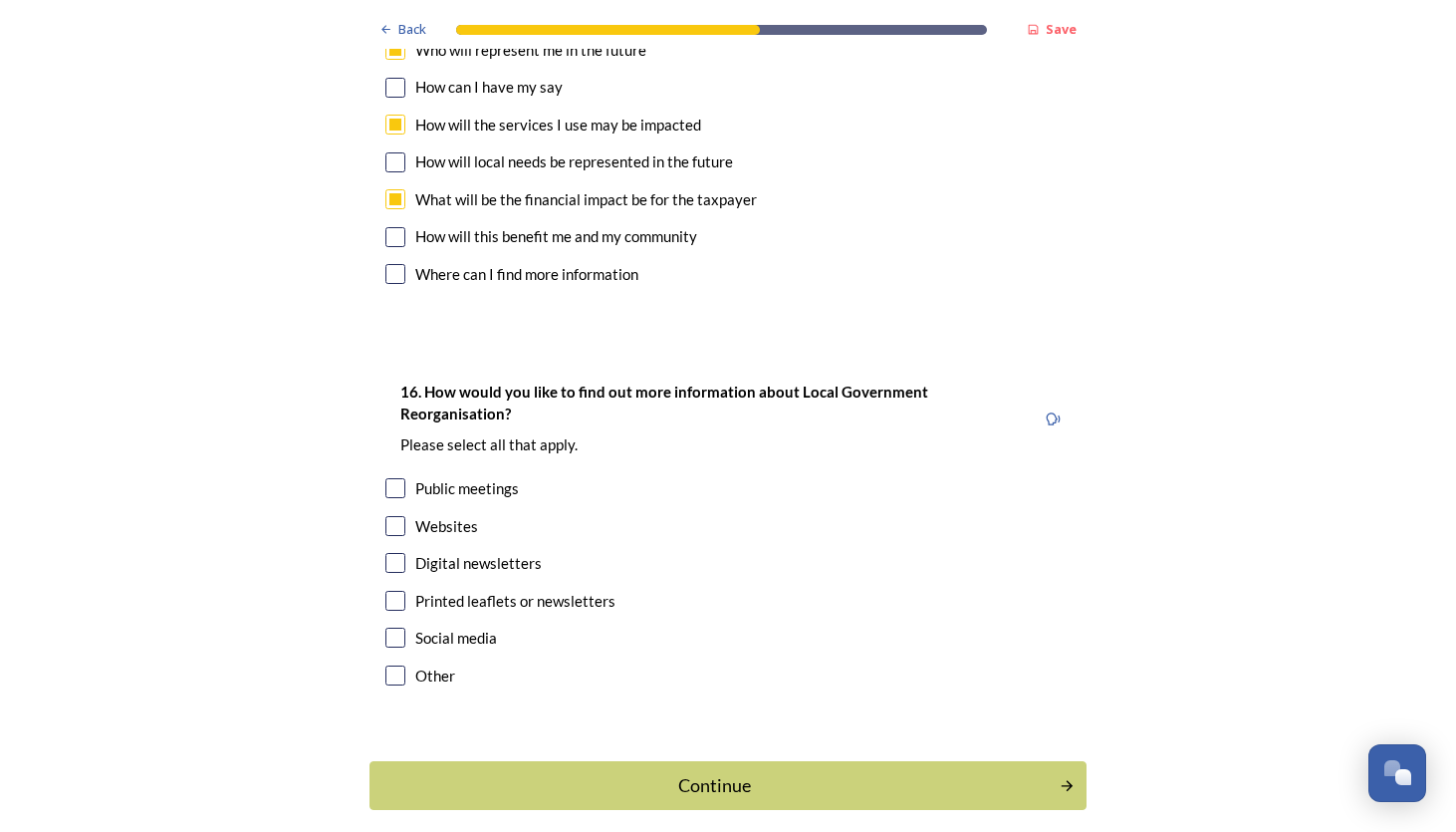 scroll, scrollTop: 5739, scrollLeft: 0, axis: vertical 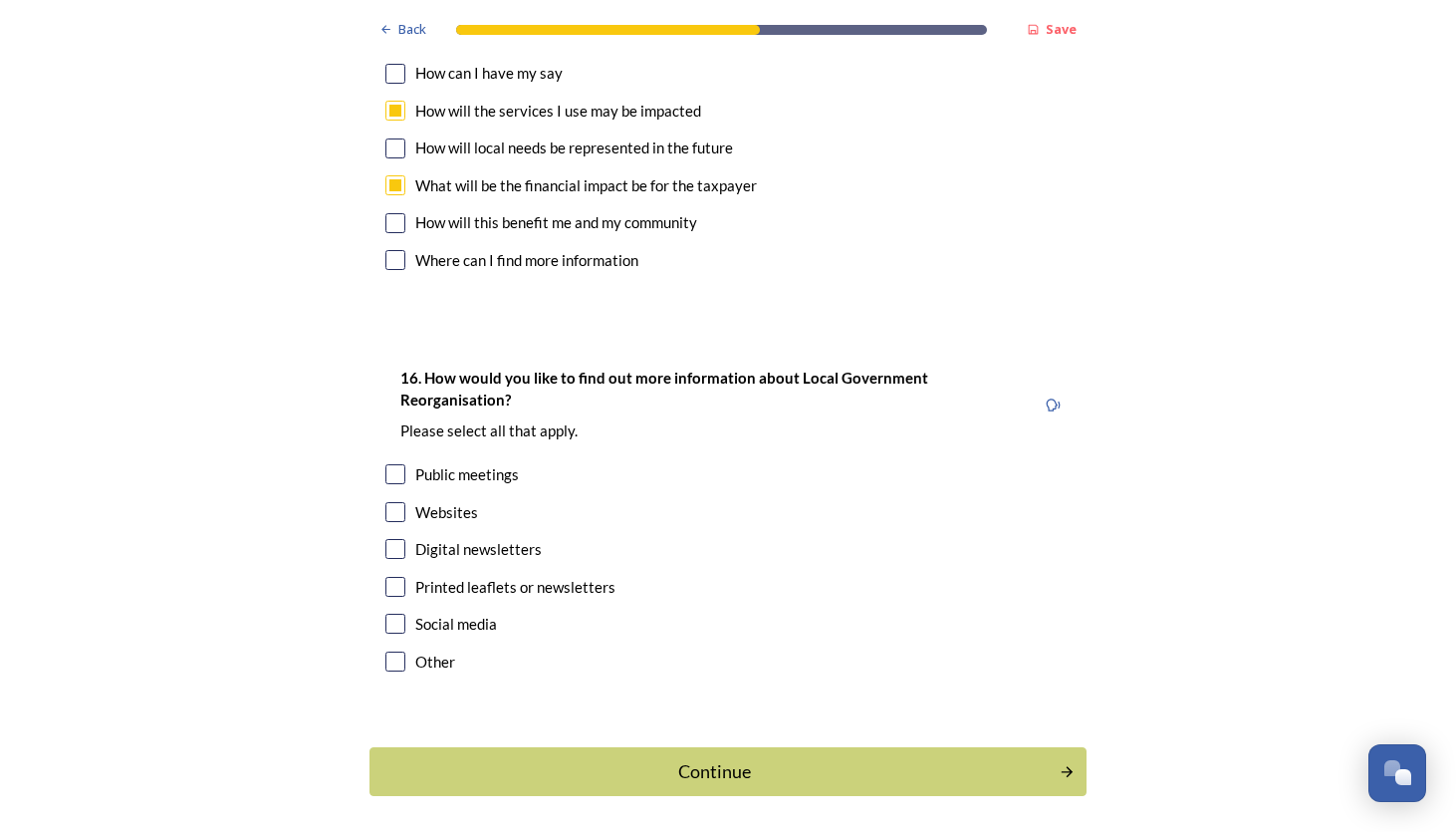 click on "16. How would you like to find out more information about Local Government Reorganisation?  ﻿Please select all that apply. Public meetings Websites Digital newsletters Printed leaflets or newsletters Social media Other" at bounding box center (728, 521) 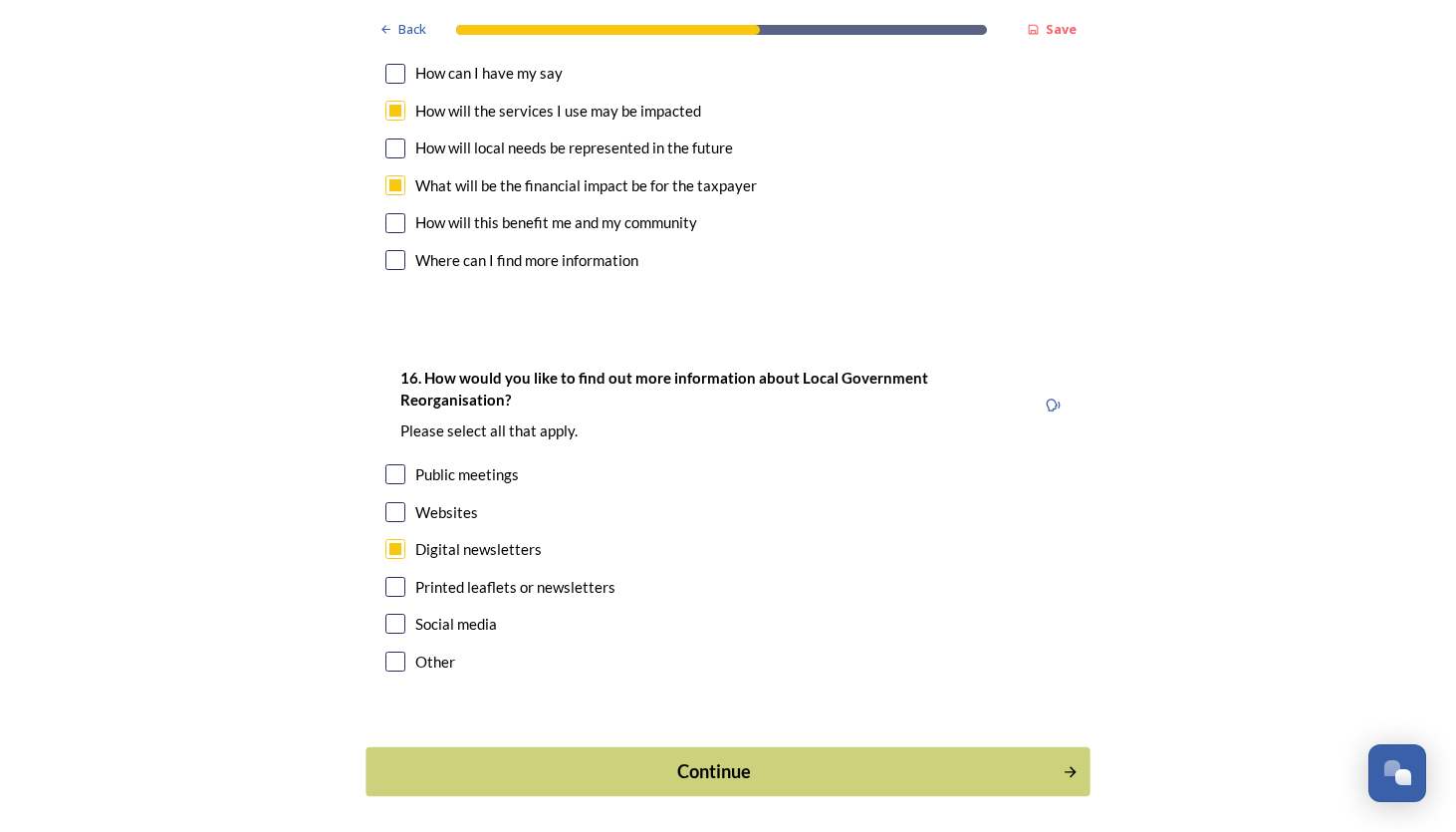 click on "Continue" at bounding box center [714, 771] 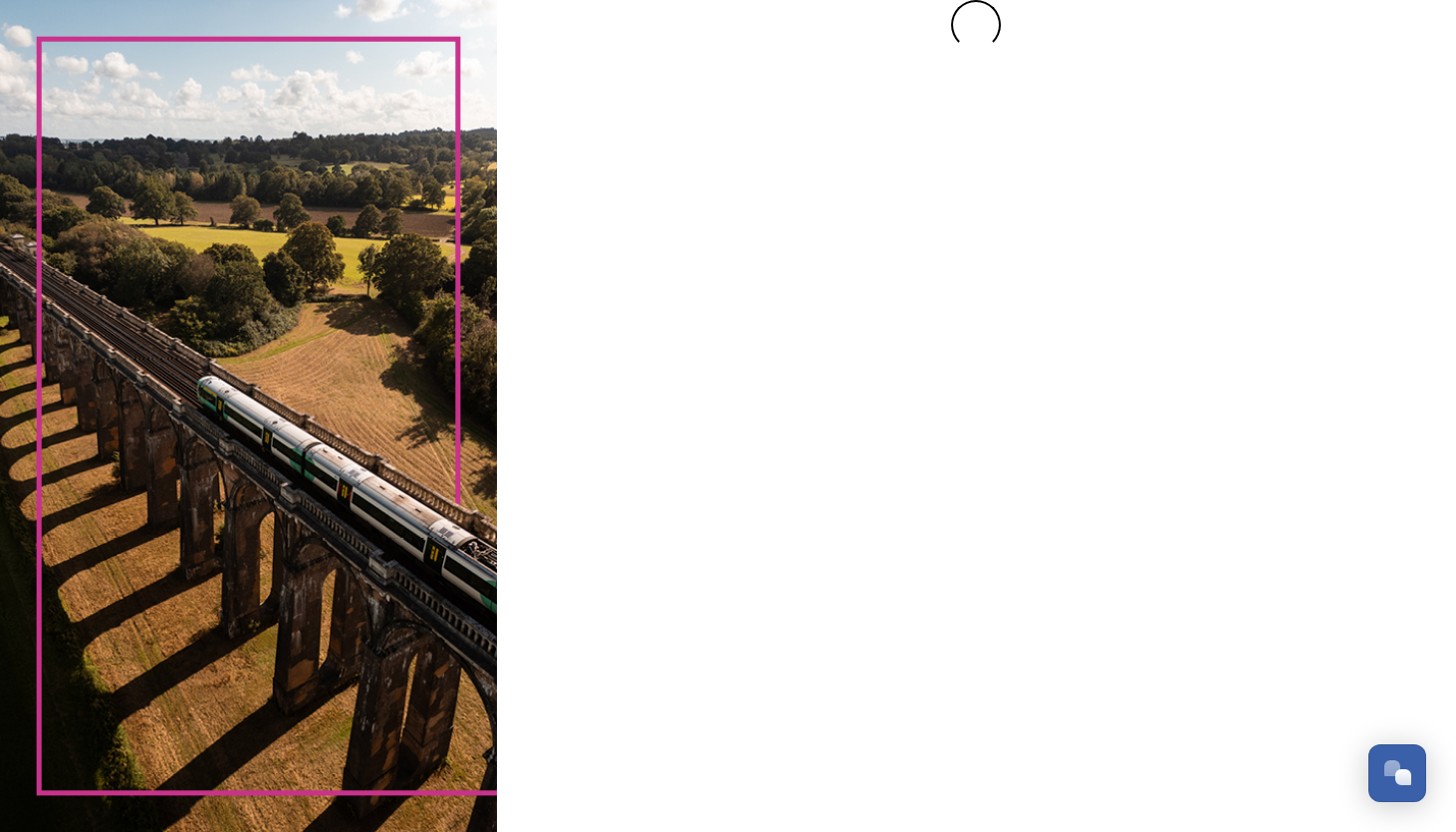 scroll, scrollTop: 0, scrollLeft: 0, axis: both 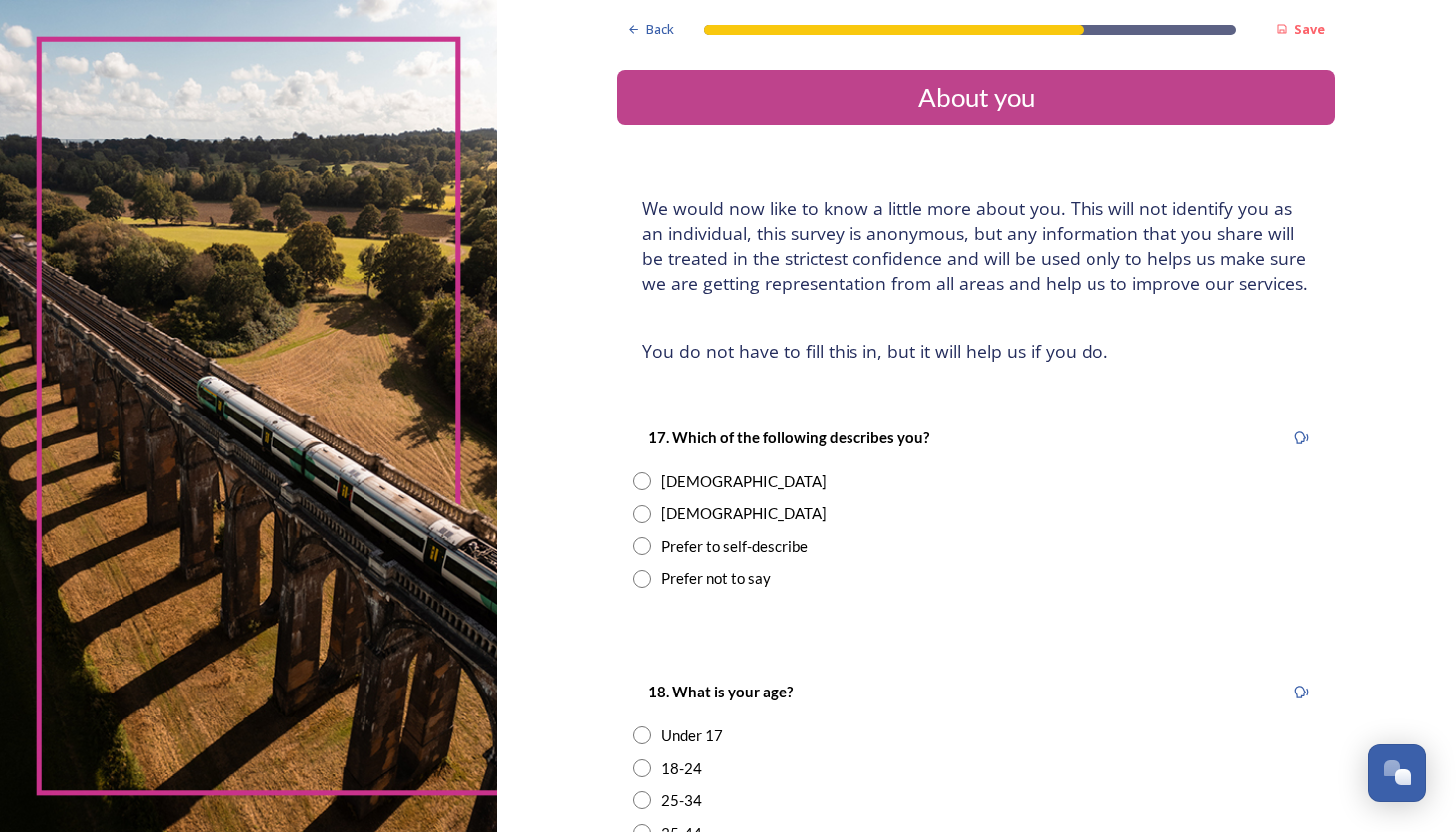 click at bounding box center (642, 514) 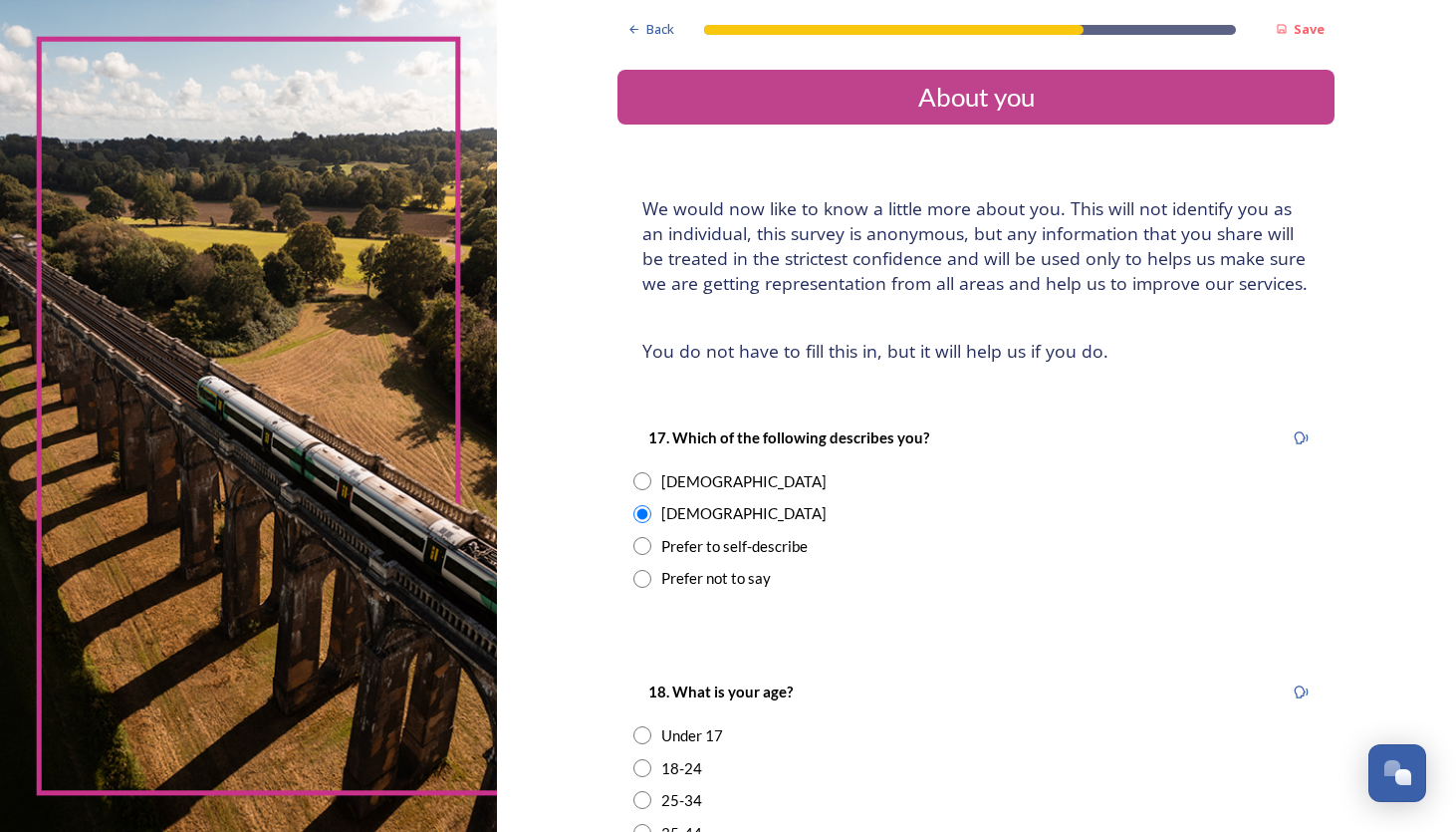 click on "18-24" at bounding box center [976, 768] 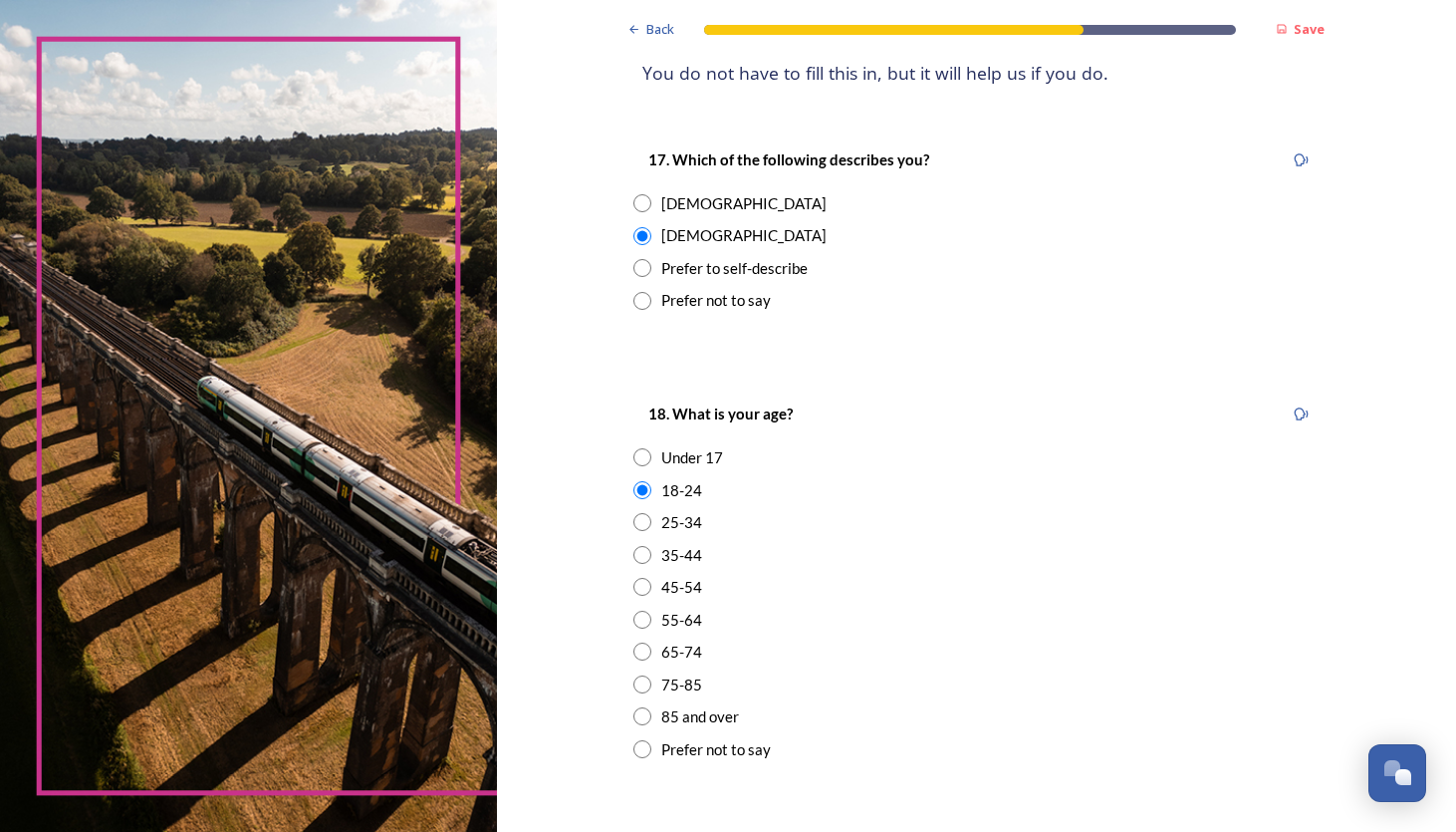 scroll, scrollTop: 279, scrollLeft: 0, axis: vertical 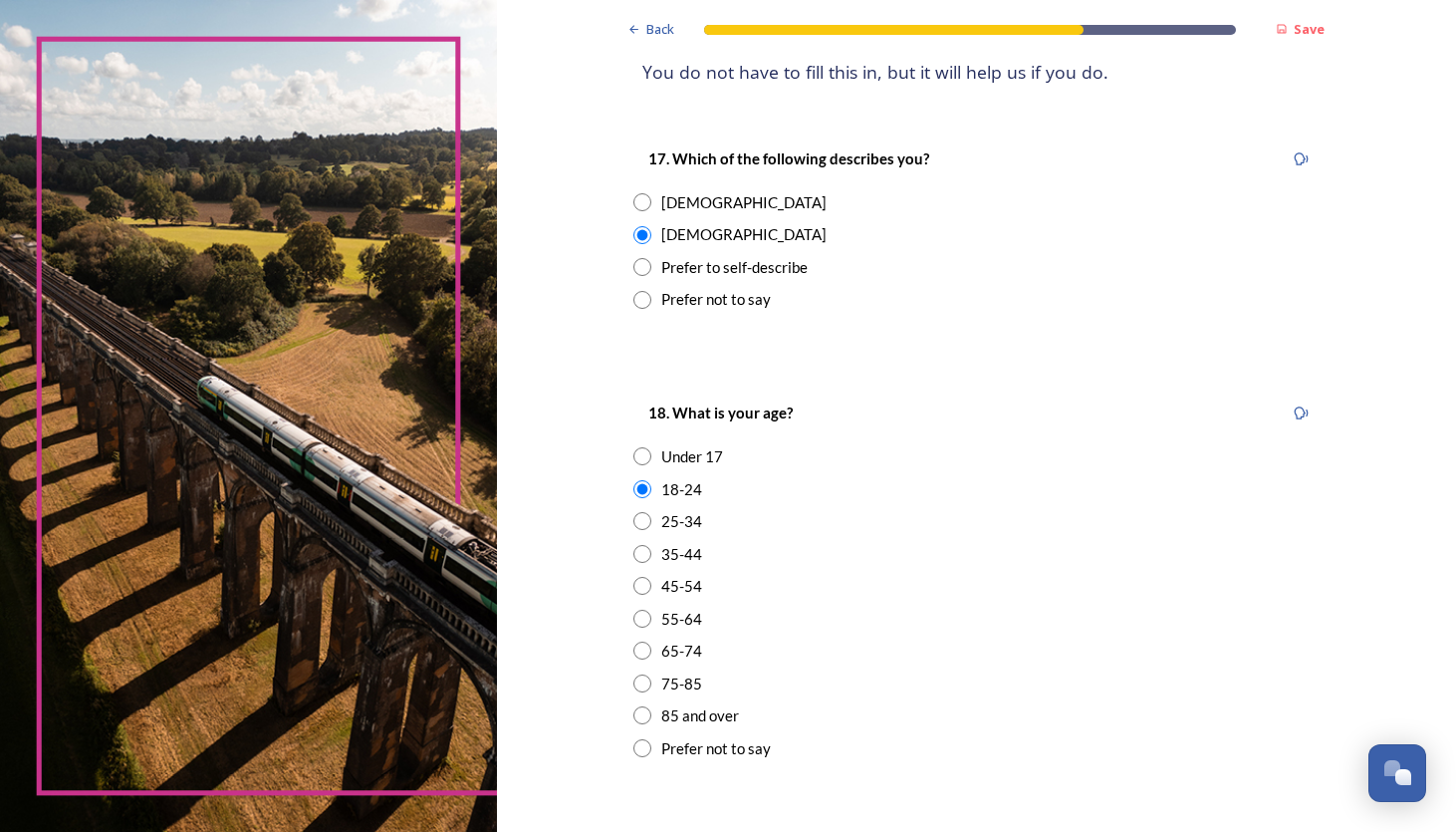 click at bounding box center (642, 651) 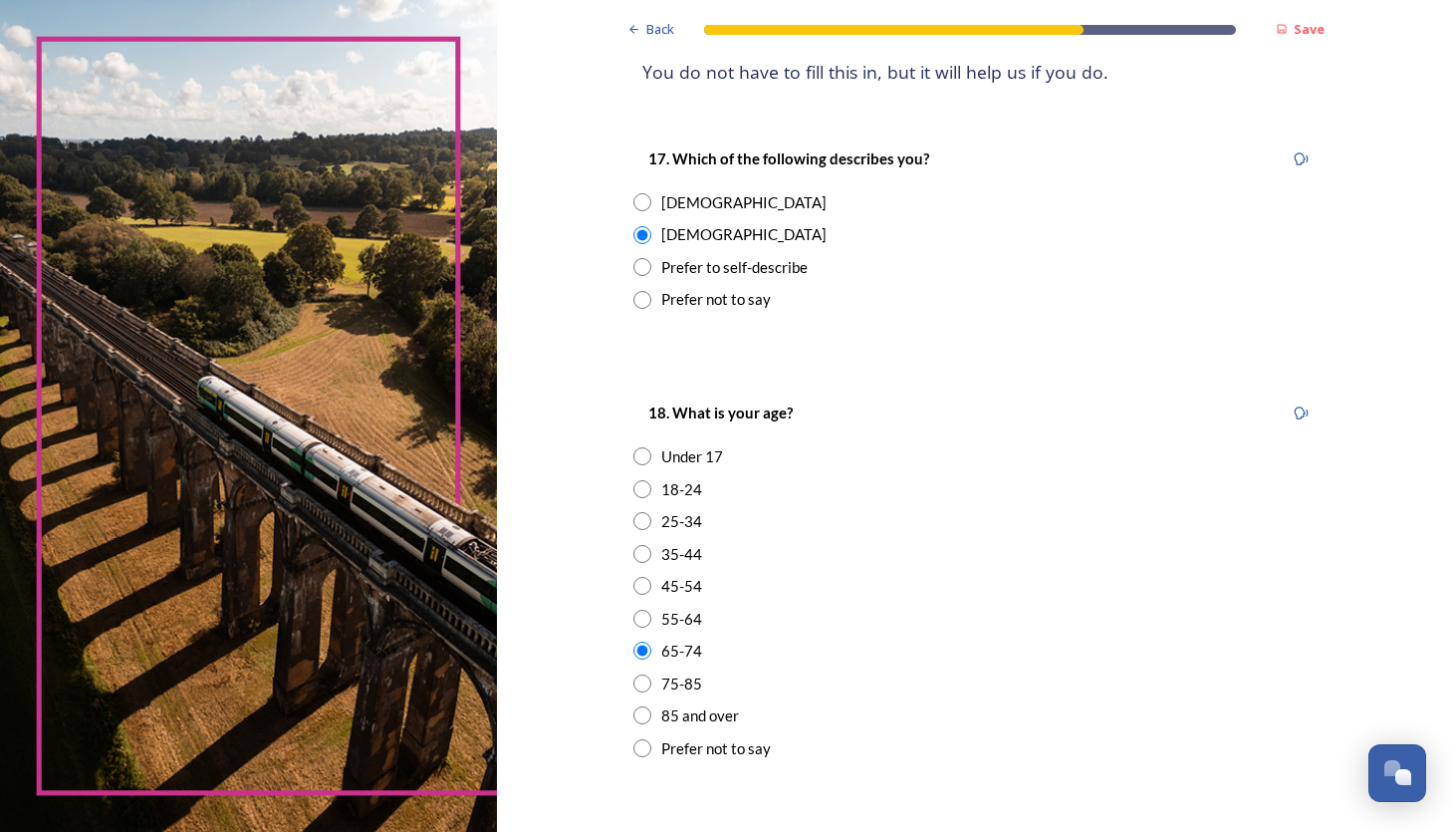 click at bounding box center (642, 684) 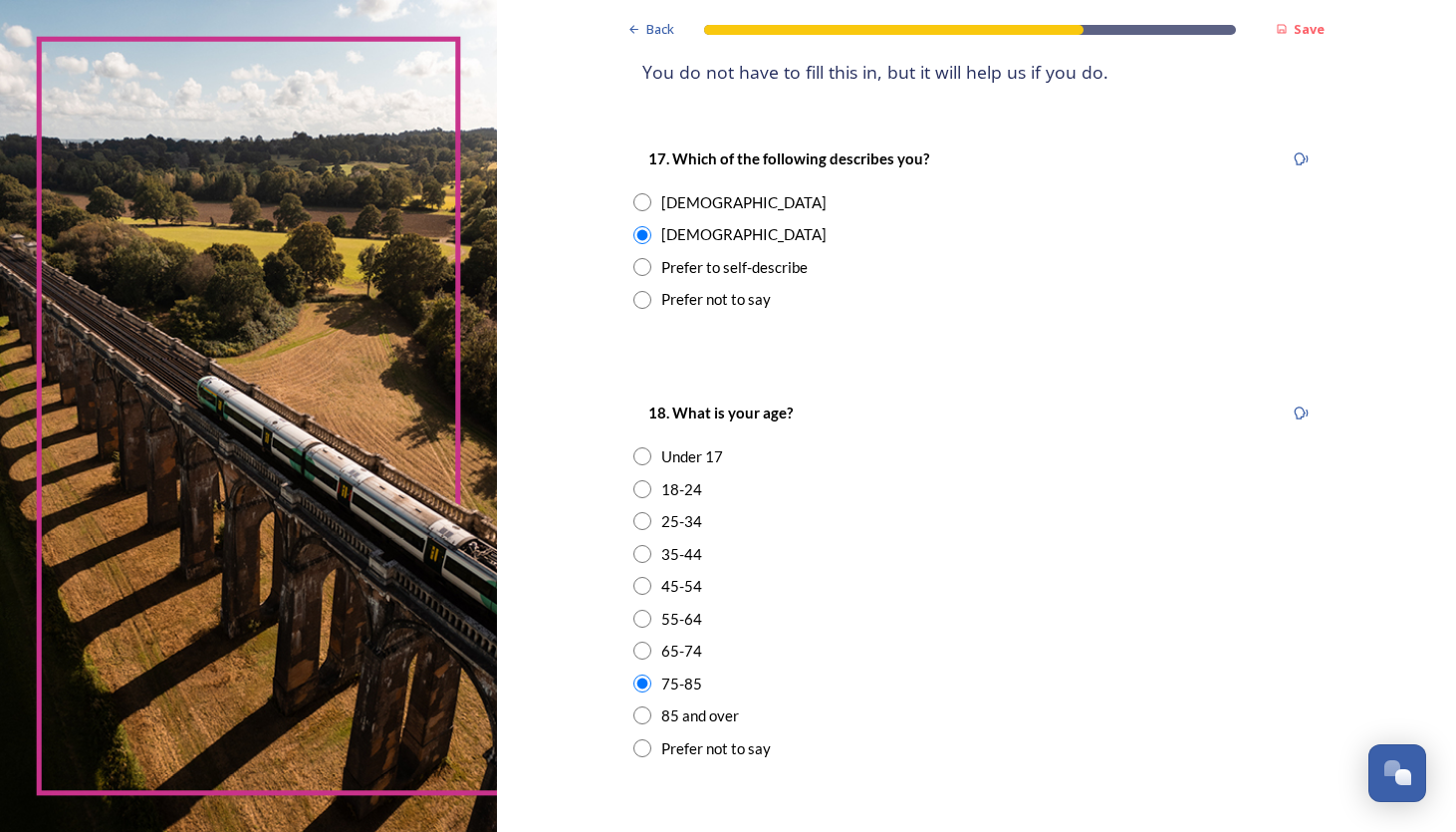 click at bounding box center [642, 651] 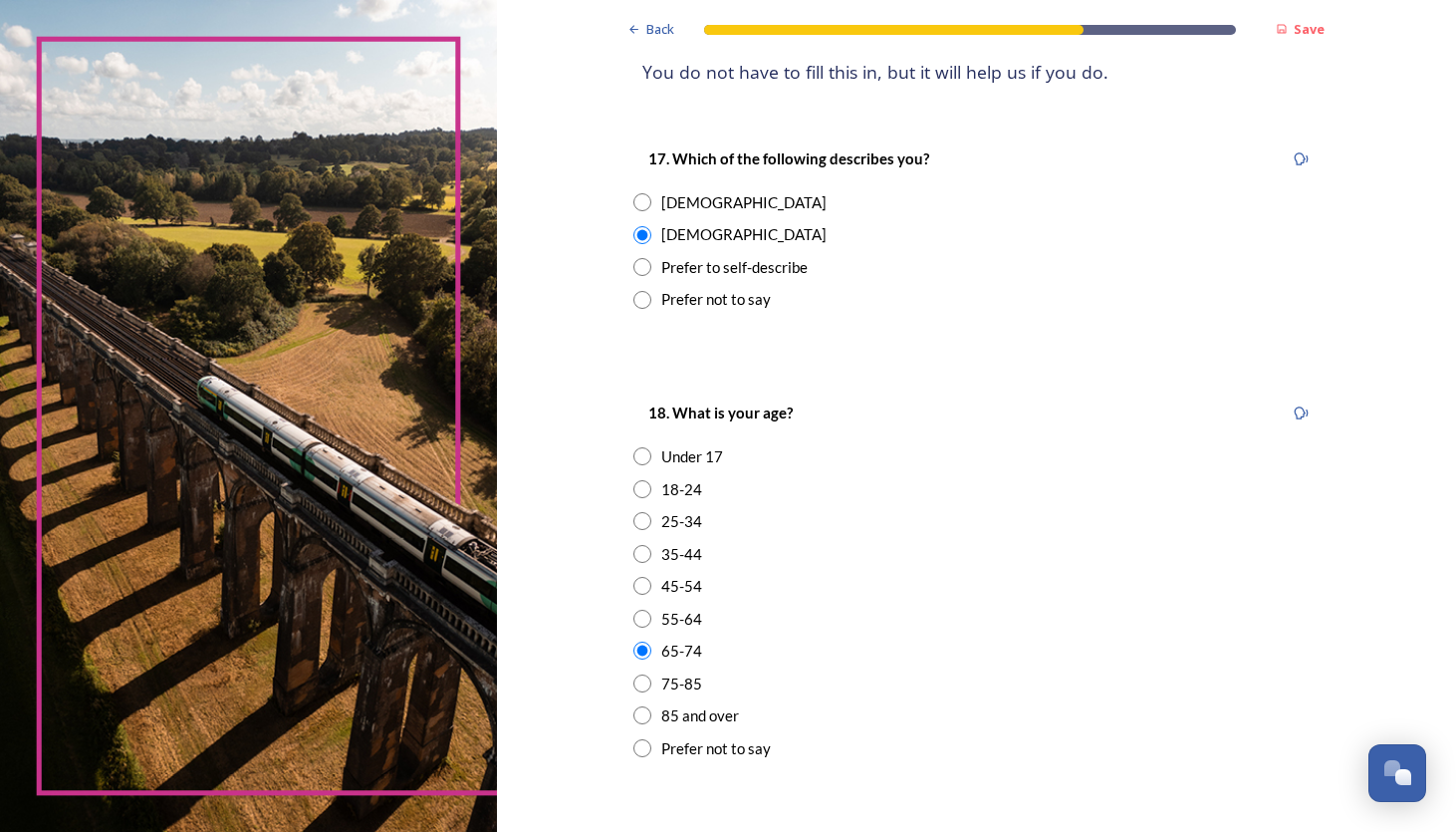 click on "35-44" at bounding box center (976, 554) 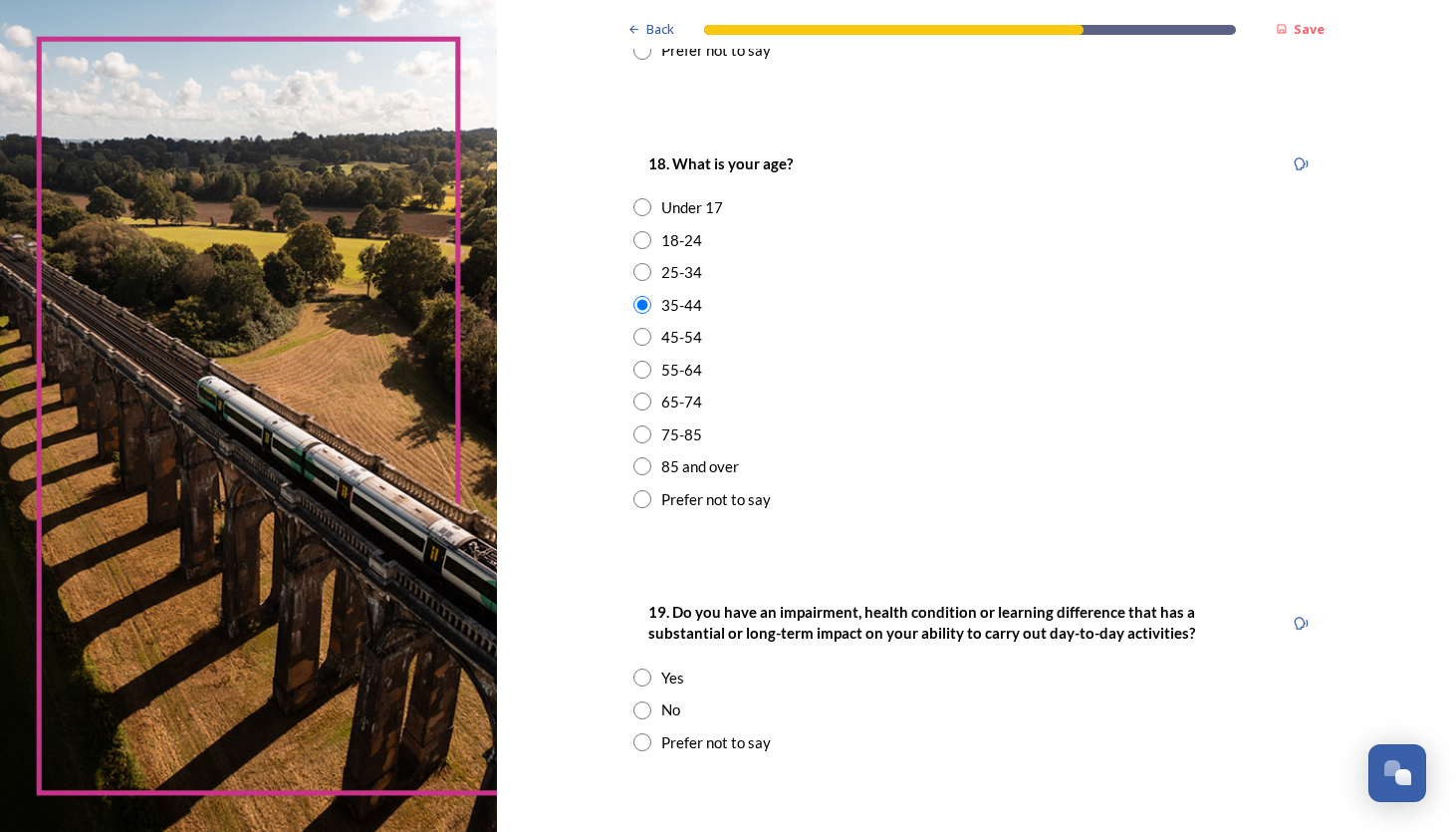 scroll, scrollTop: 558, scrollLeft: 0, axis: vertical 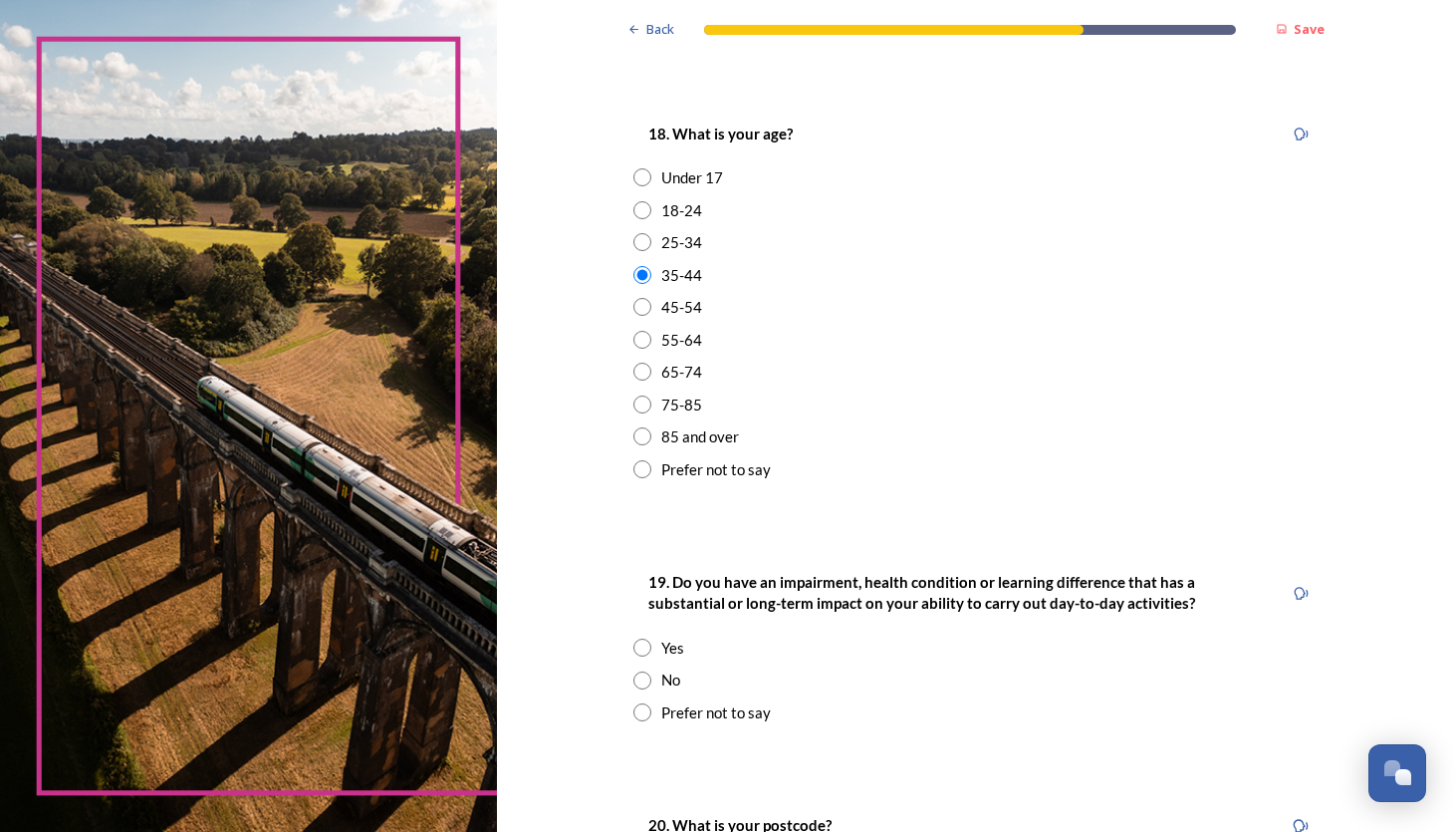 click at bounding box center [642, 372] 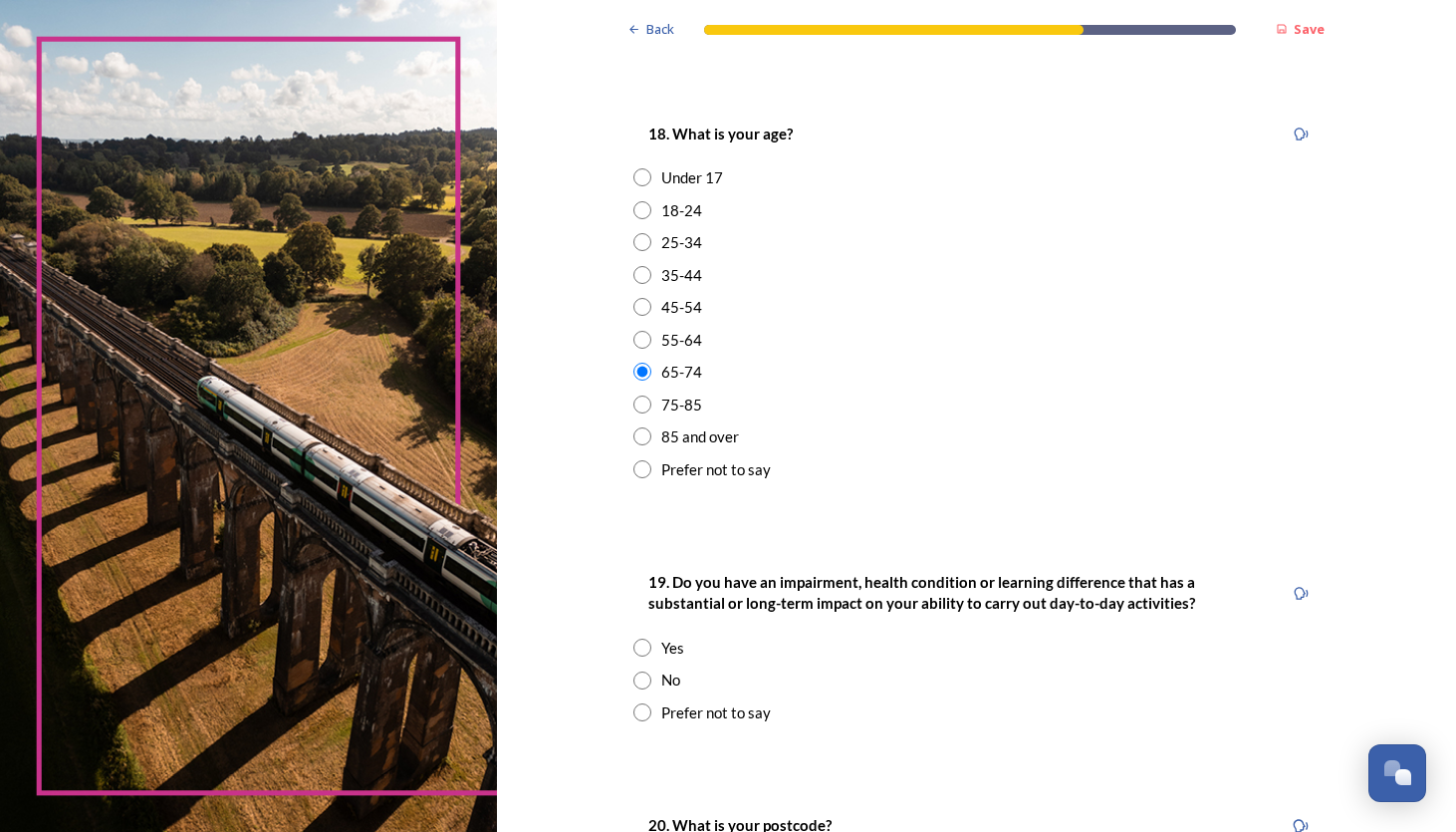 click at bounding box center (642, 405) 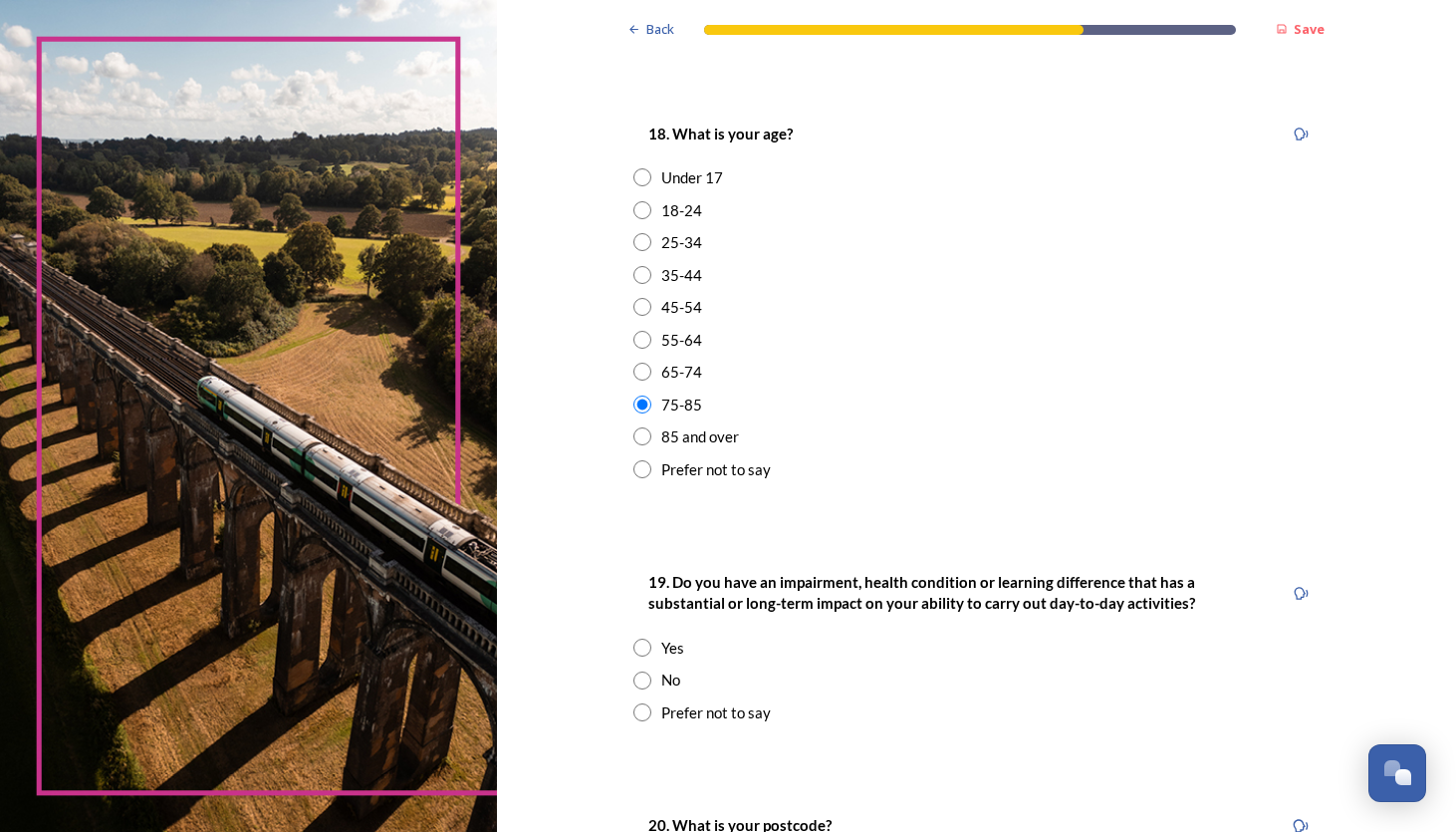 click at bounding box center (642, 372) 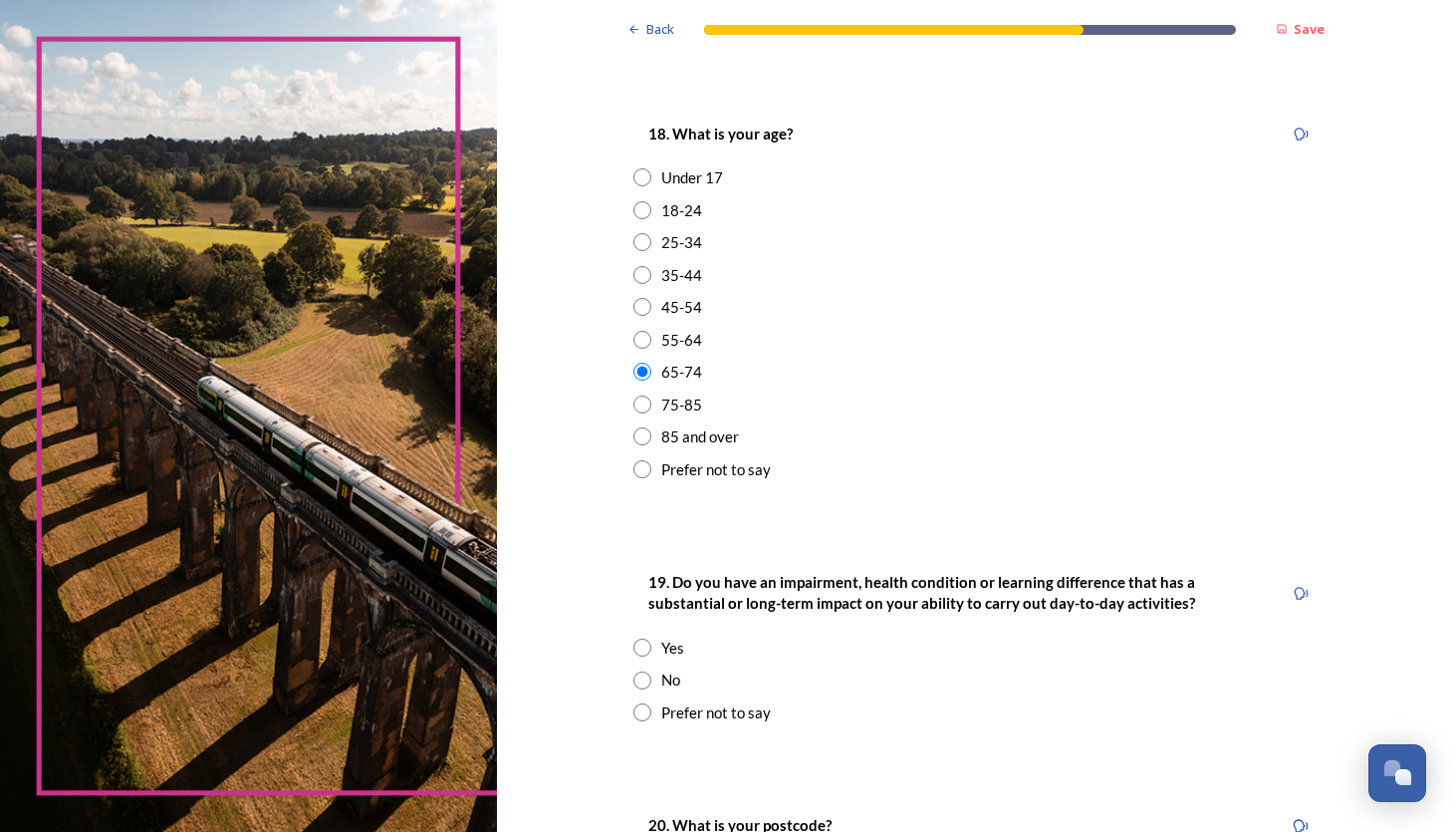 click at bounding box center (642, 681) 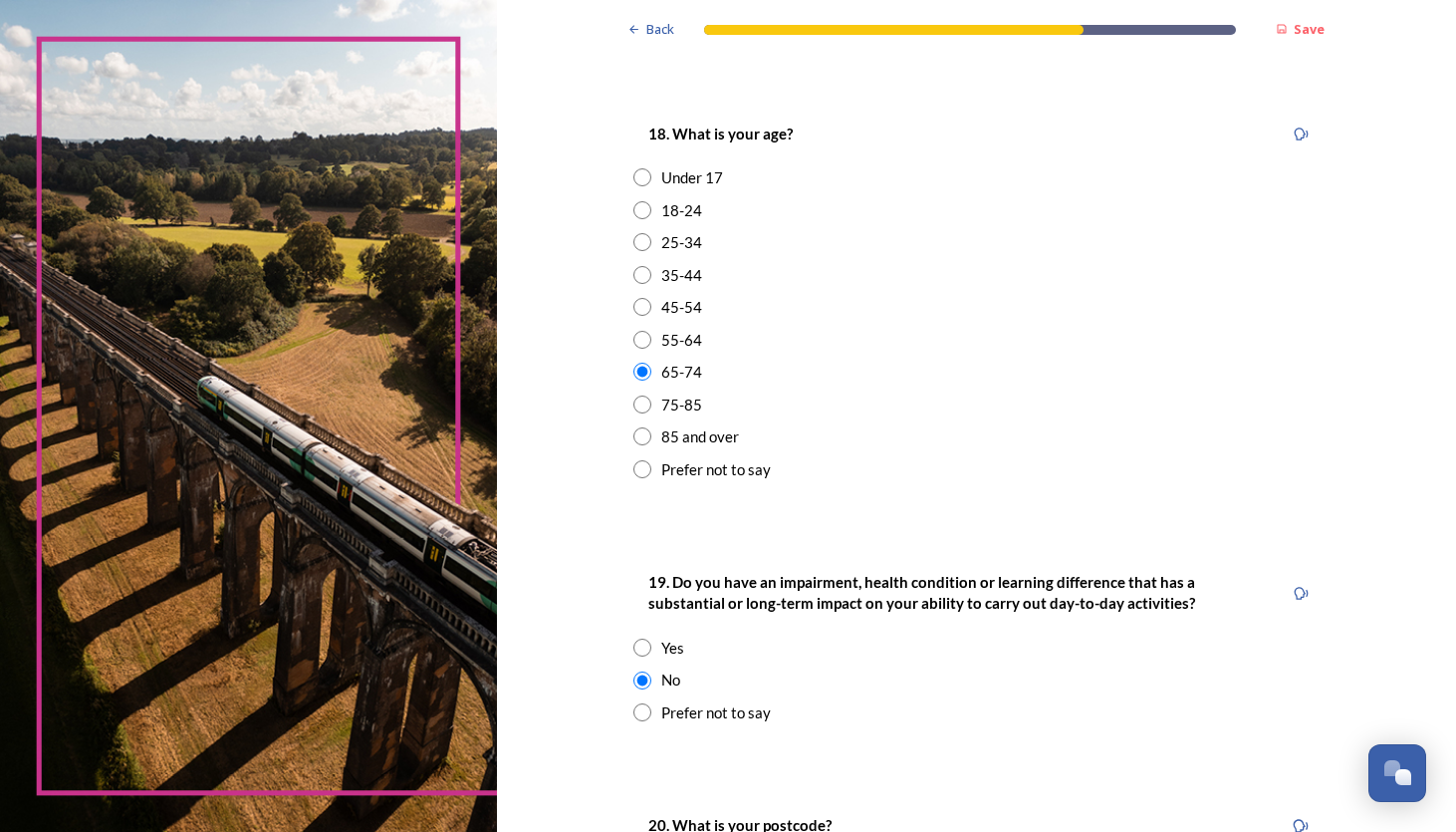 click on "Back Save About you We would now like to know a little more about you. This will not identify you as an individual, this survey is anonymous, but any information that you share will be treated in the strictest confidence and will be used only to helps us make sure we are getting representation from all areas and help us to improve our services.  ﻿You do not have to fill this in, but it will help us if you do. 17. Which of the following describes you?  [DEMOGRAPHIC_DATA] [DEMOGRAPHIC_DATA] Prefer to self-describe Prefer not to say 18. What is your age? Under [PHONE_NUMBER] [PHONE_NUMBER] [PHONE_NUMBER] 75-85 85 and over Prefer not to say 19. Do you have an impairment, health condition or learning difference that has a substantial or long-term impact on your ability to carry out day-to-day activities? Yes No Prefer not to say 20. What is your postcode? 250  characters remaining Continue   Back Powered by" at bounding box center [976, 304] 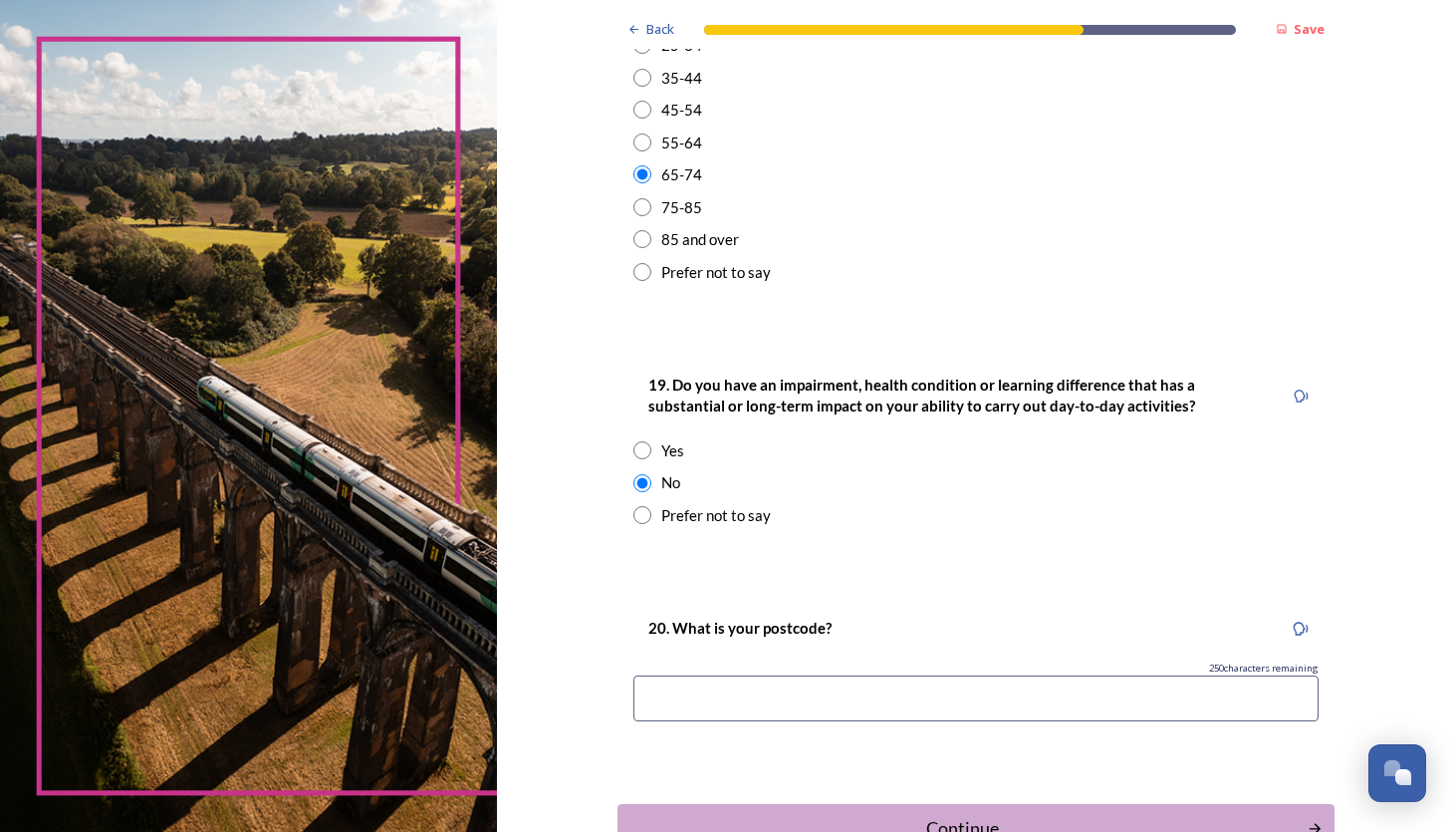 scroll, scrollTop: 757, scrollLeft: 0, axis: vertical 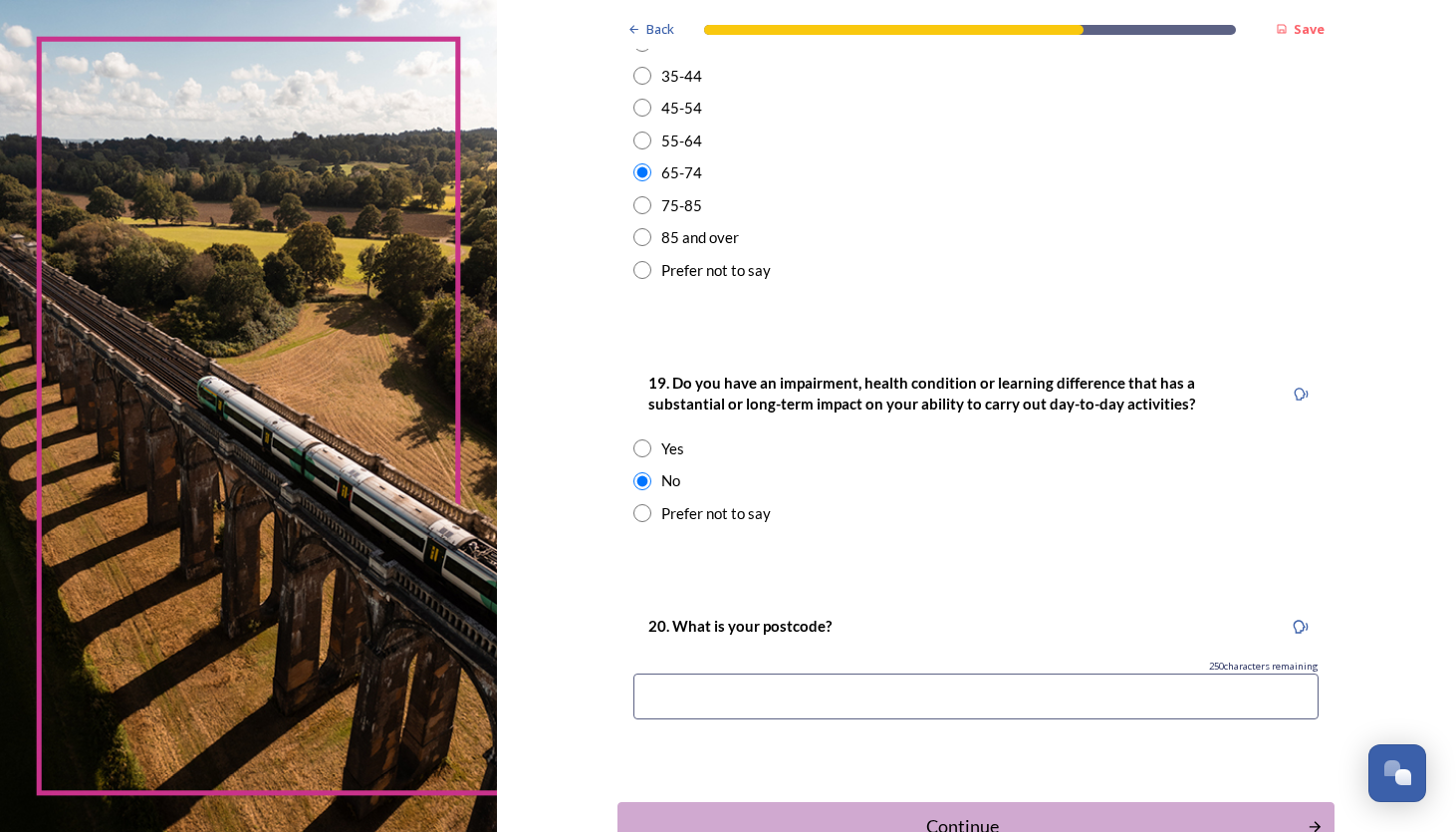 click at bounding box center (976, 696) 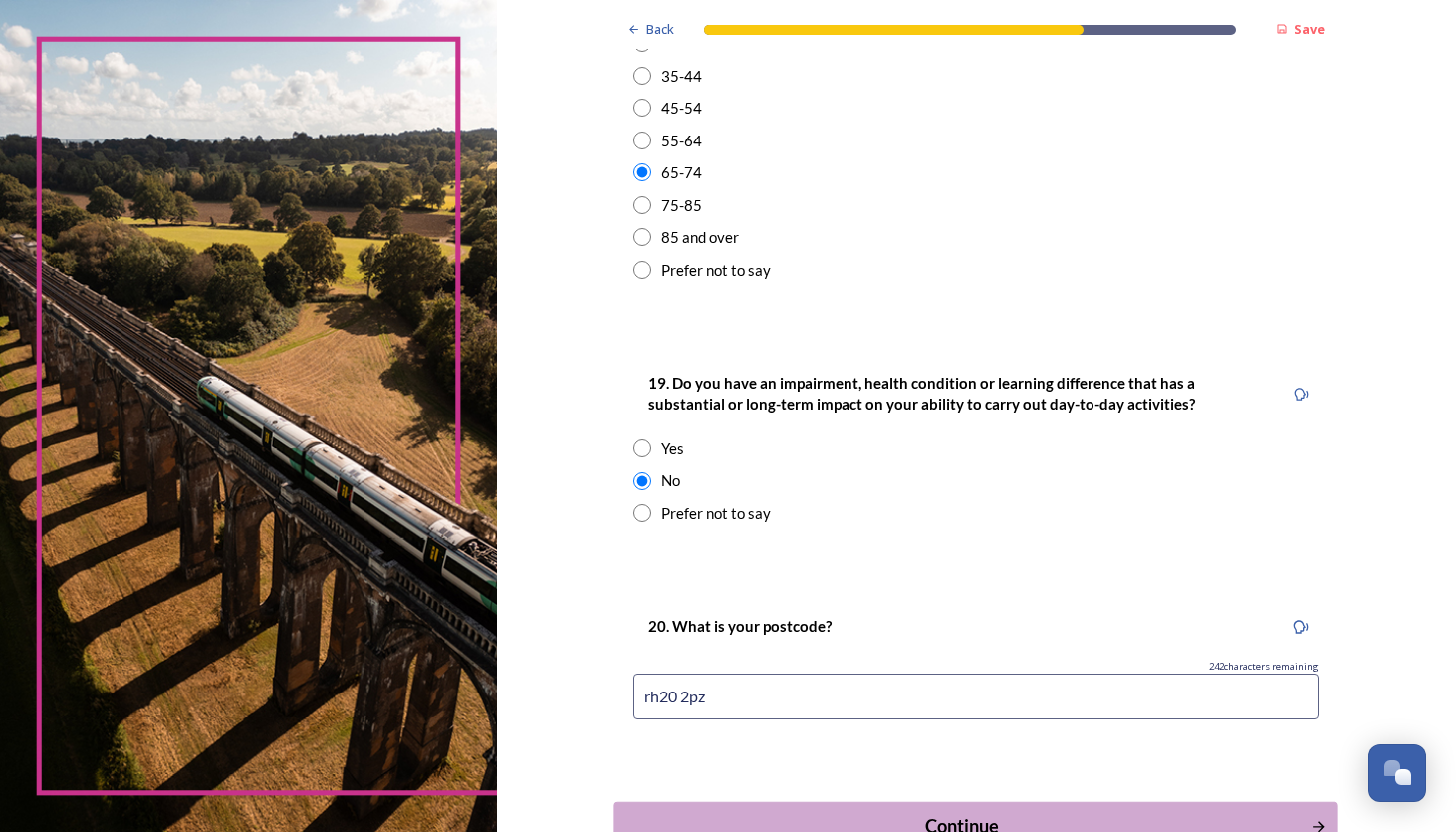 type on "rh20 2pz" 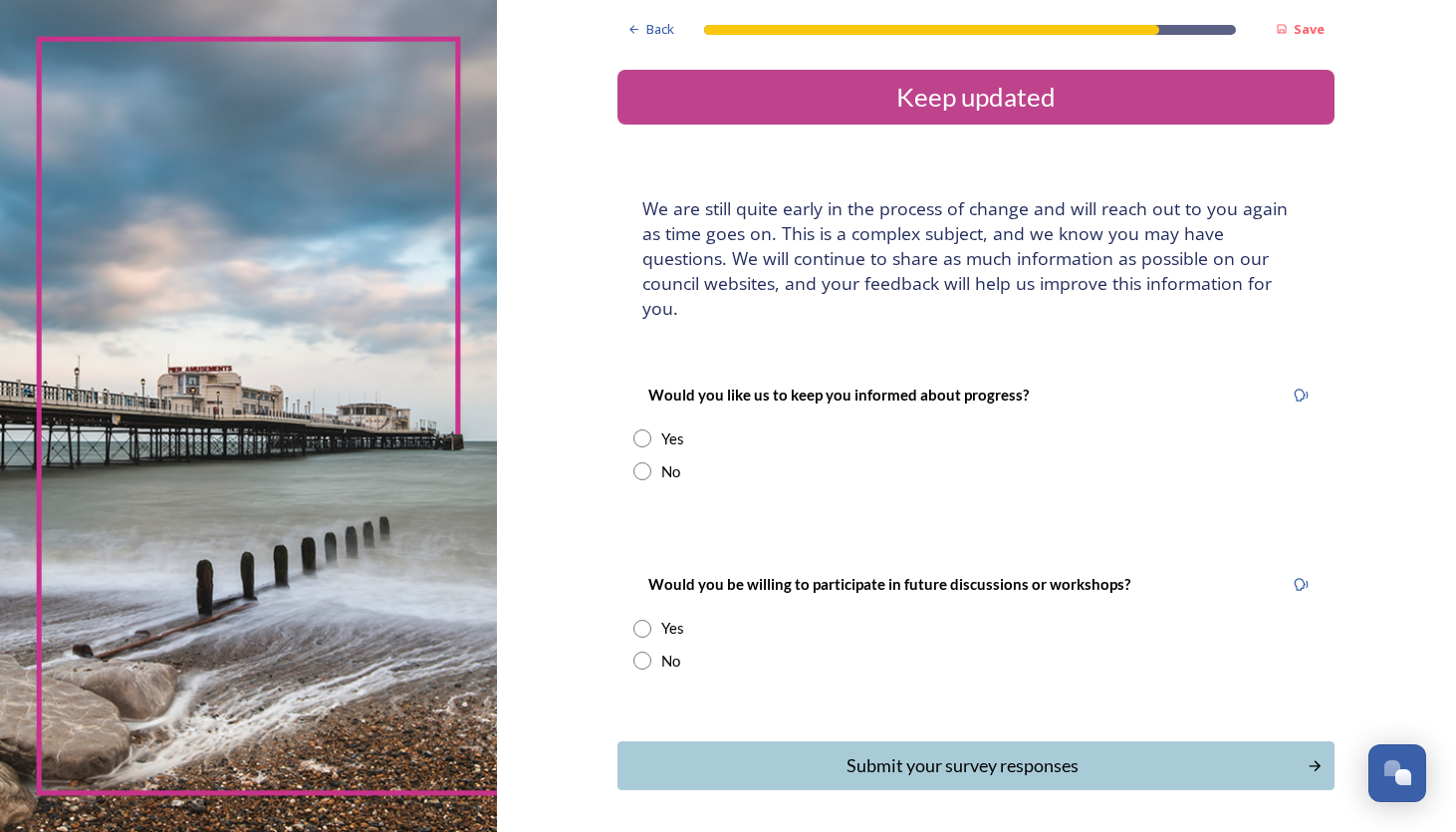 click at bounding box center (642, 438) 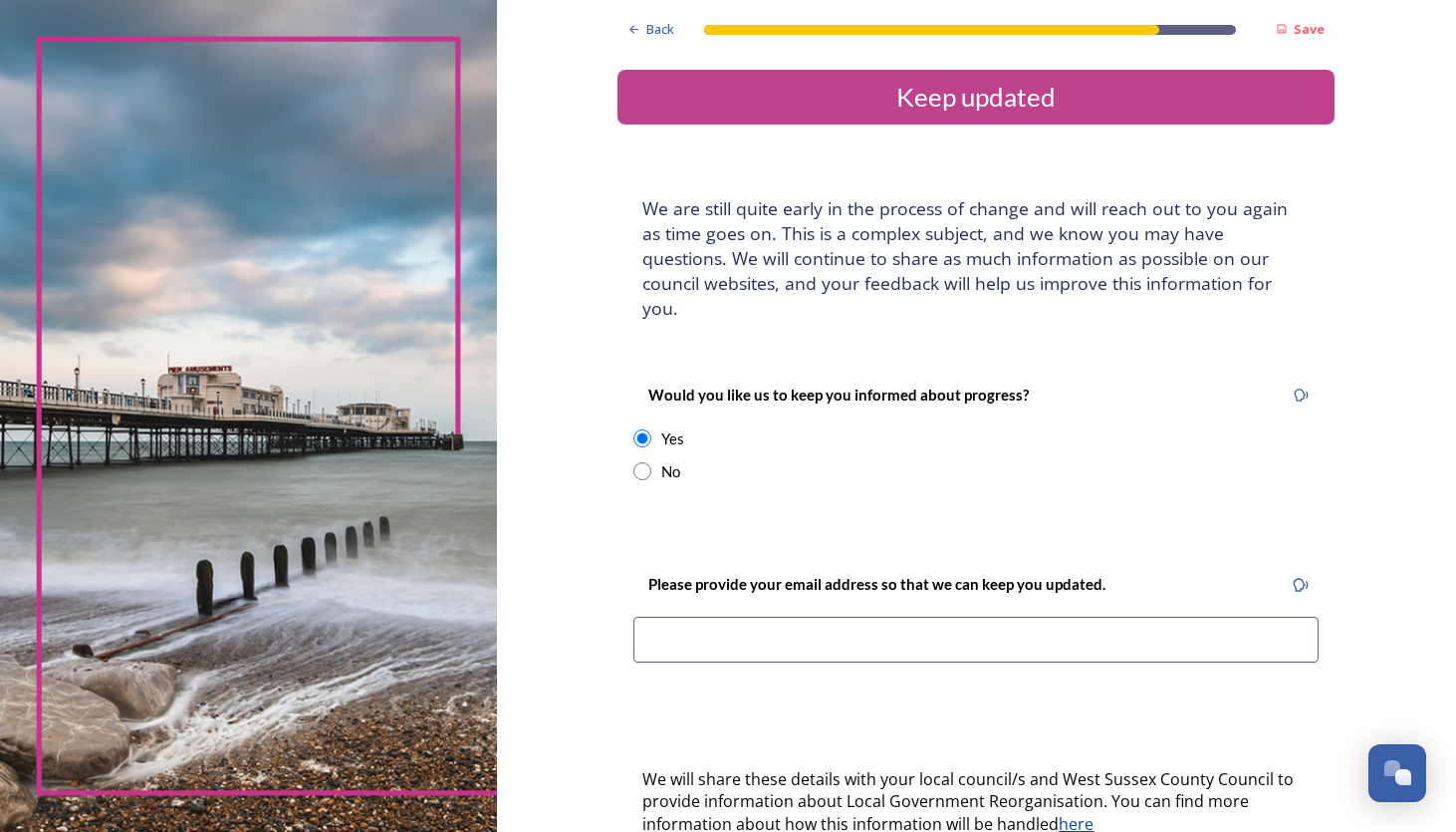 click at bounding box center [976, 640] 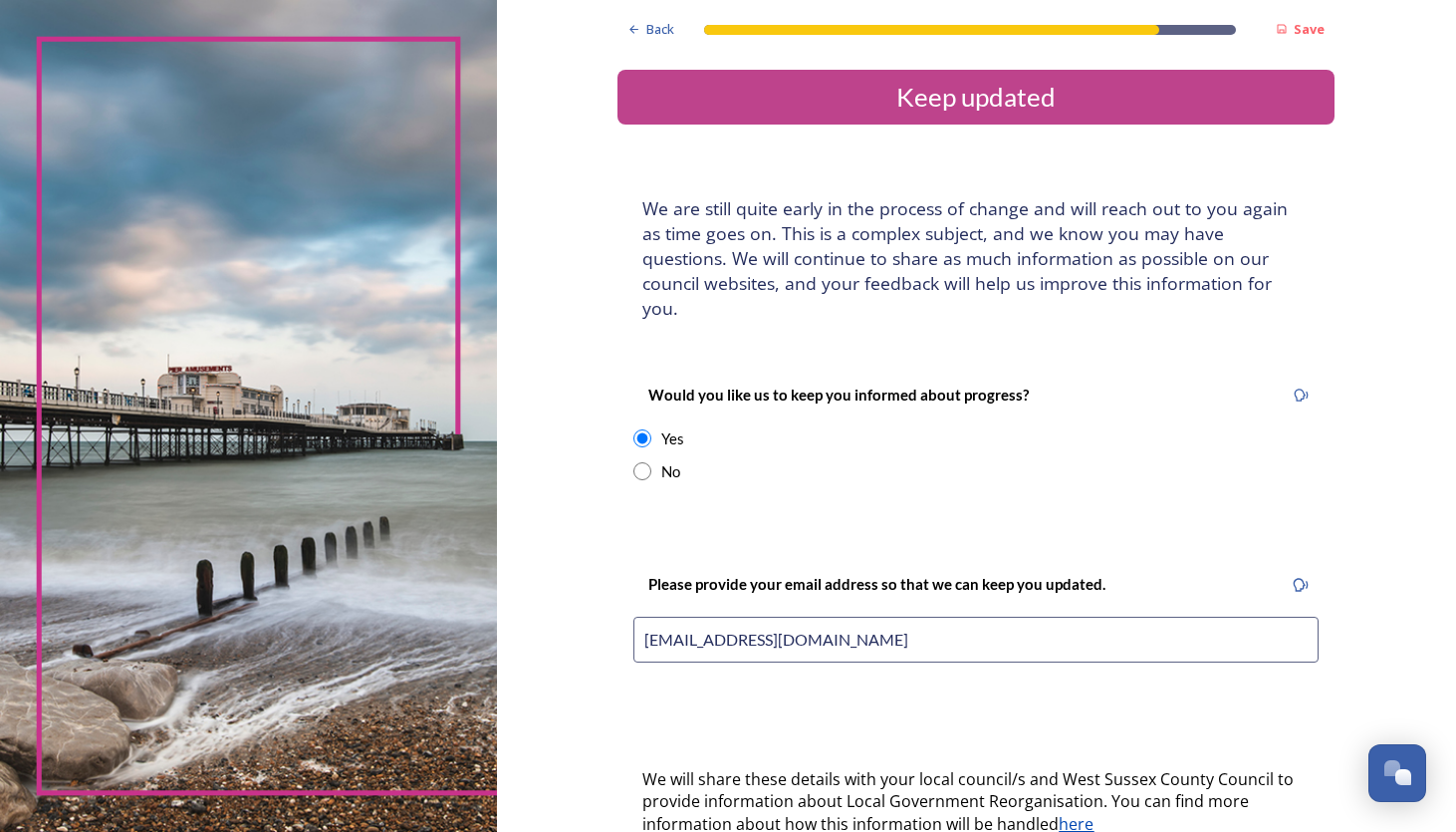 click on "Back Save Keep updated We are still quite early in the process of change and will reach out to you again as time goes on. This is a complex subject, and we know you may have questions. We will continue to share as much information as possible on our council websites, and your feedback will help us improve this information for you. Would you like us to keep you informed about progress? Yes No Please provide your email address so that we can keep you updated. [EMAIL_ADDRESS][DOMAIN_NAME] We will share these details with your local council/s and West Sussex County Council to provide information about Local Government Reorganisation. You can find more information about how this information will be handled  here Would you be willing to participate in future discussions or workshops? Yes No Submit your survey responses   Back Powered by" at bounding box center [976, 616] 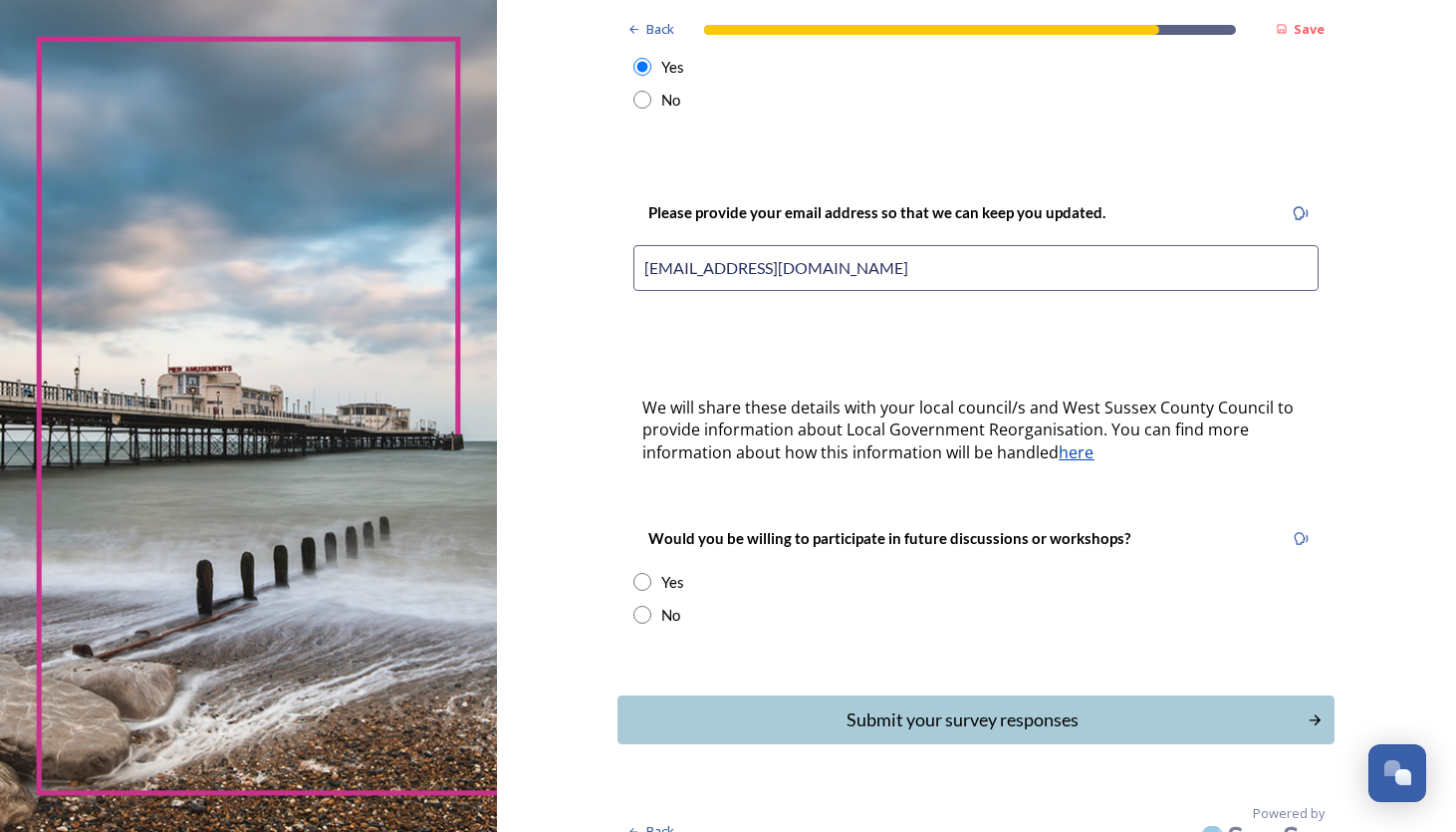 scroll, scrollTop: 373, scrollLeft: 0, axis: vertical 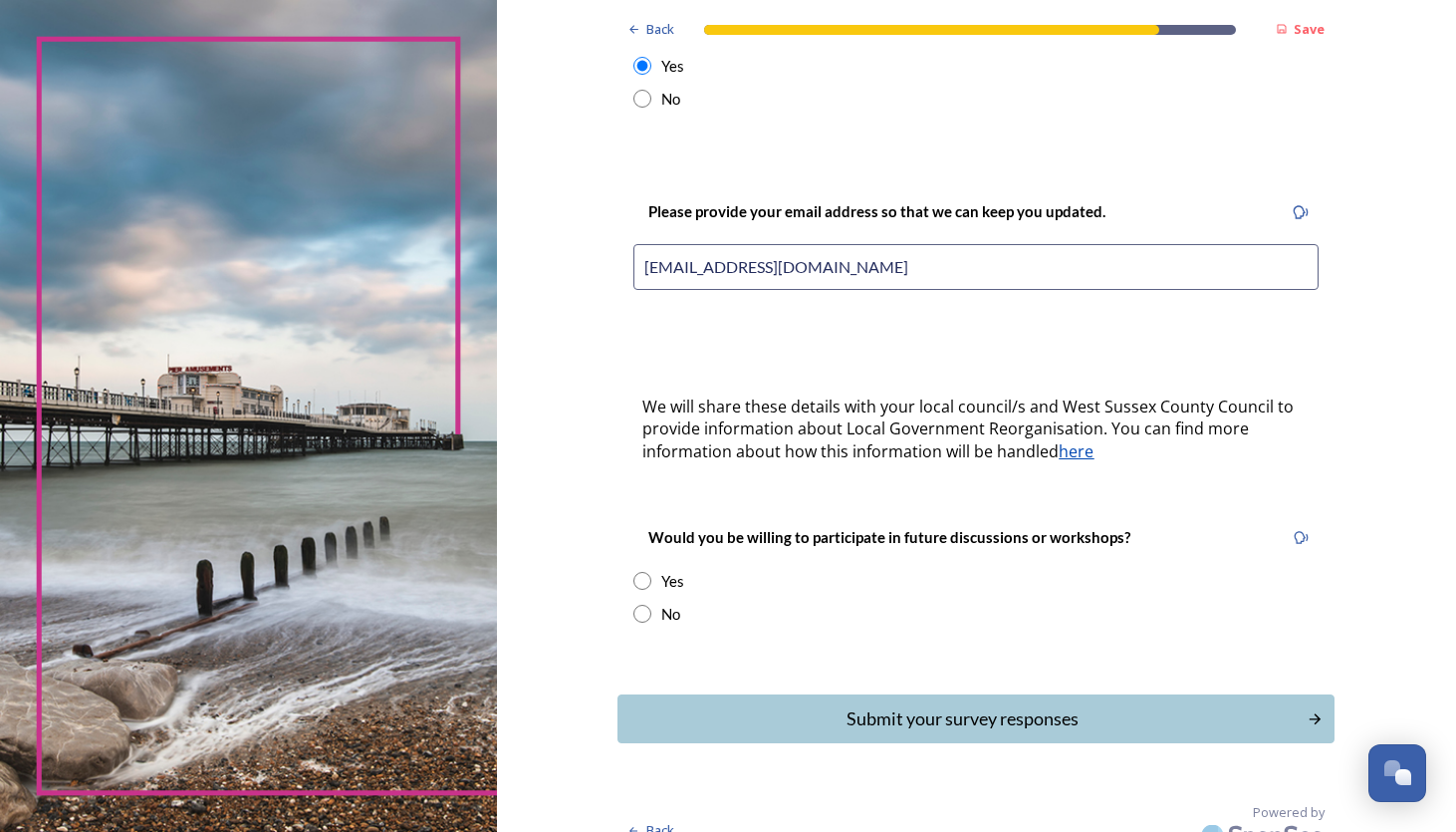 click at bounding box center (642, 614) 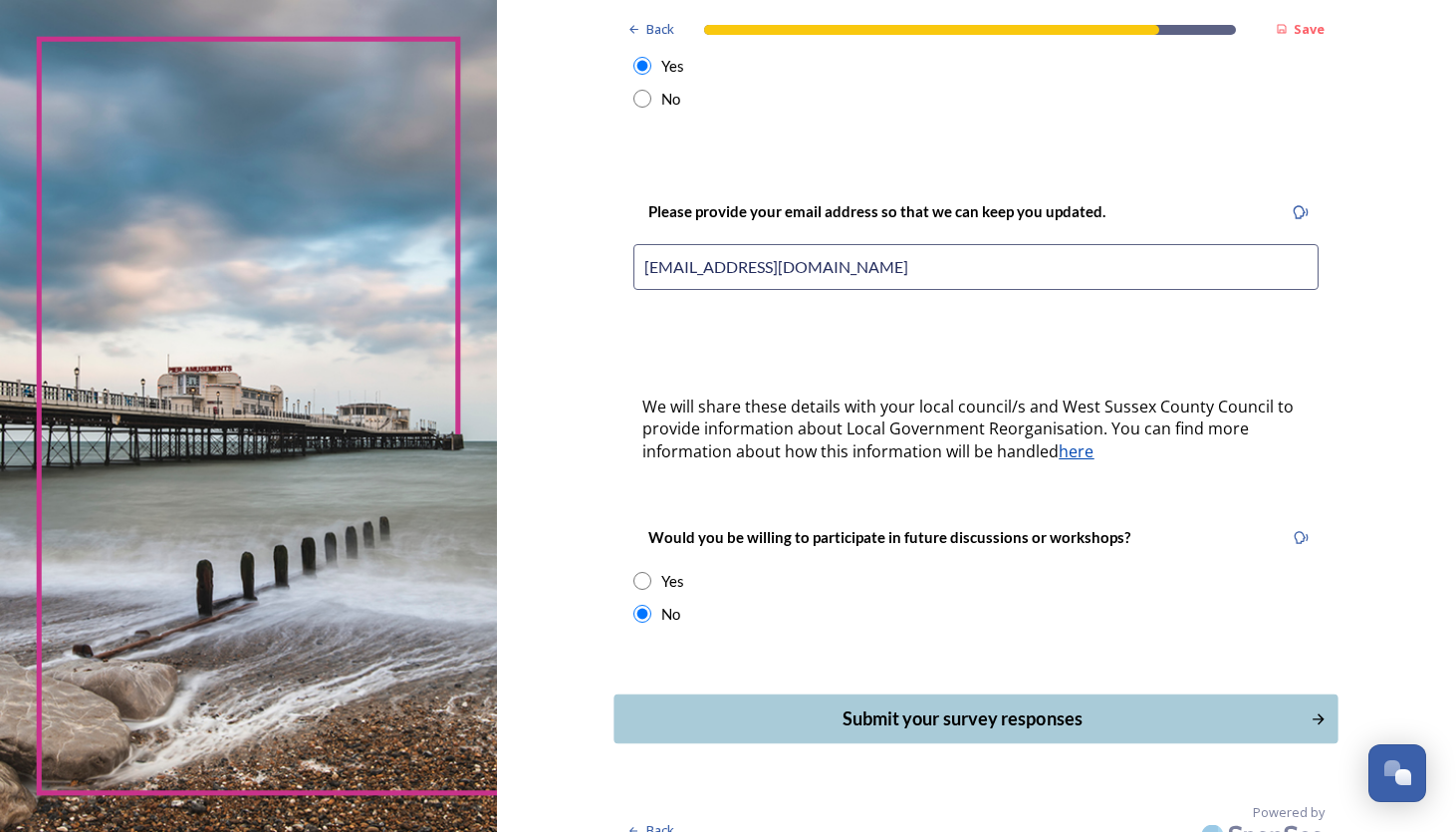 click on "Submit your survey responses" at bounding box center [962, 718] 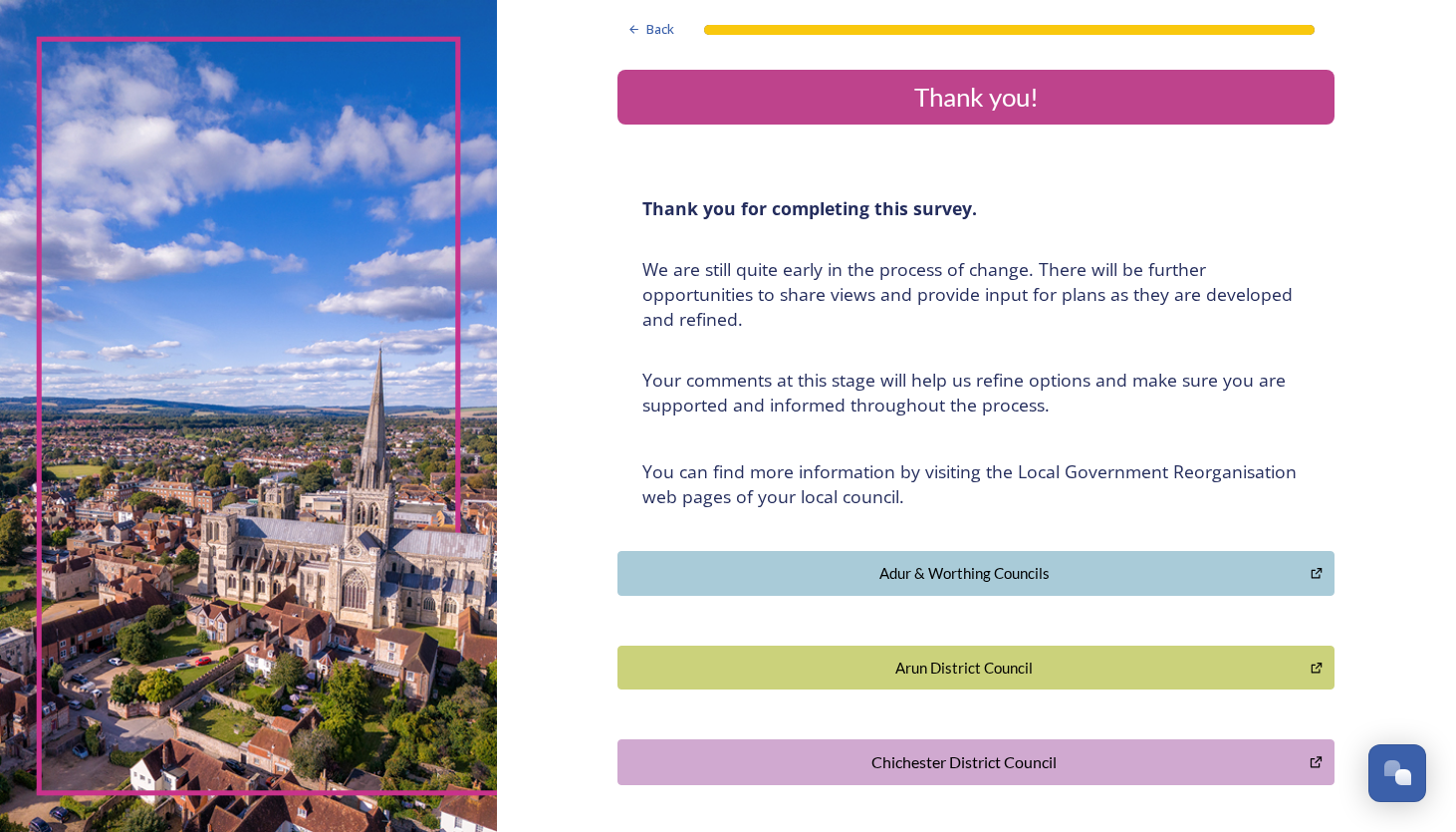 click on "Back Thank you! Thank you for completing this survey.  ﻿We are still quite early in the process of change. There will be further opportunities to share views and provide input for plans as they are developed and refined.  ﻿Your comments at this stage will help us refine options and make sure you are supported and informed throughout the process. You can find more information by visiting the Local Government Reorganisation web pages of your local council. Adur & Worthing Councils   Arun District Council   Chichester District Council   [PERSON_NAME] Borough Council   Horsham District Council   Mid Sussex District Council   West Sussex County Council   Back Powered by" at bounding box center [976, 642] 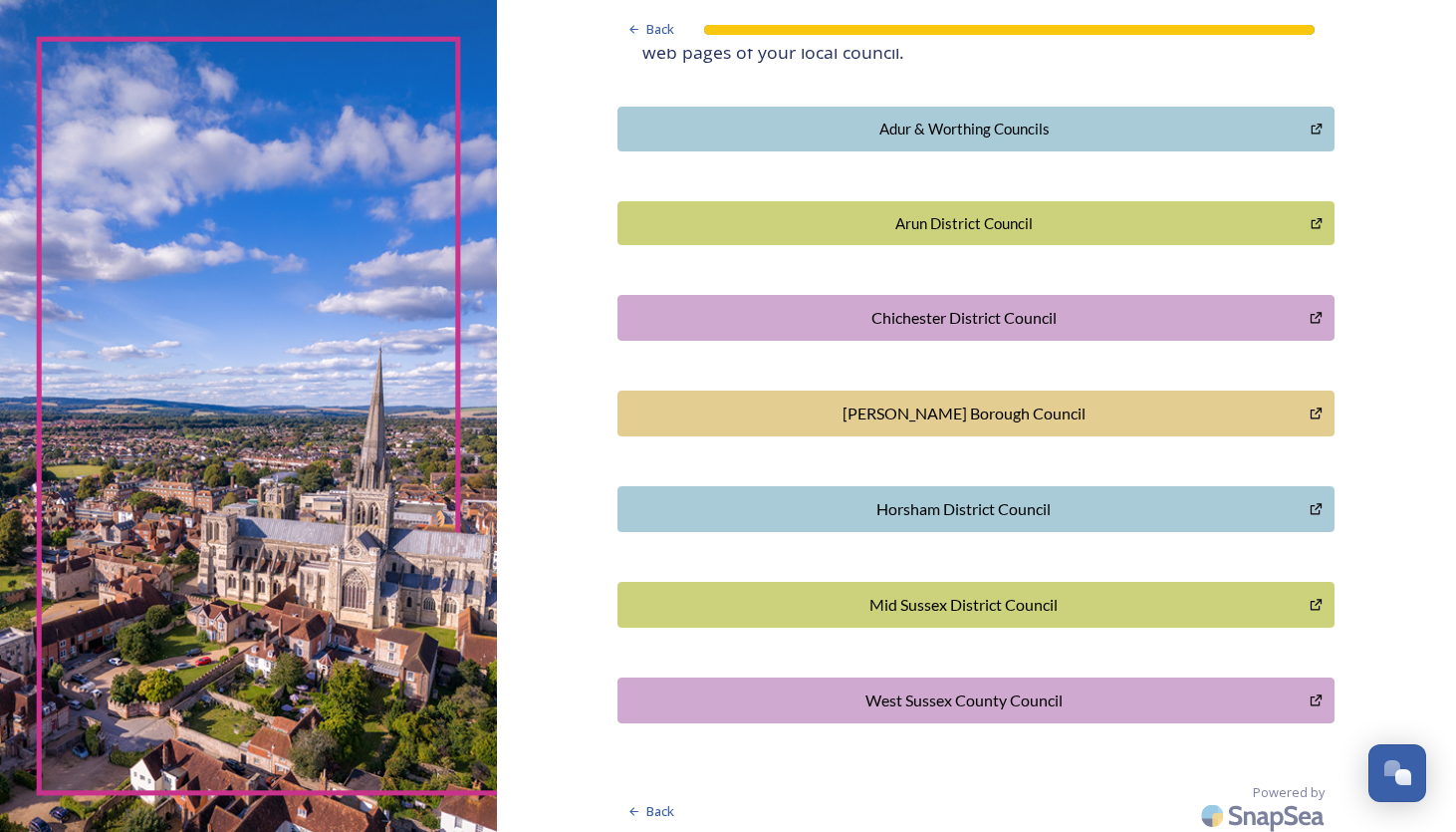 scroll, scrollTop: 444, scrollLeft: 0, axis: vertical 